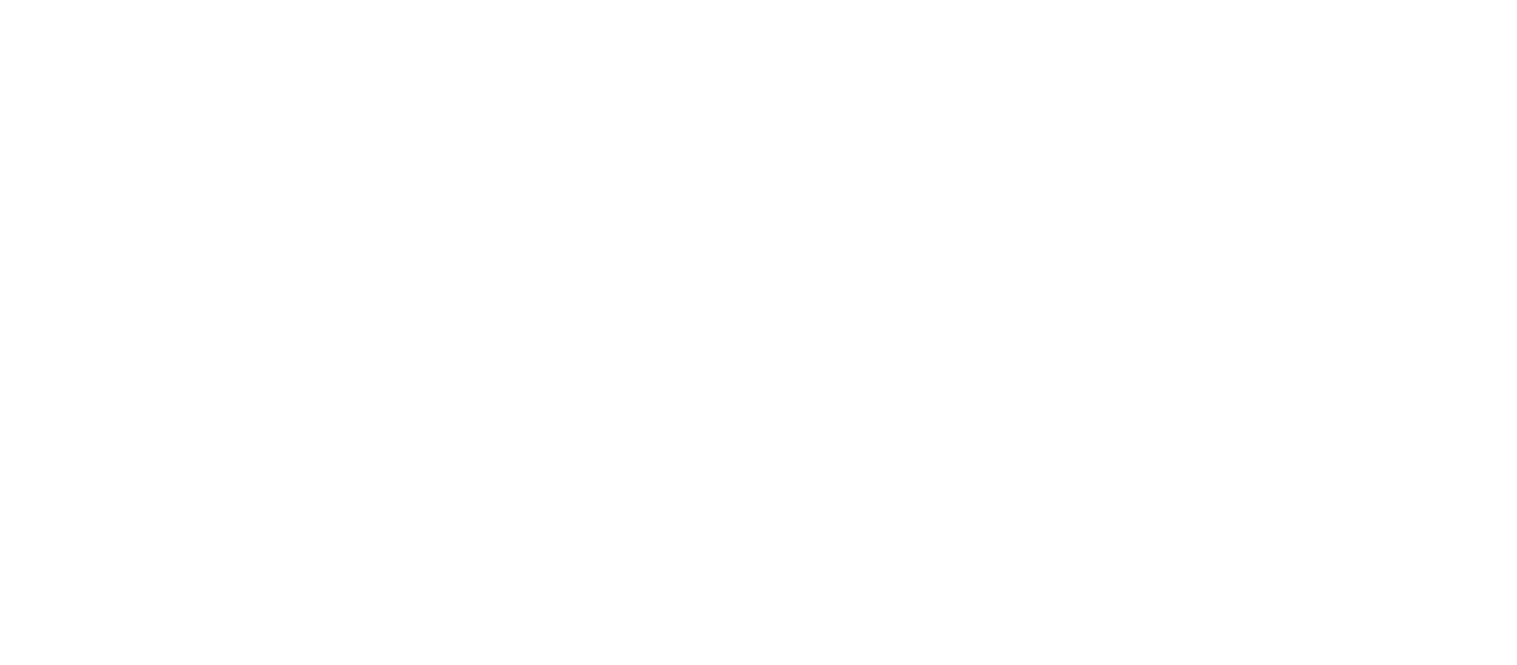 scroll, scrollTop: 0, scrollLeft: 0, axis: both 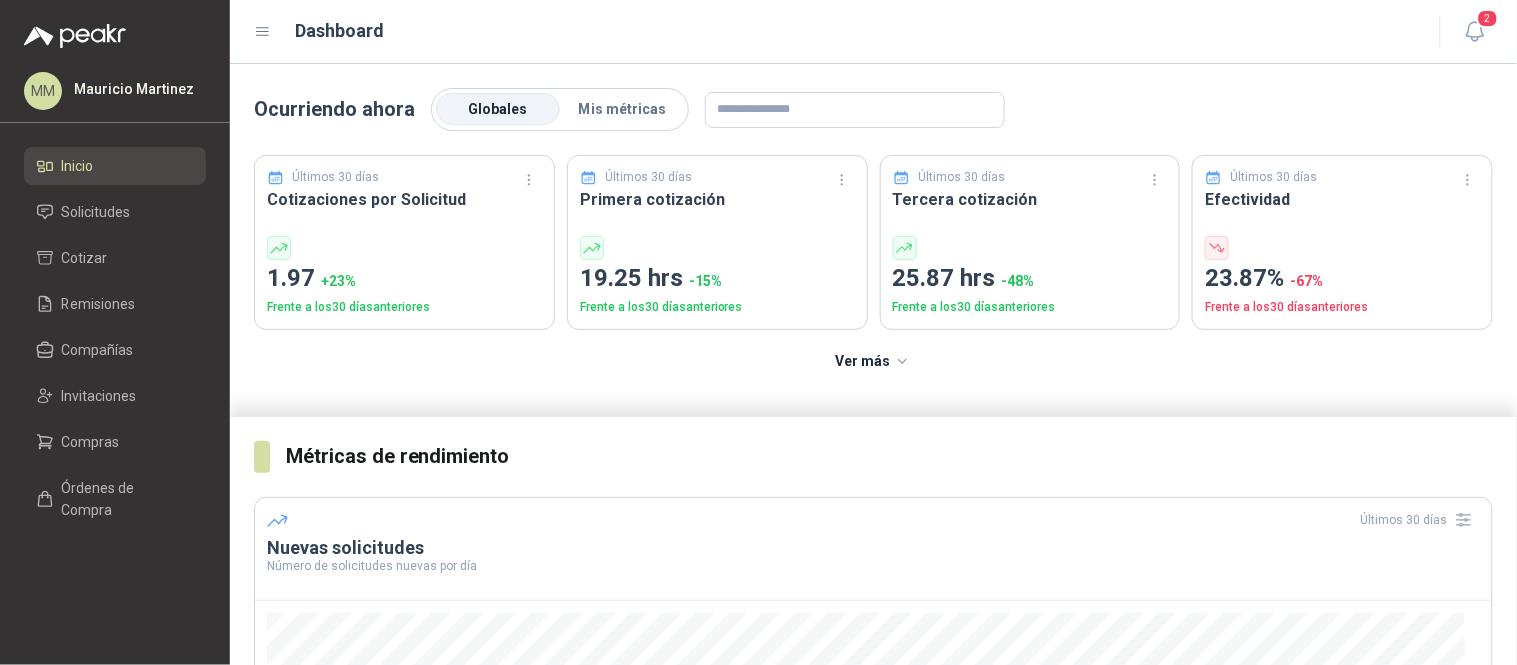 click on "Dashboard 2" at bounding box center (873, 32) 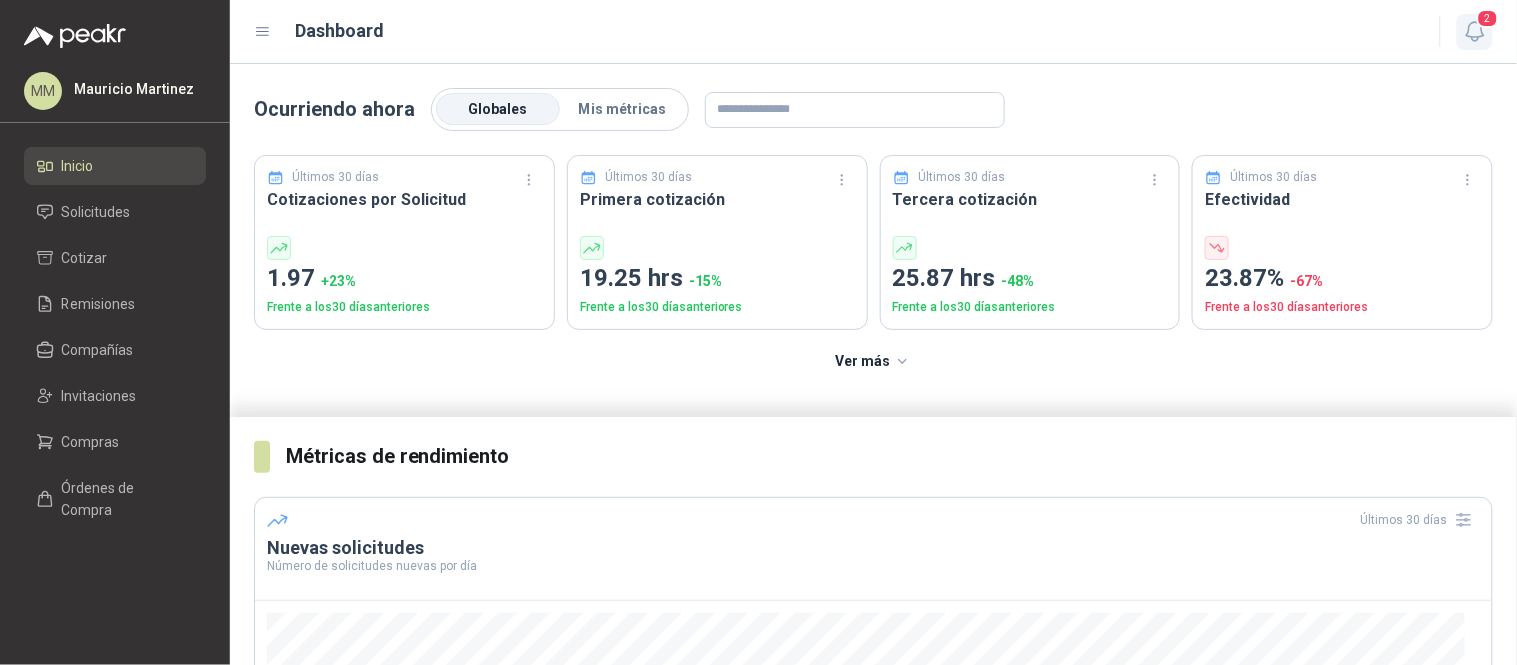 click at bounding box center (1475, 31) 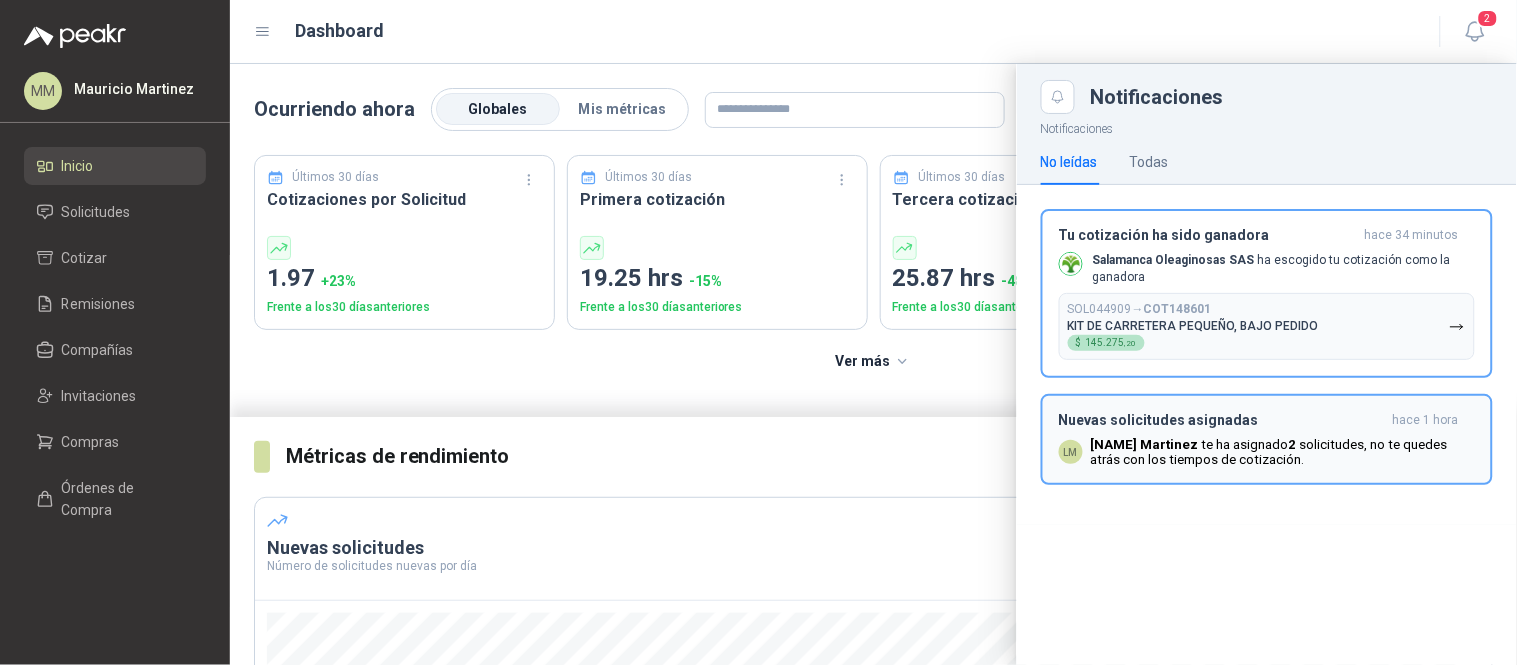 click on "Nuevas solicitudes asignadas" at bounding box center (1208, 235) 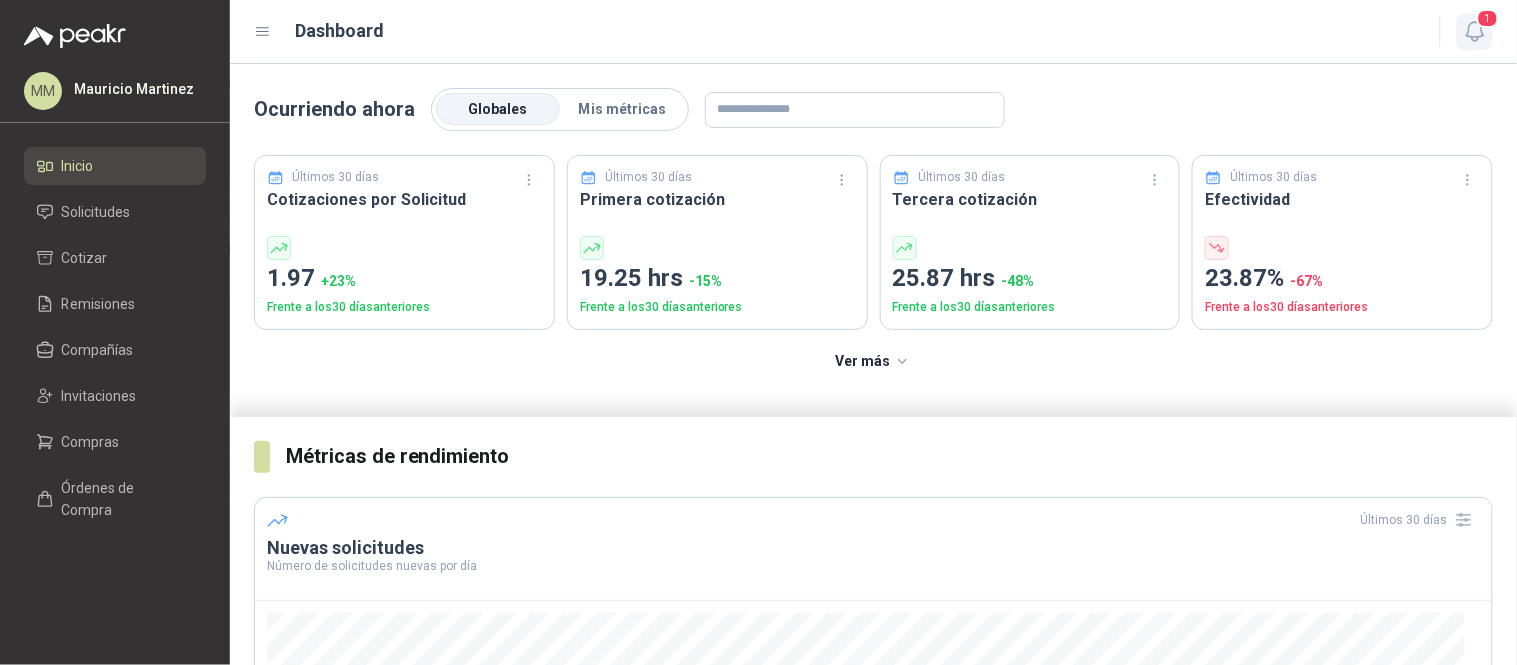 click at bounding box center (1475, 31) 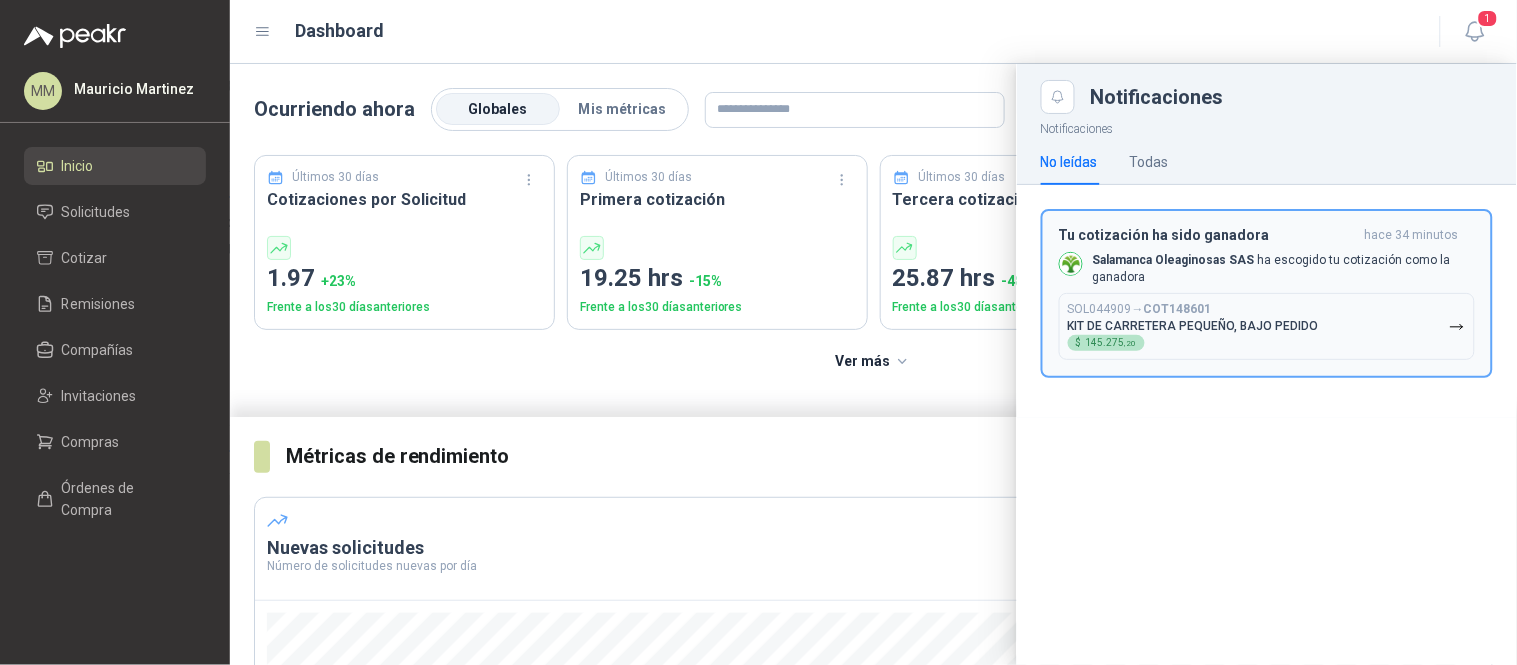 click on "Salamanca Oleaginosas SAS" at bounding box center [1174, 260] 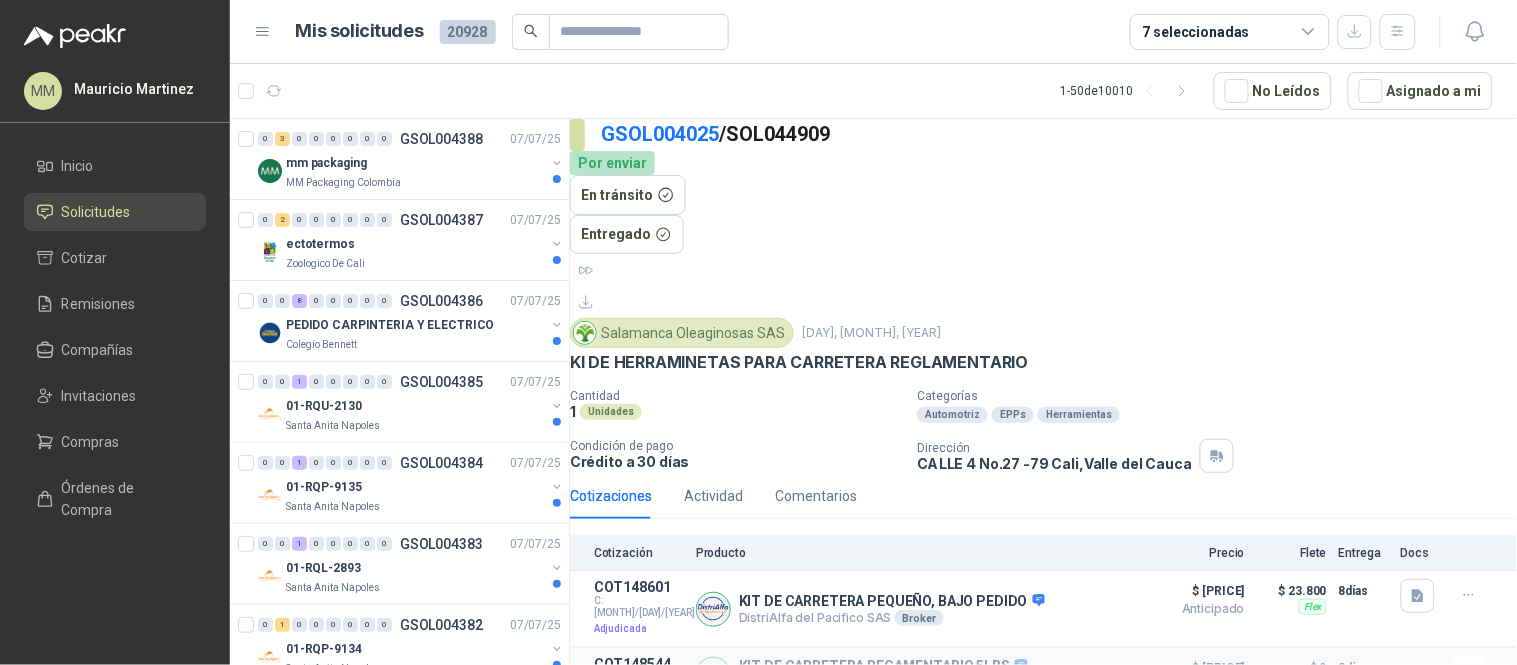 click on "GSOL004025  /  SOL044909 Por enviar En tránsito  Entregado" at bounding box center (1043, 218) 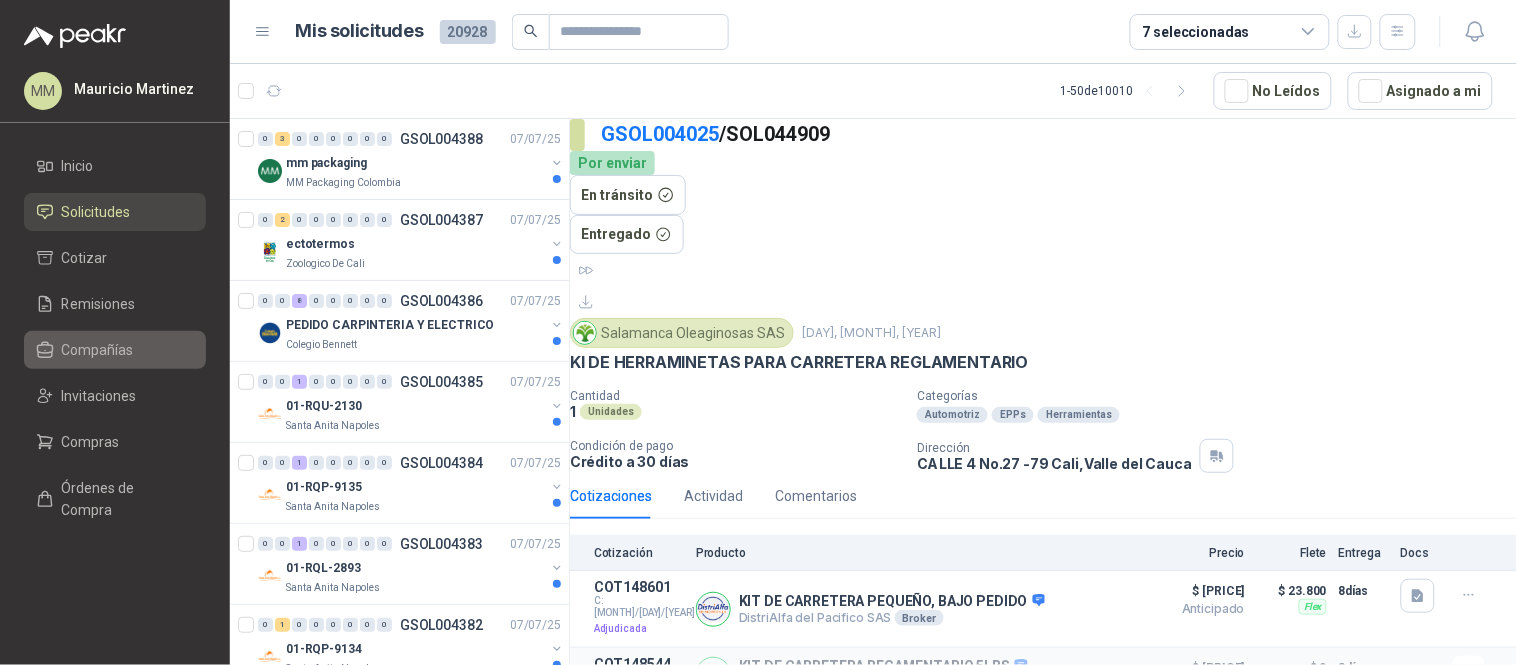 click on "Compañías" at bounding box center [115, 350] 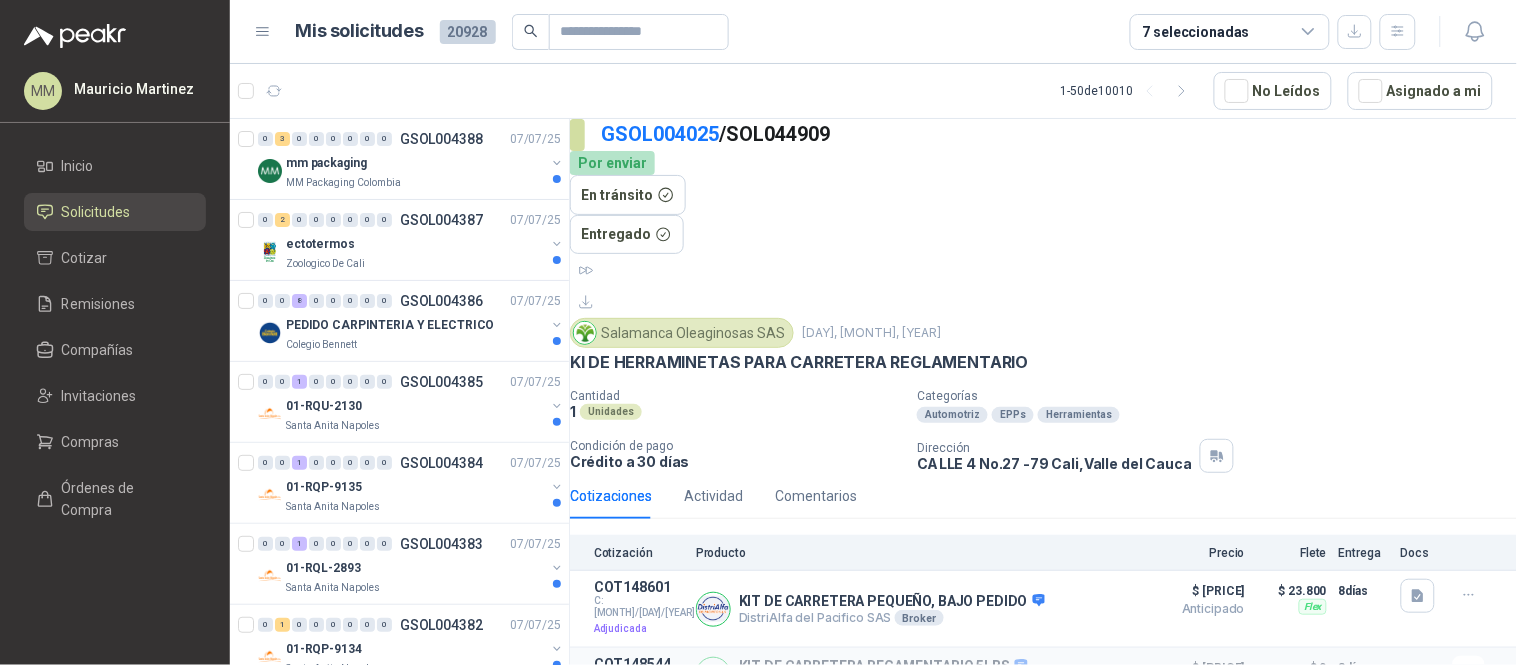 click on "GSOL004025 / SOL044909" at bounding box center [1059, 134] 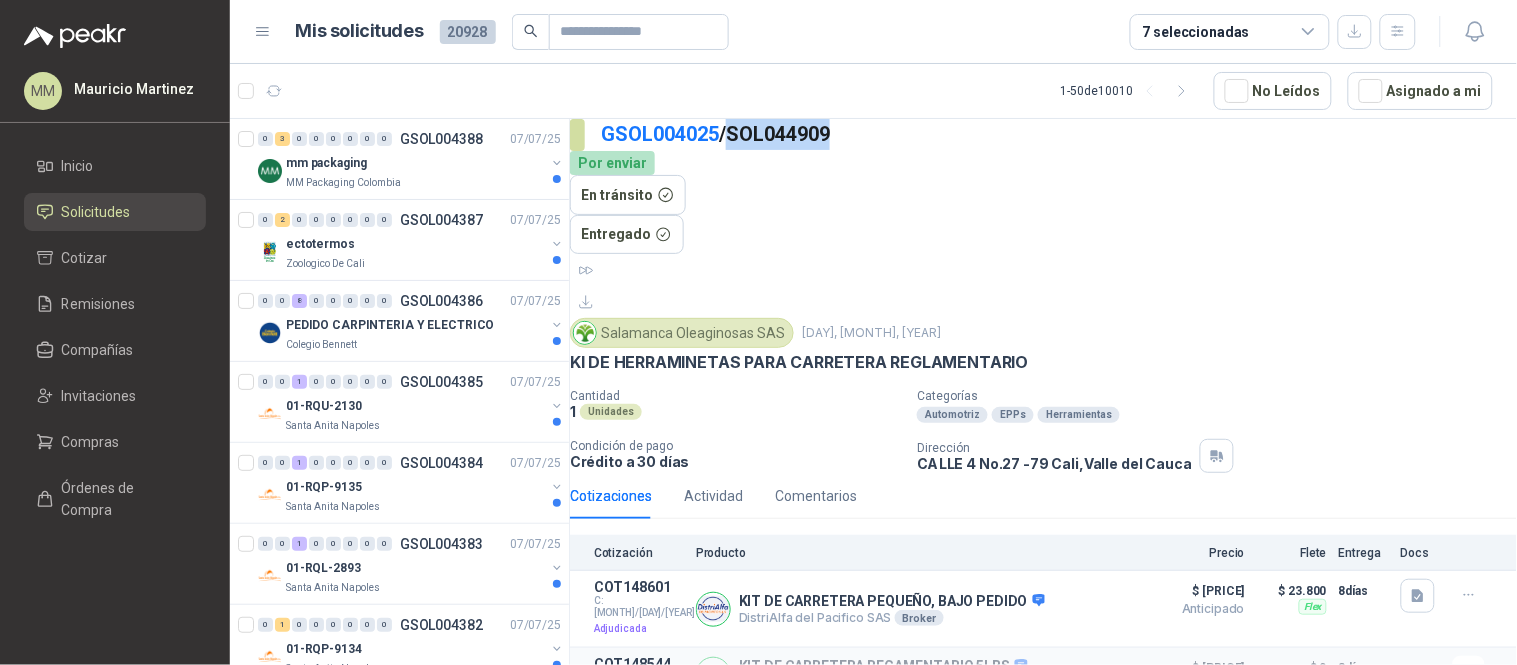 click on "GSOL004025 / SOL044909" at bounding box center [1059, 134] 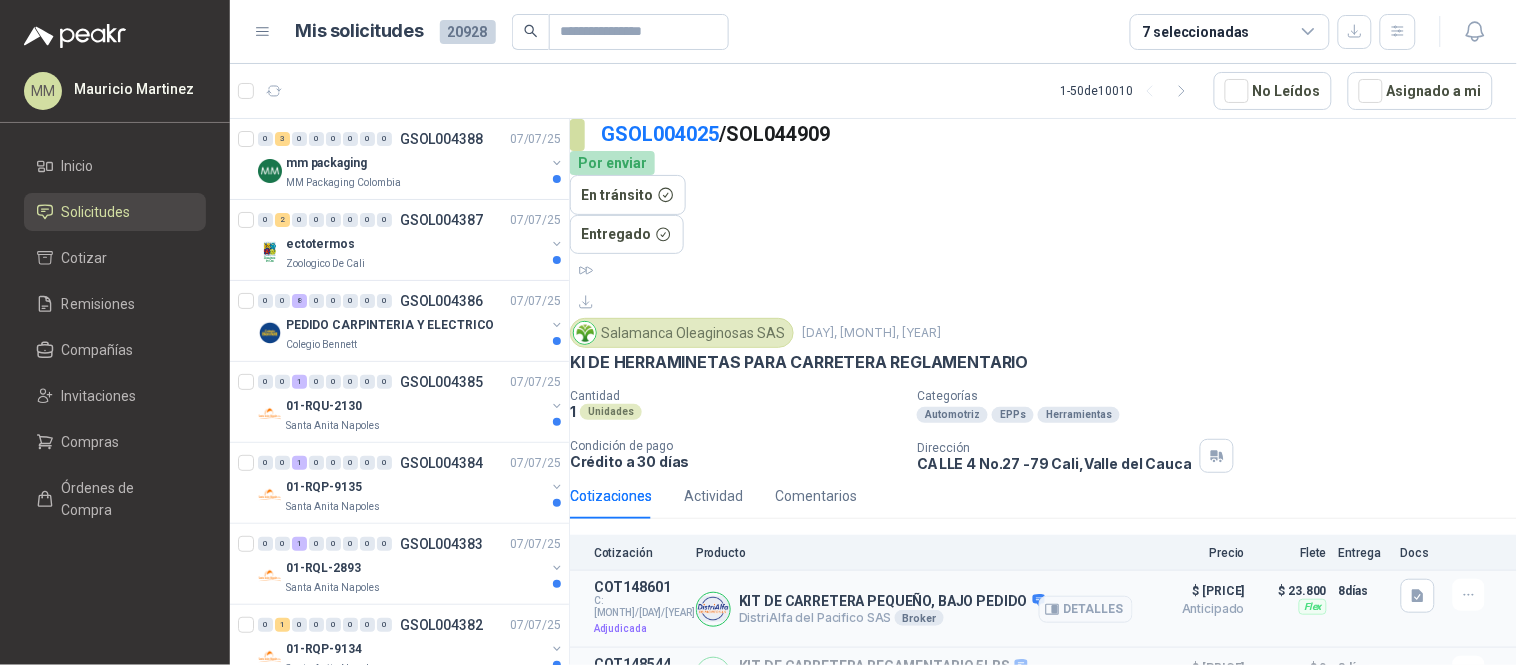 click on "KIT DE CARRETERA PEQUEÑO, BAJO PEDIDO" at bounding box center (892, 602) 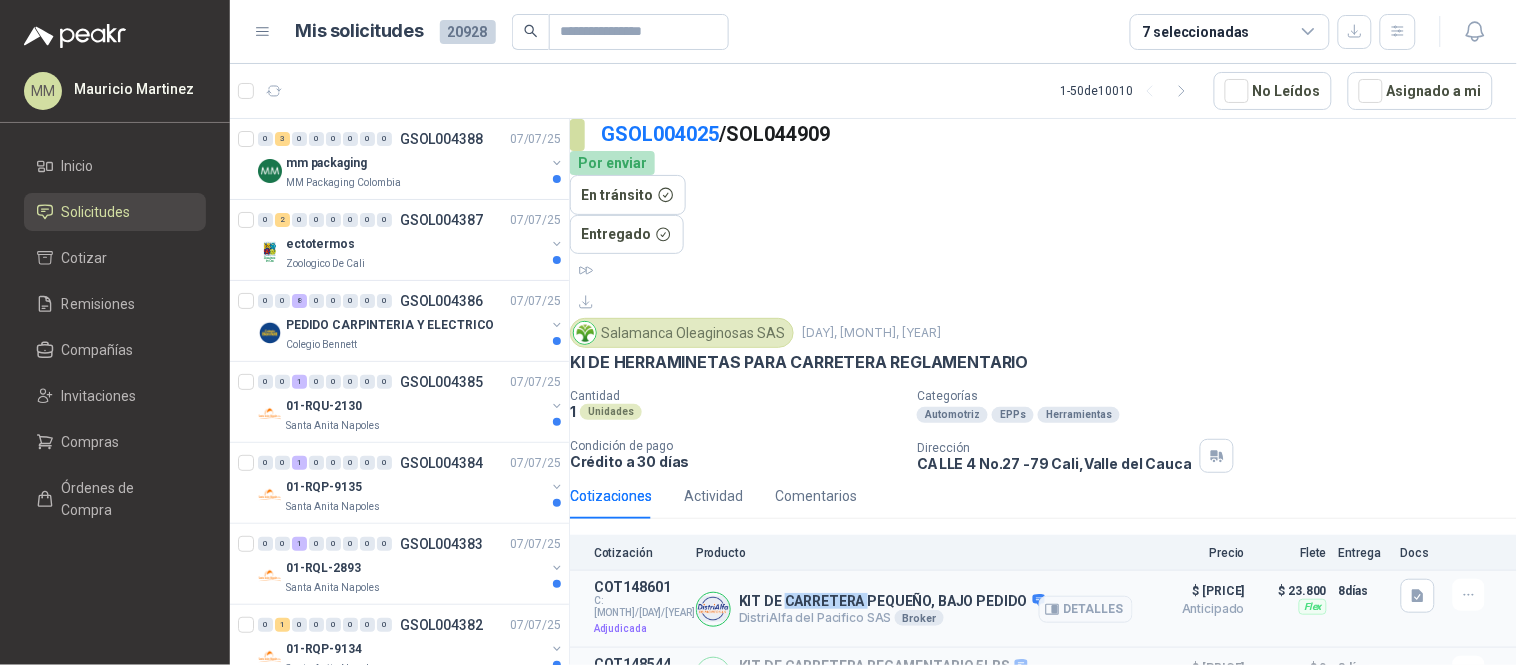 click on "KIT DE CARRETERA PEQUEÑO, BAJO PEDIDO" at bounding box center (892, 602) 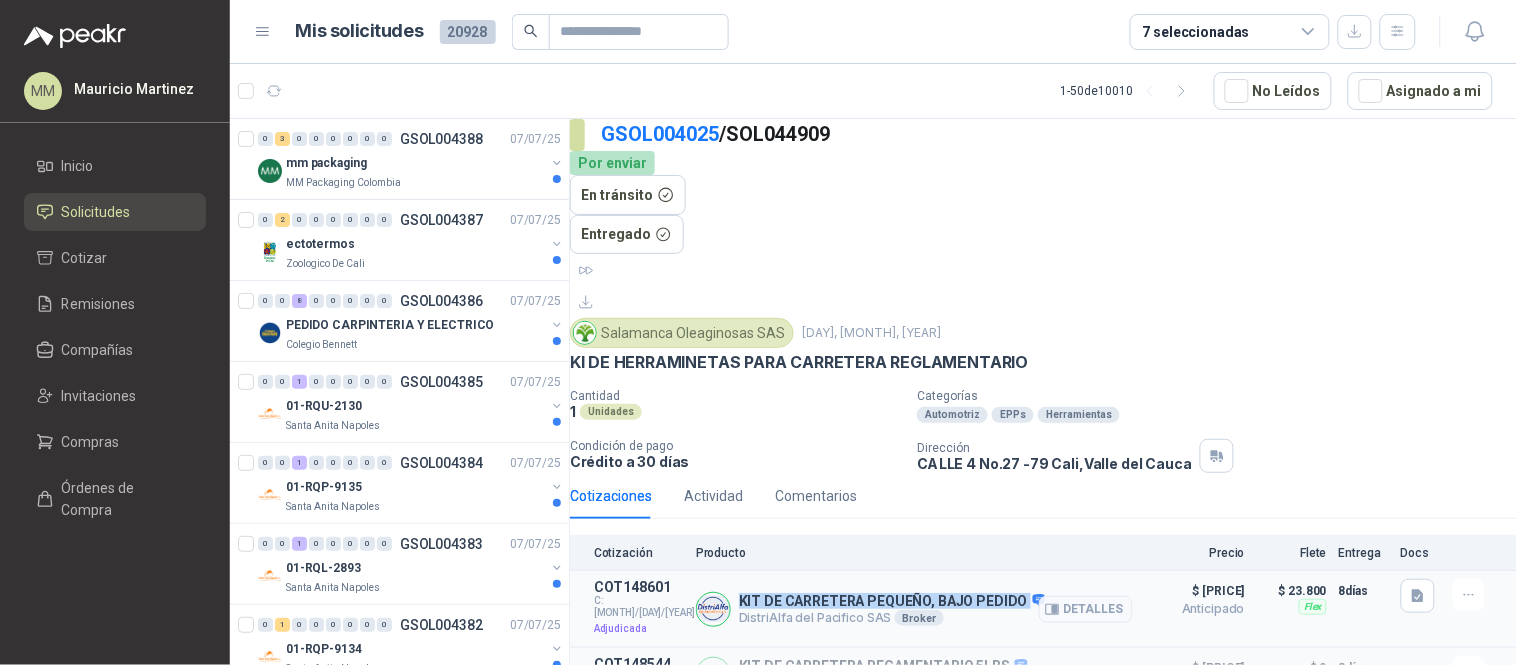 click on "KIT DE CARRETERA PEQUEÑO, BAJO PEDIDO" at bounding box center [892, 602] 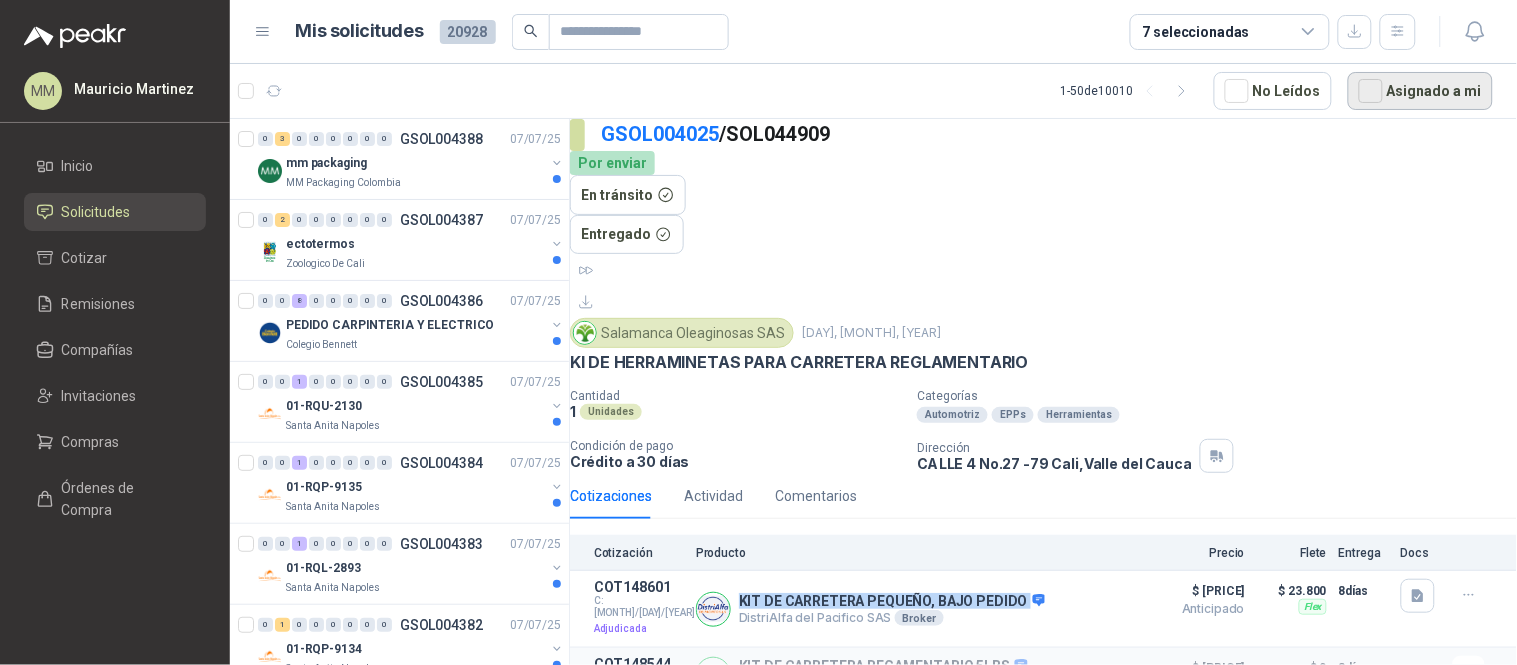 click on "Asignado a mi" at bounding box center [1420, 91] 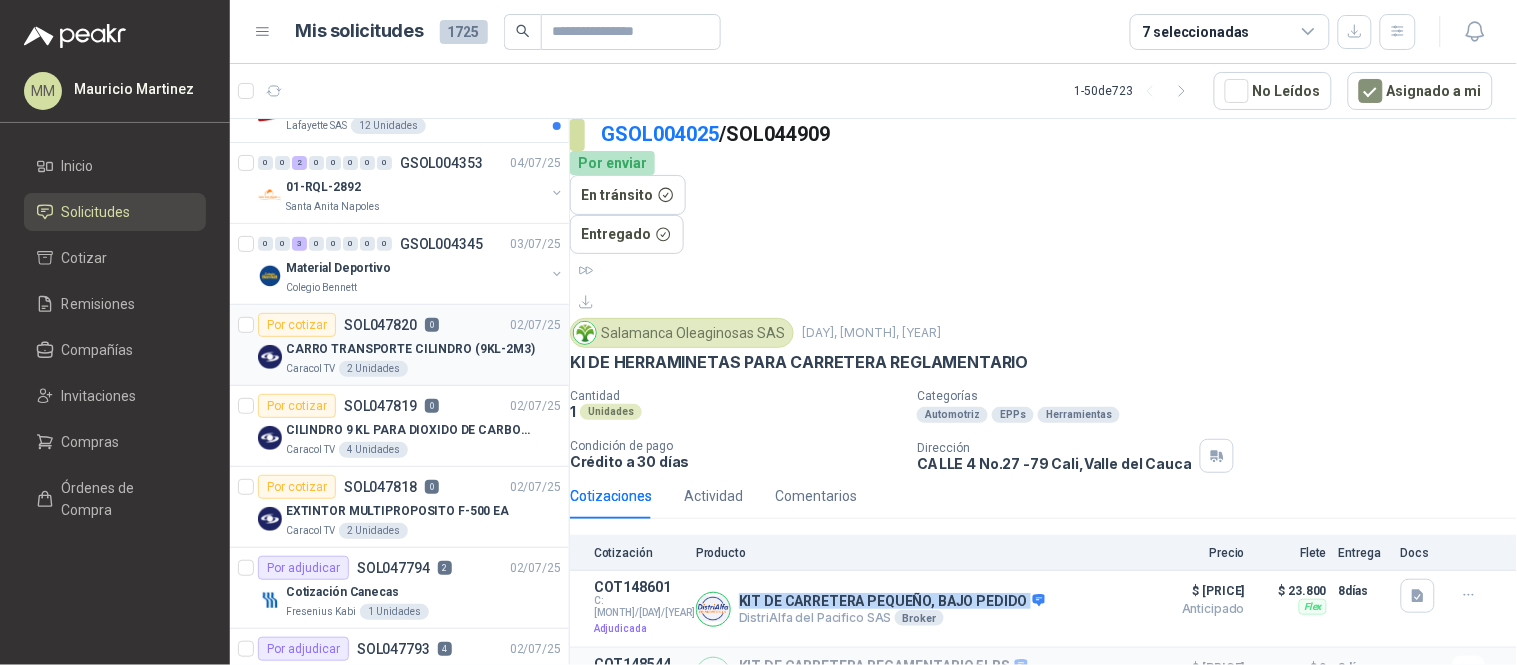 scroll, scrollTop: 140, scrollLeft: 0, axis: vertical 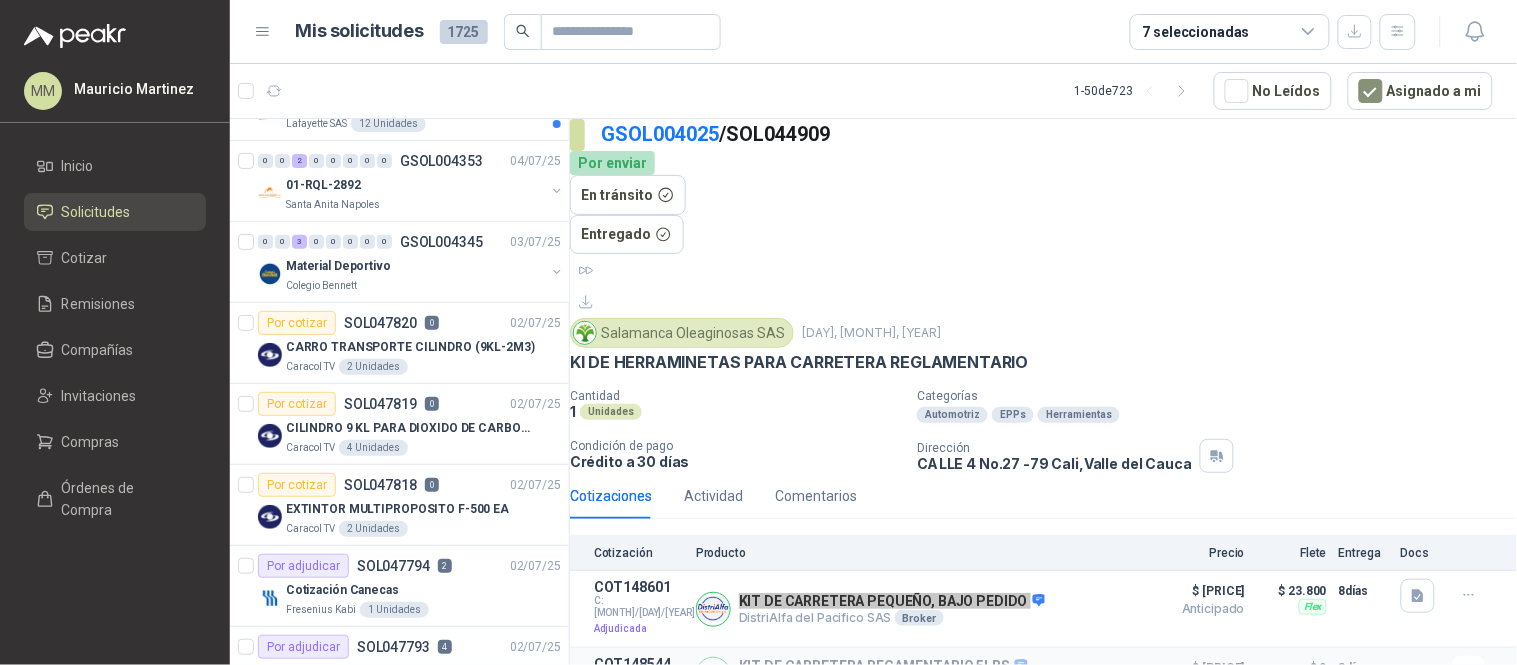 type 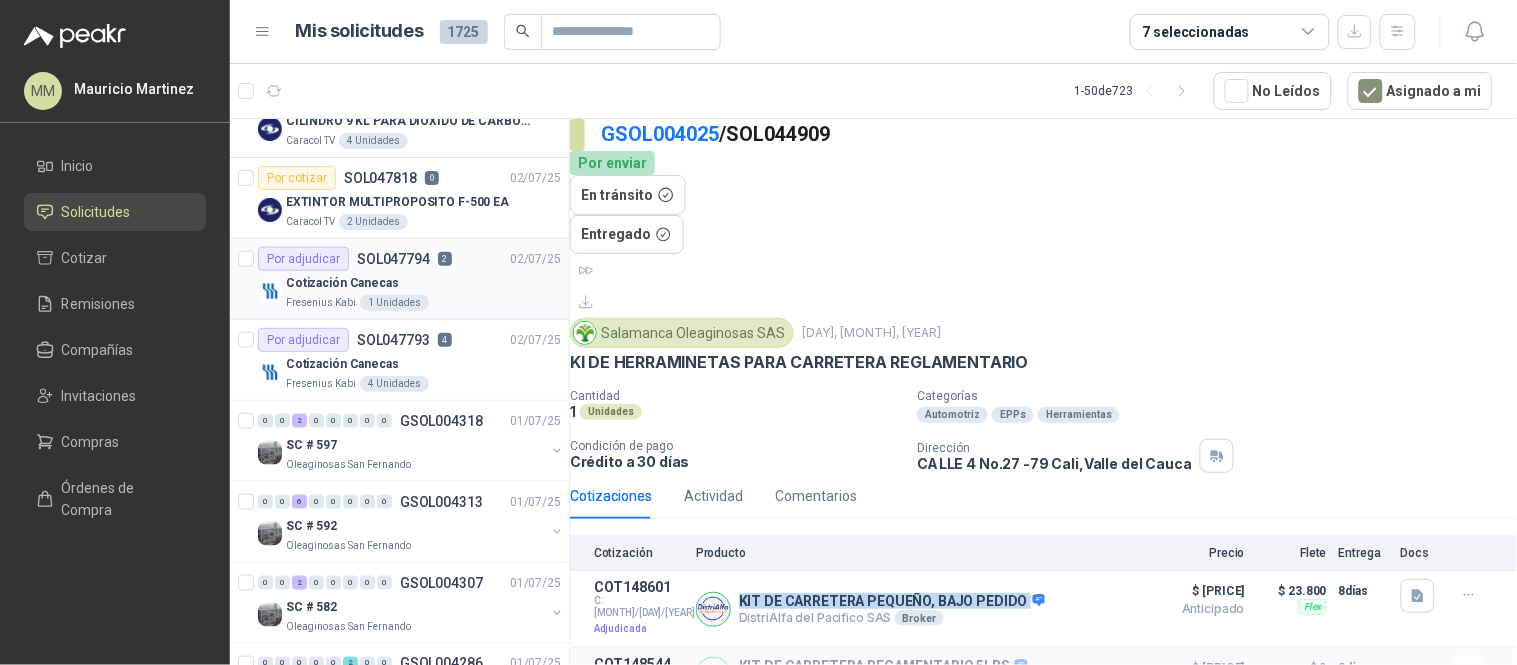 scroll, scrollTop: 448, scrollLeft: 0, axis: vertical 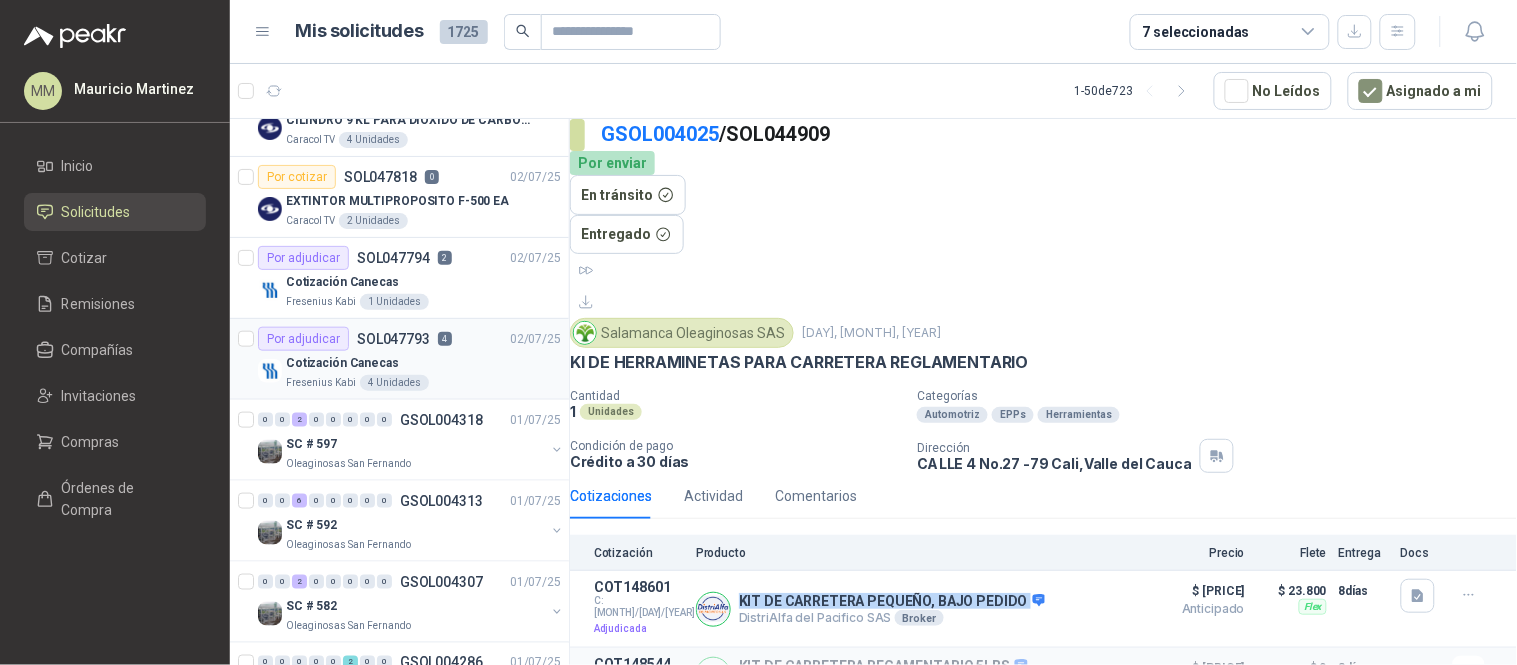 click on "Cotización Canecas" at bounding box center [423, 363] 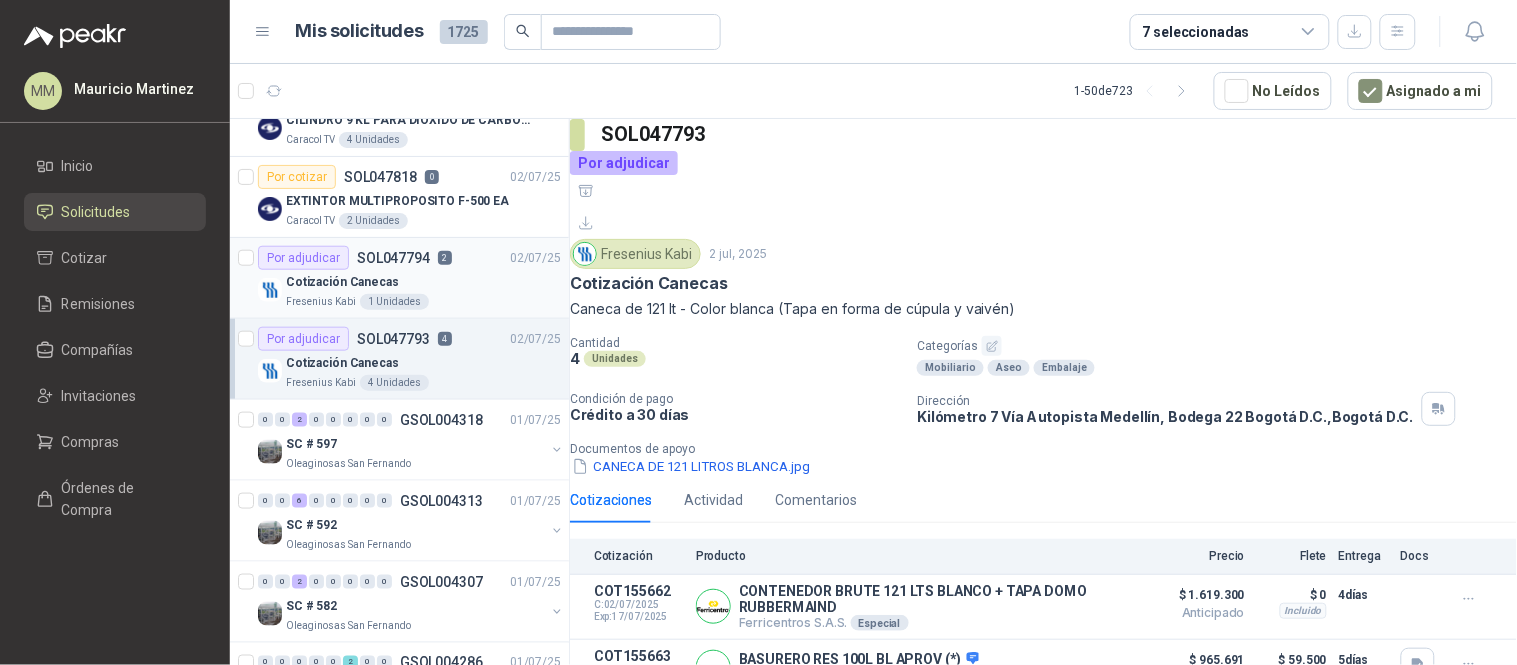 click on "Fresenius Kabi 1 Unidades" at bounding box center [423, 302] 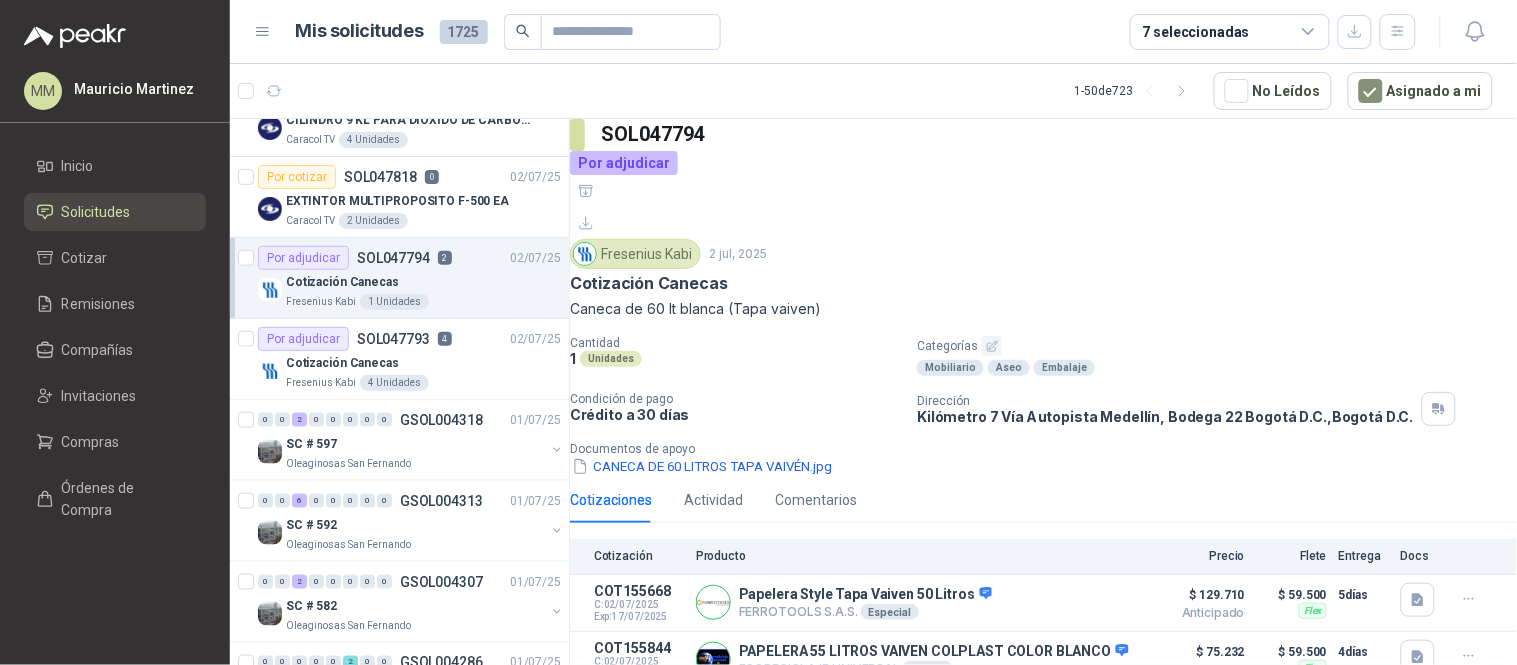 click on "Caneca de 60 lt blanca (Tapa vaiven)" at bounding box center [1043, 309] 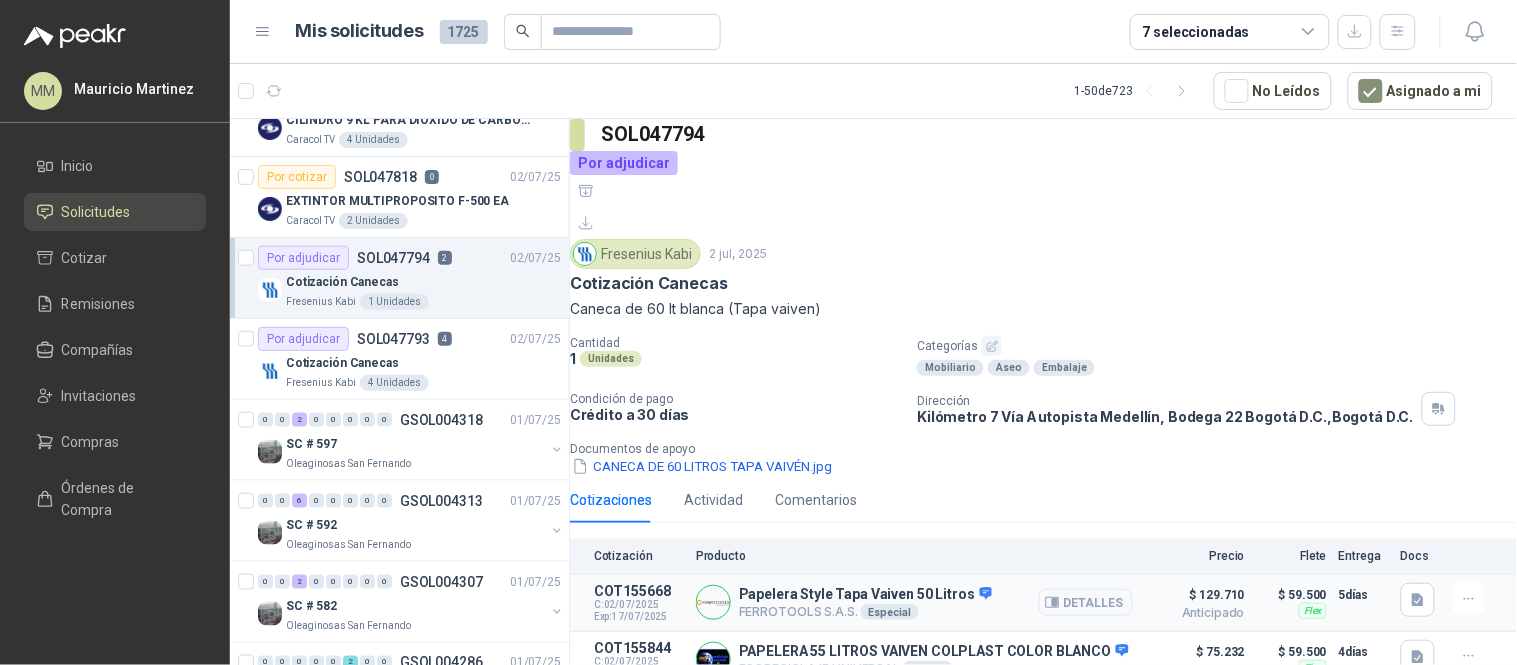 scroll, scrollTop: 20, scrollLeft: 0, axis: vertical 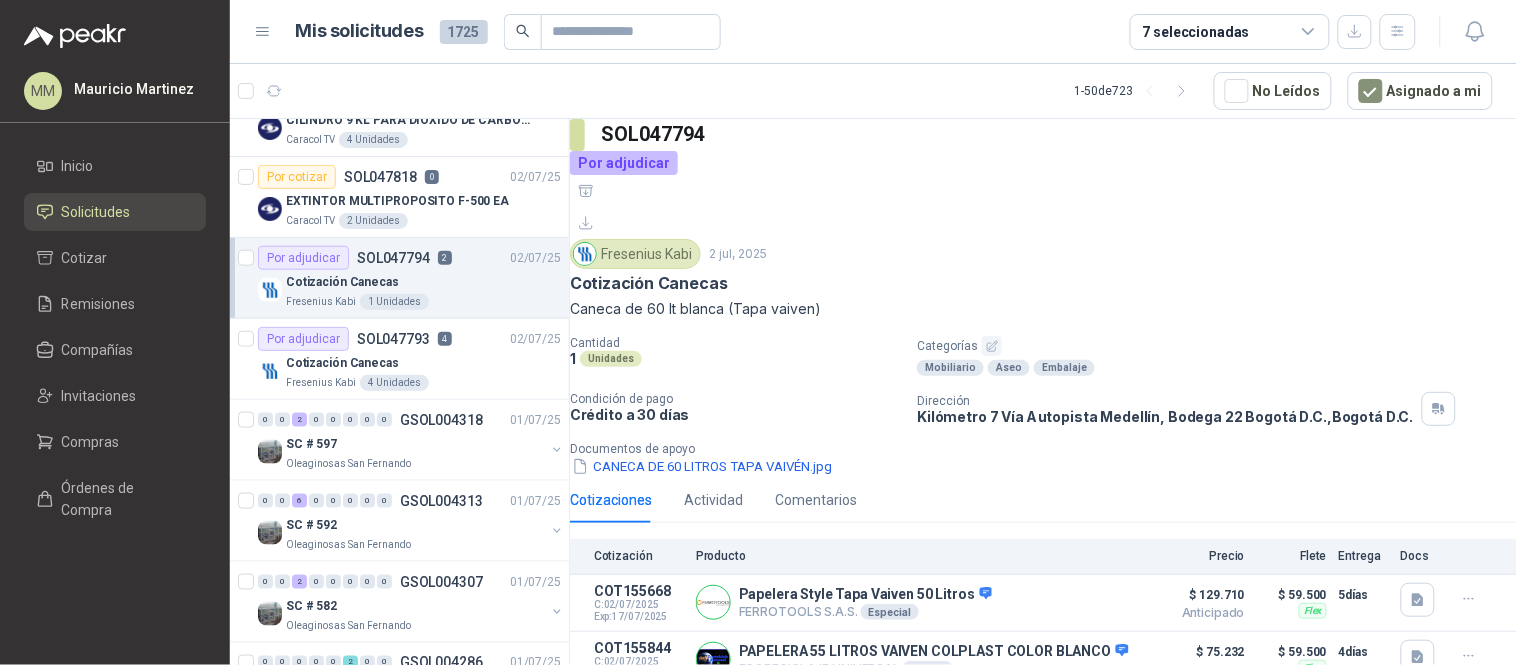 click on "Añadir Cotización" at bounding box center (652, 709) 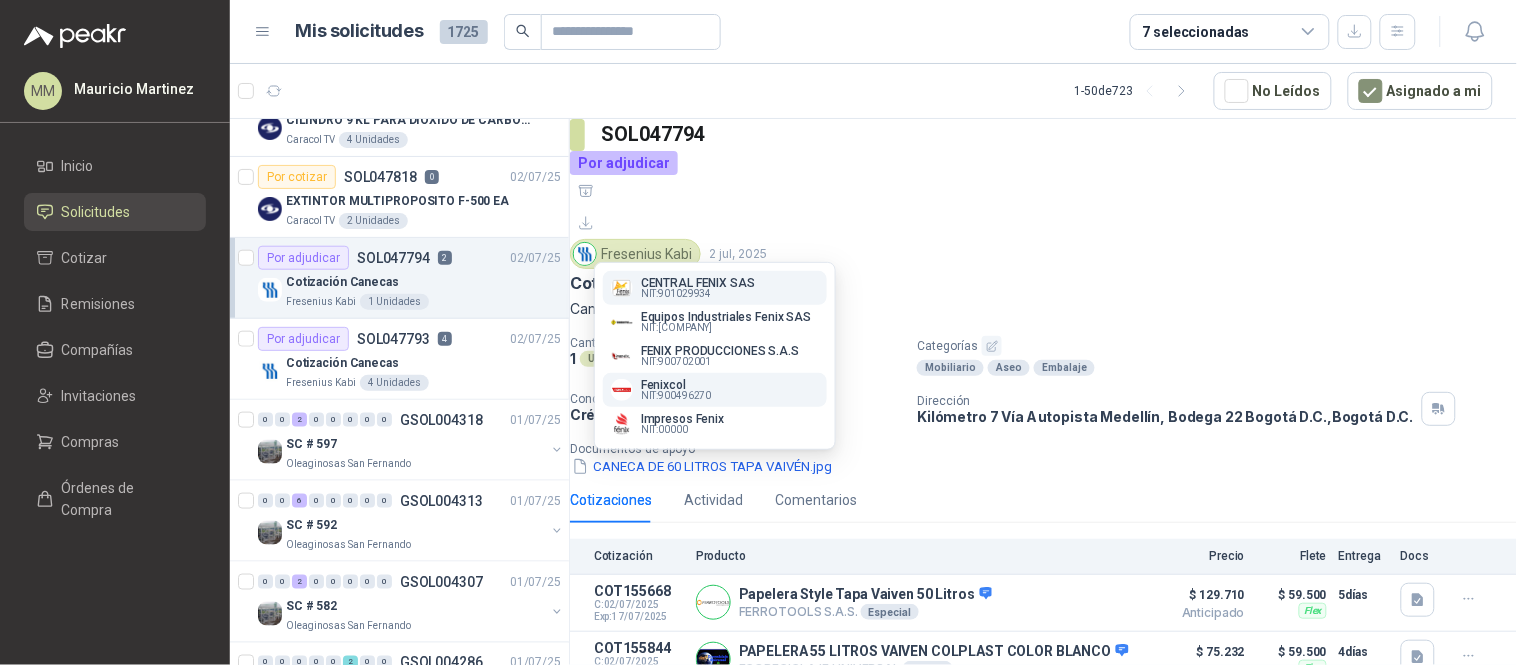 type on "*****" 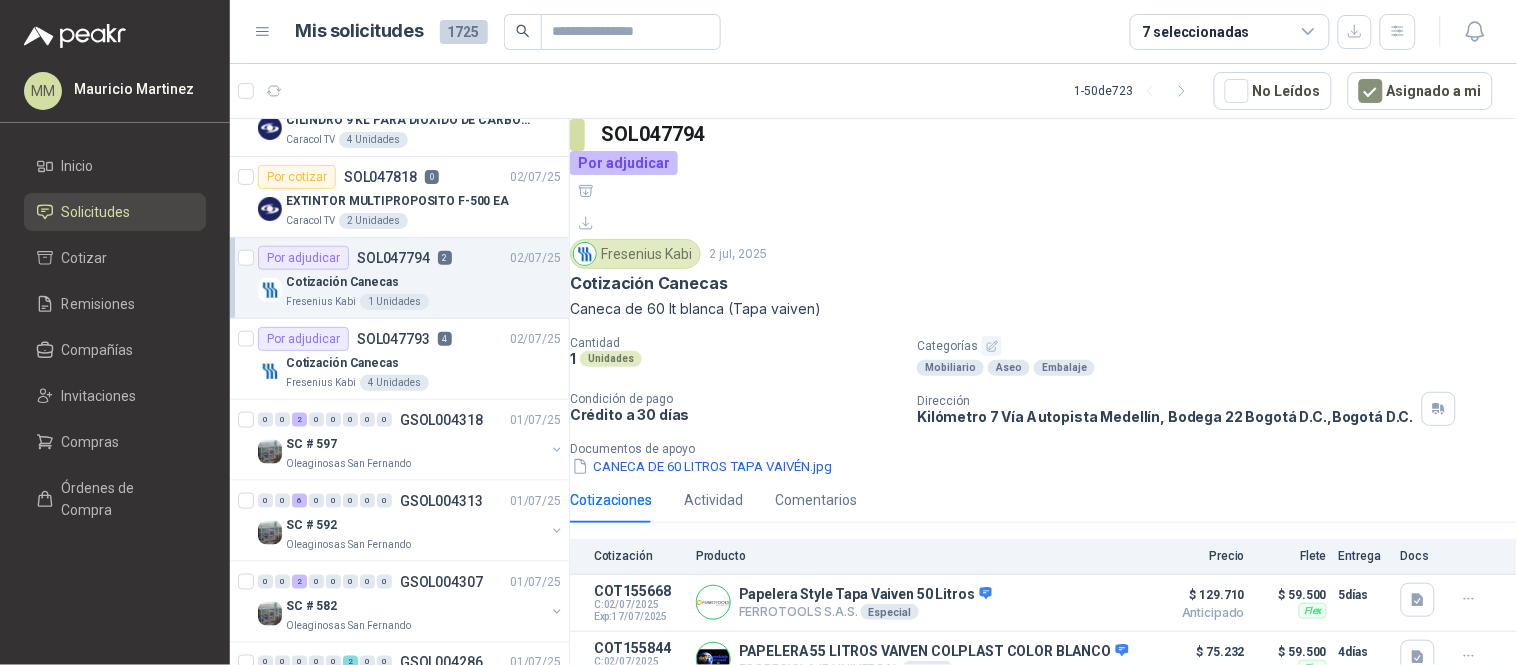 click on "Nombre del producto" at bounding box center [1043, 797] 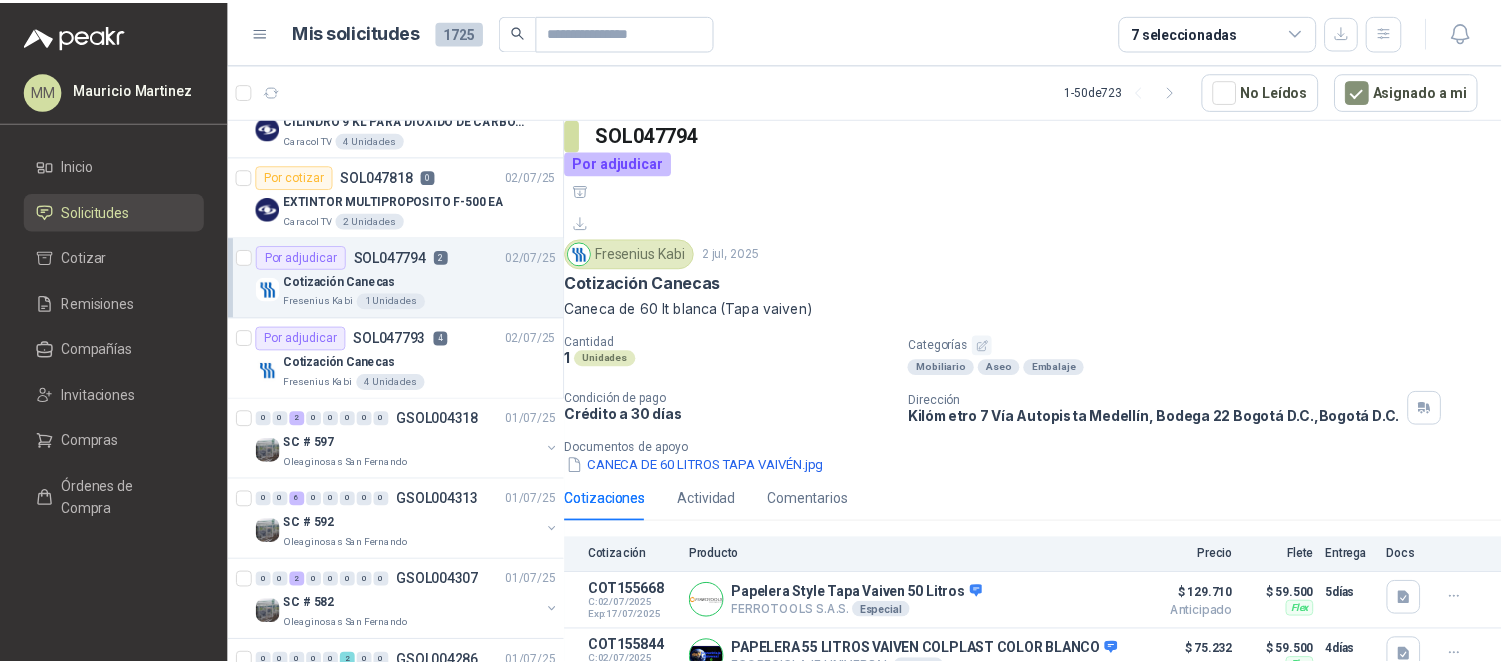 scroll, scrollTop: 0, scrollLeft: 85, axis: horizontal 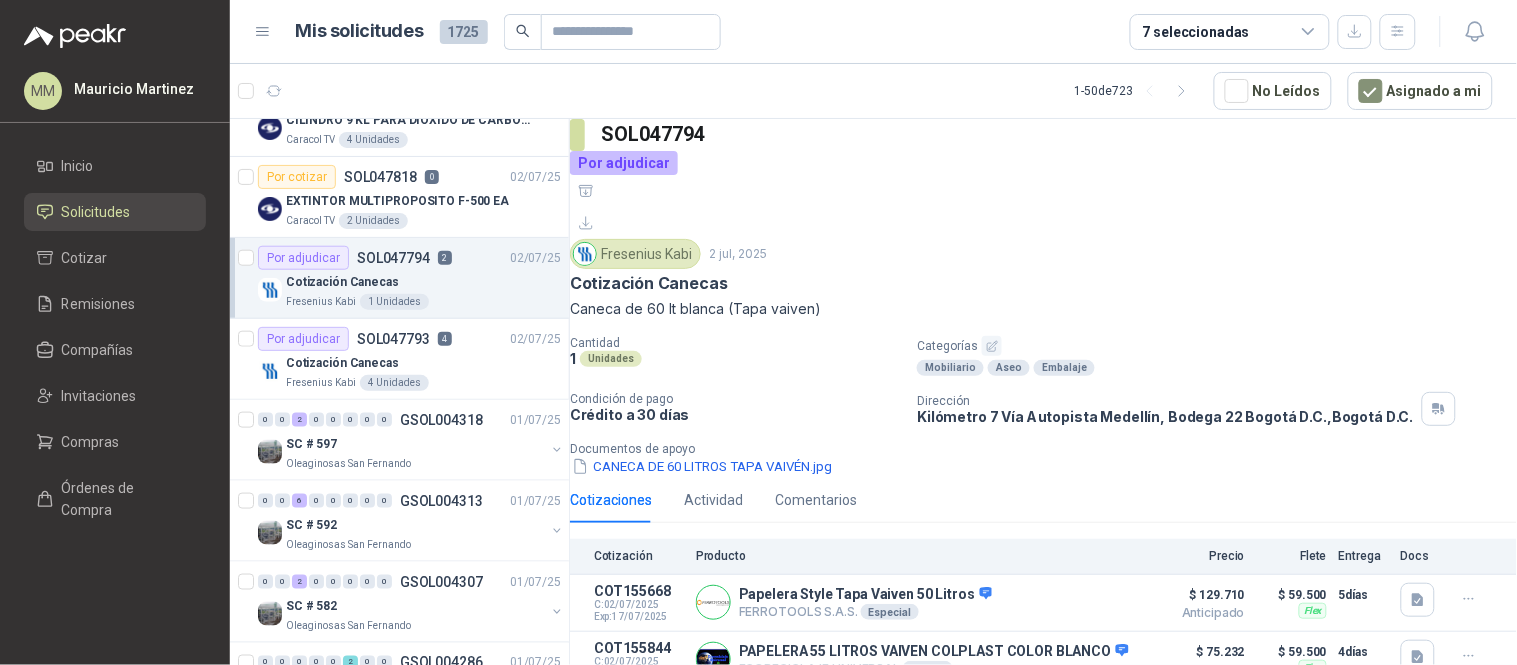 type on "**********" 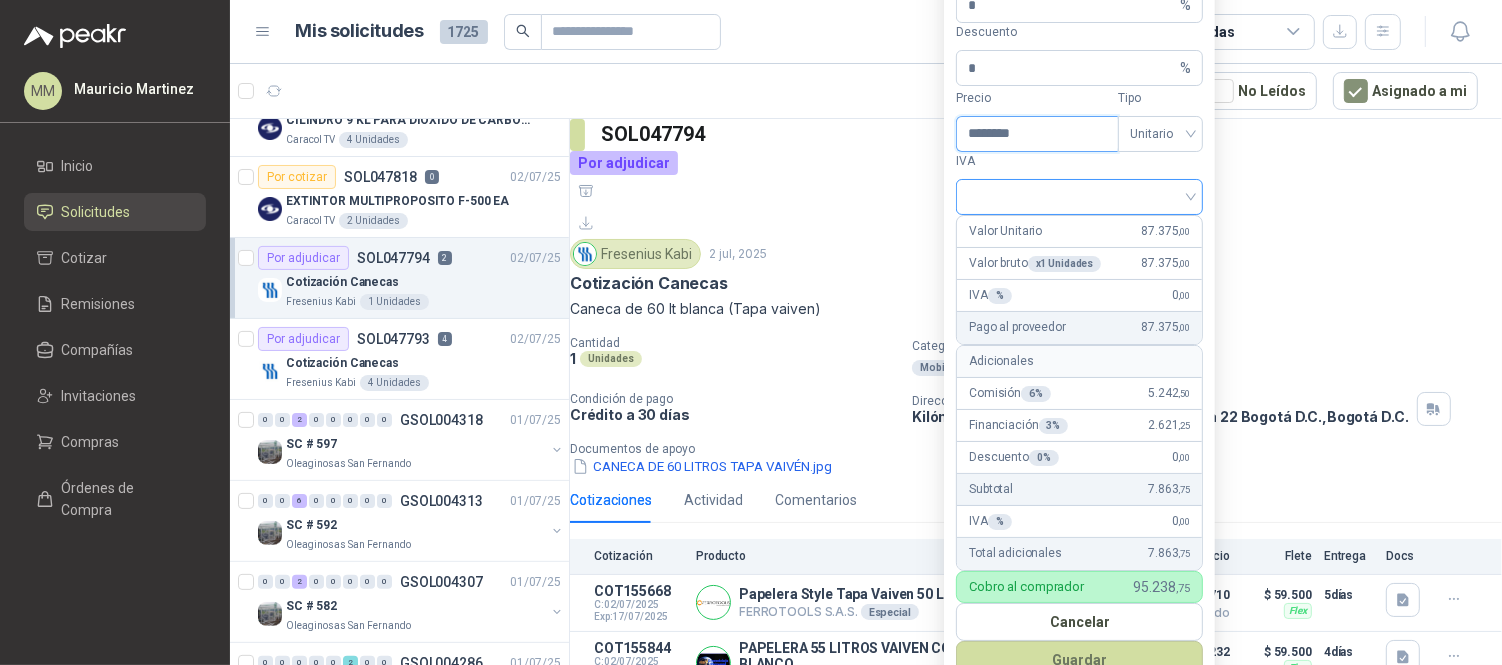 type on "********" 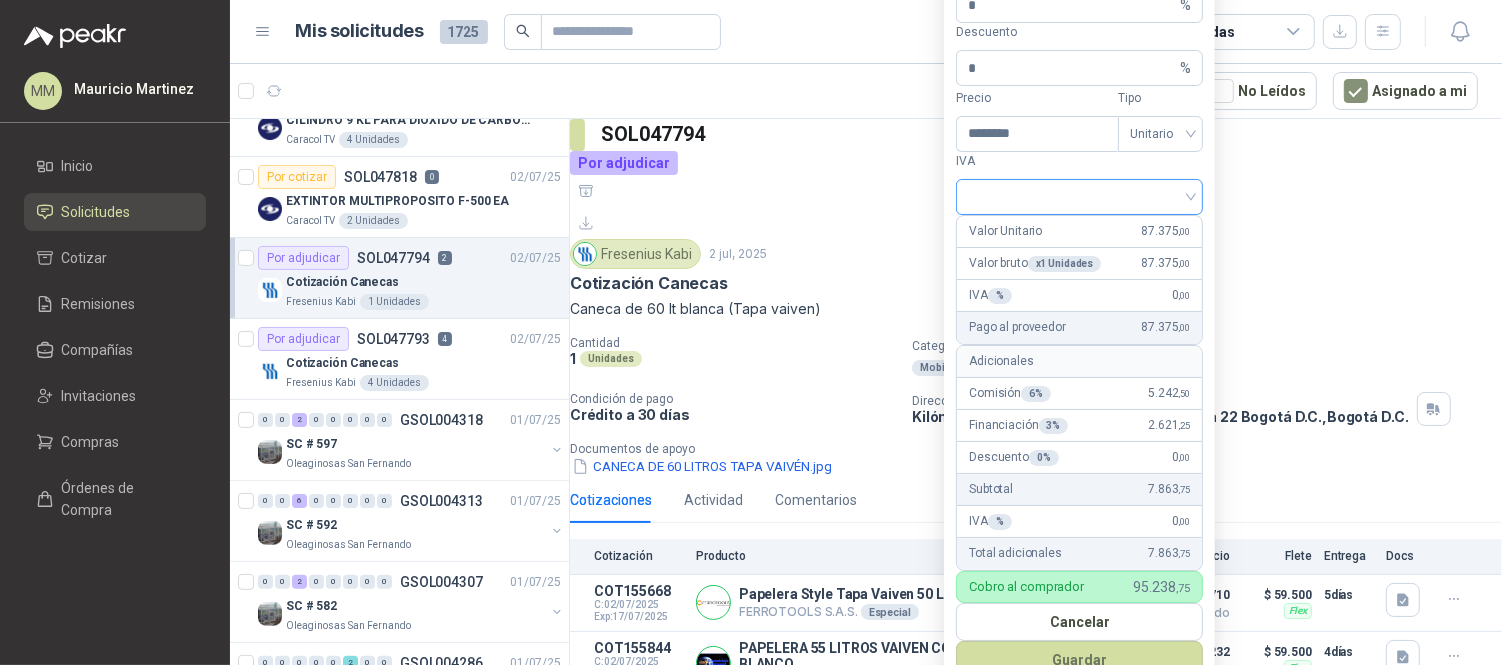 click at bounding box center (1079, 195) 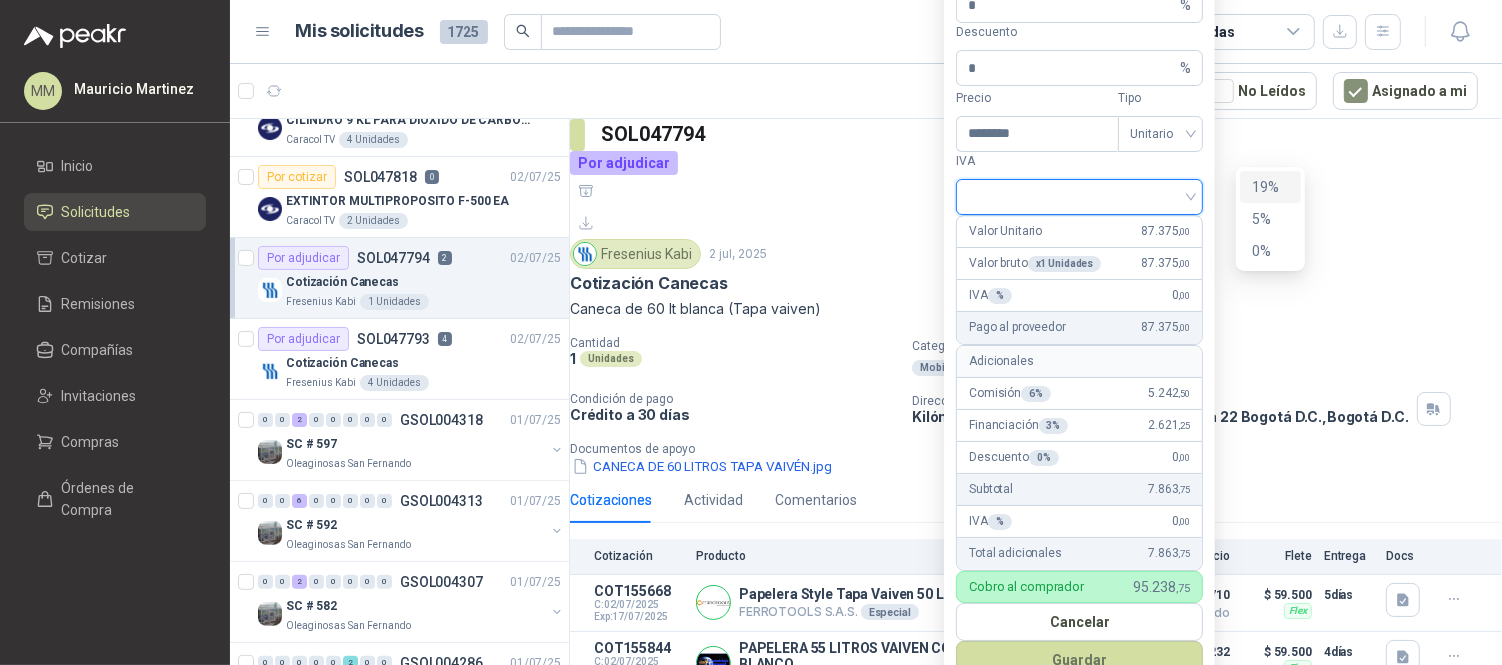 click on "19%" at bounding box center [1270, 187] 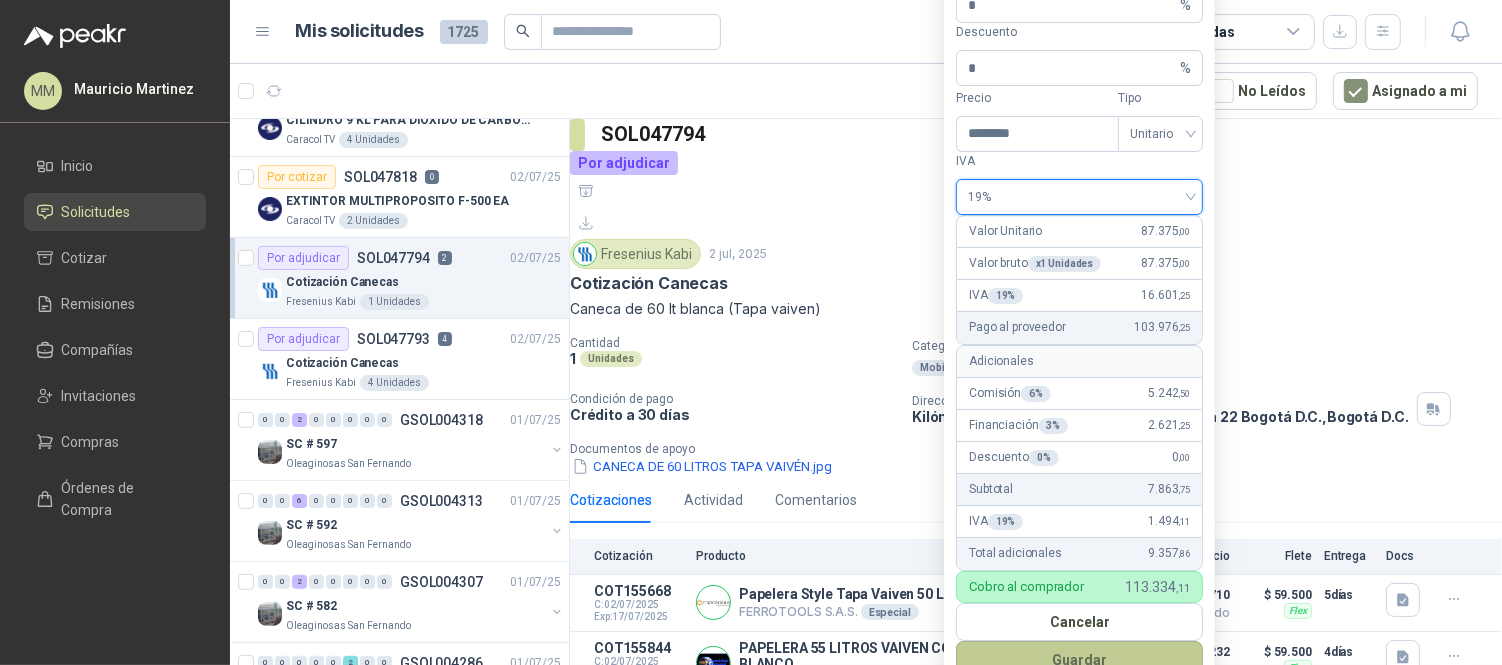 click on "Guardar" at bounding box center (1079, 660) 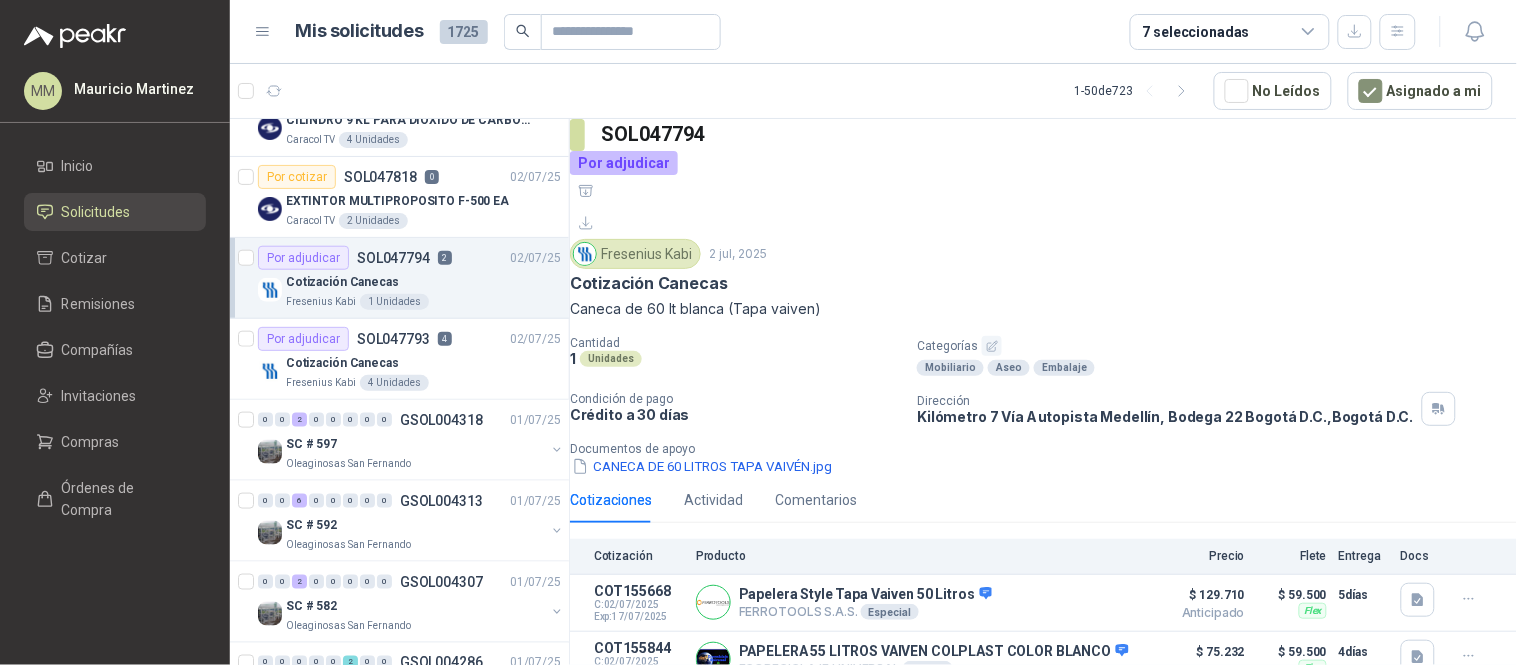 click on "Cancelar" at bounding box center [611, 1140] 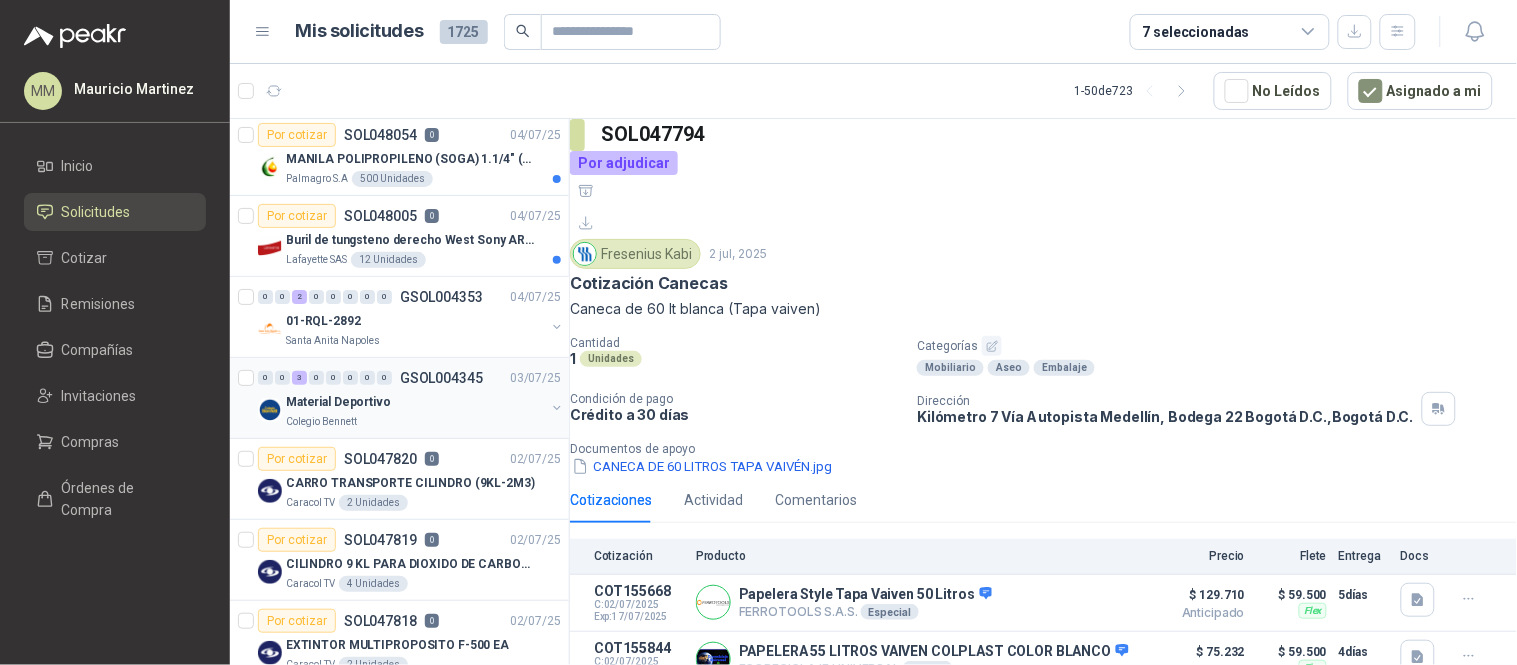 scroll, scrollTop: 0, scrollLeft: 0, axis: both 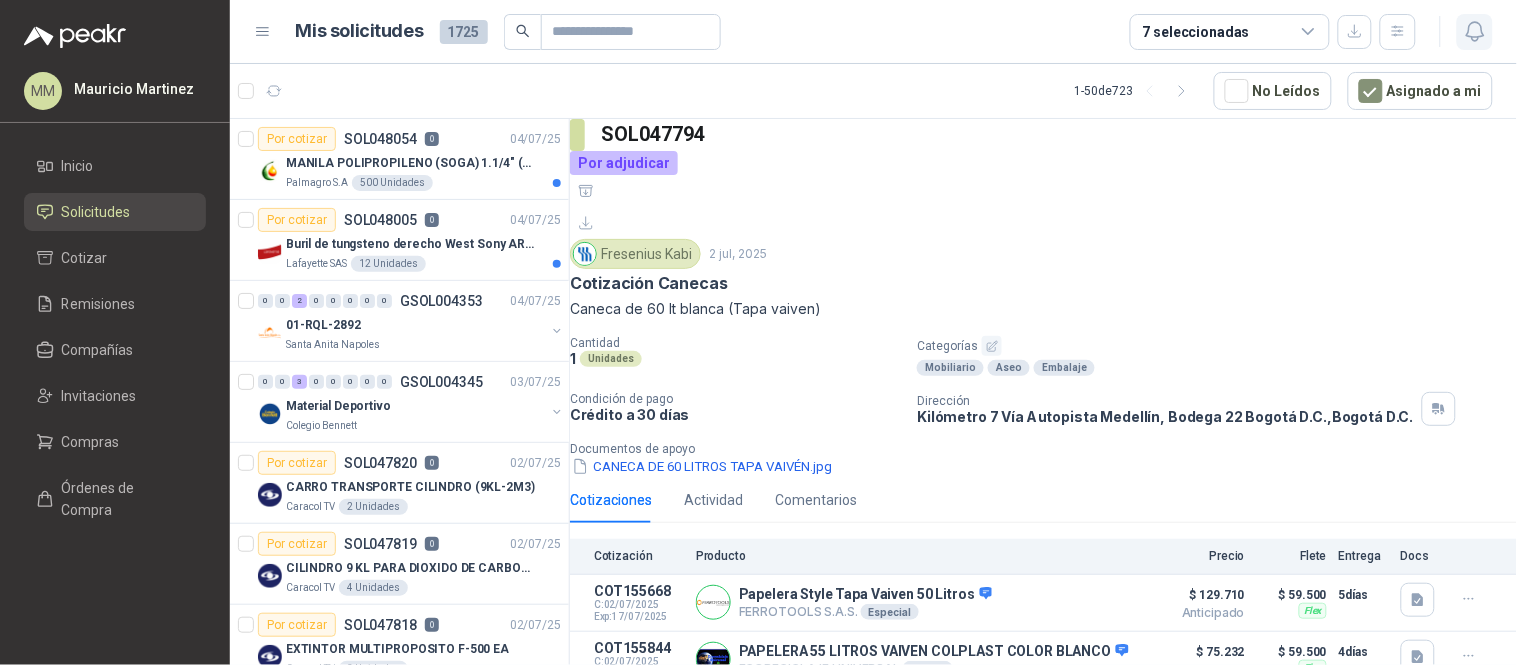 click at bounding box center [1475, 31] 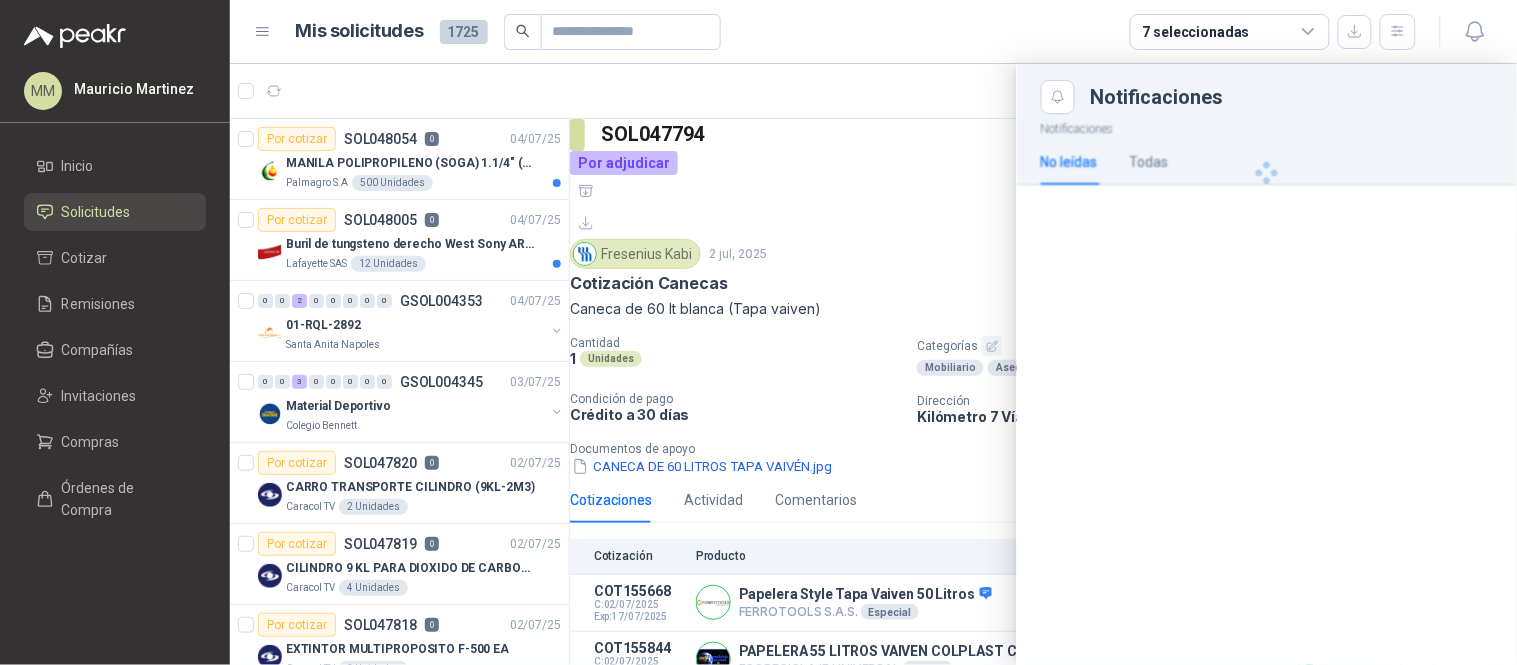 click at bounding box center [1267, 173] 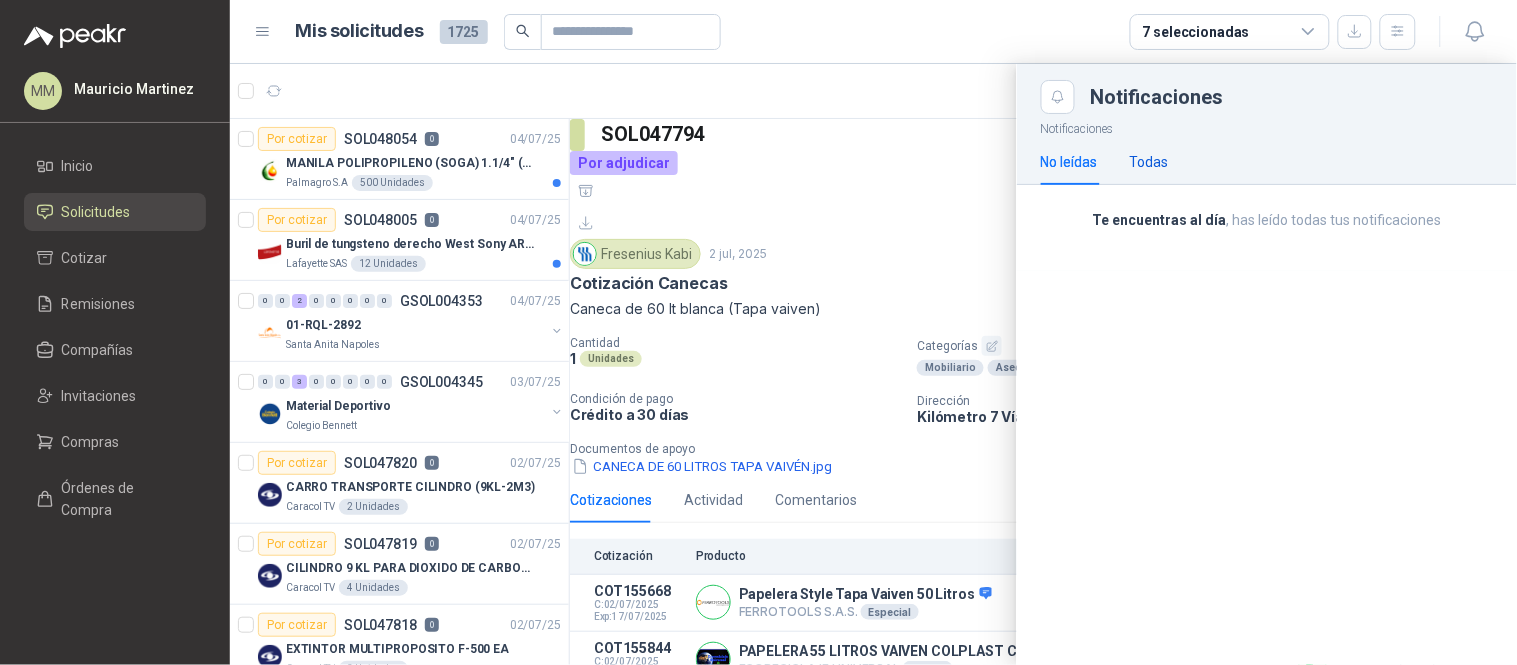 click on "Todas" at bounding box center [1149, 162] 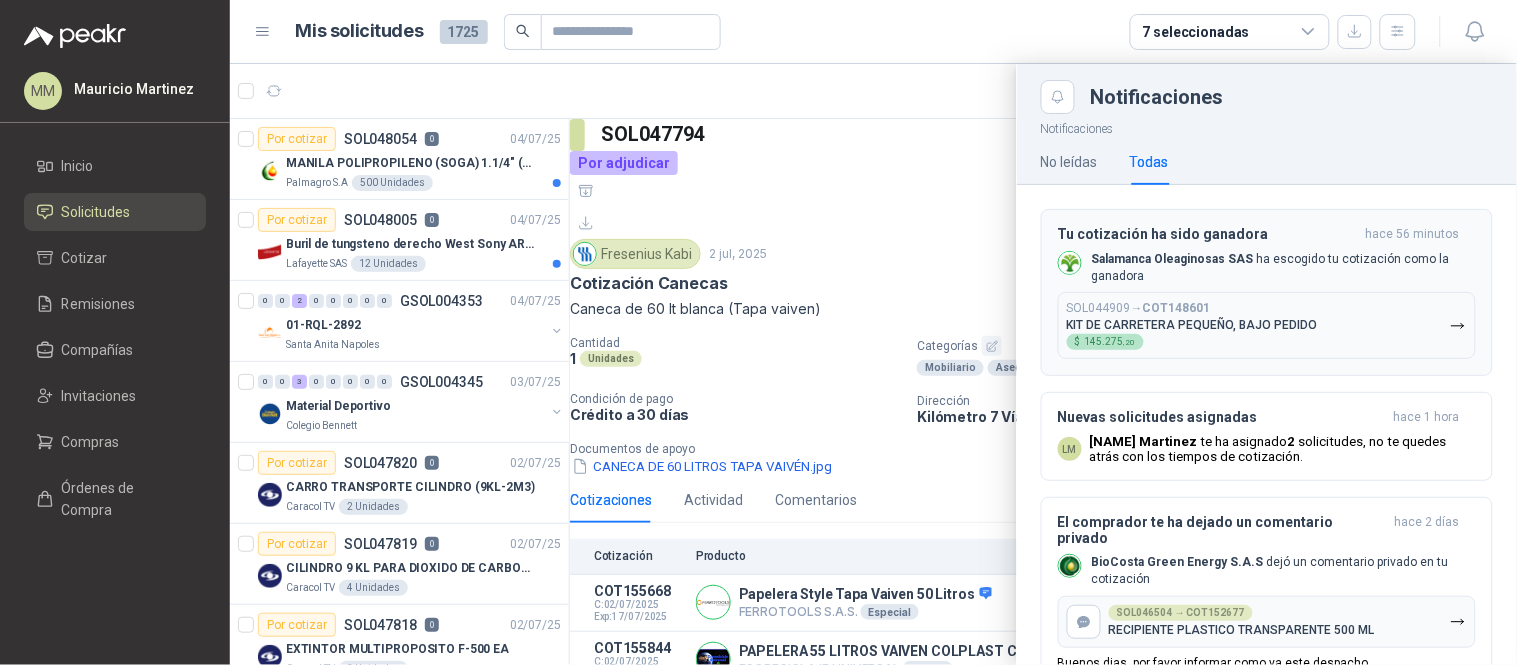 click on "SOL[NUMBER] → COT[NUMBER] KIT DE CARRETERA PEQUEÑO, BAJO PEDIDO $ [PRICE],20" at bounding box center (1267, 325) 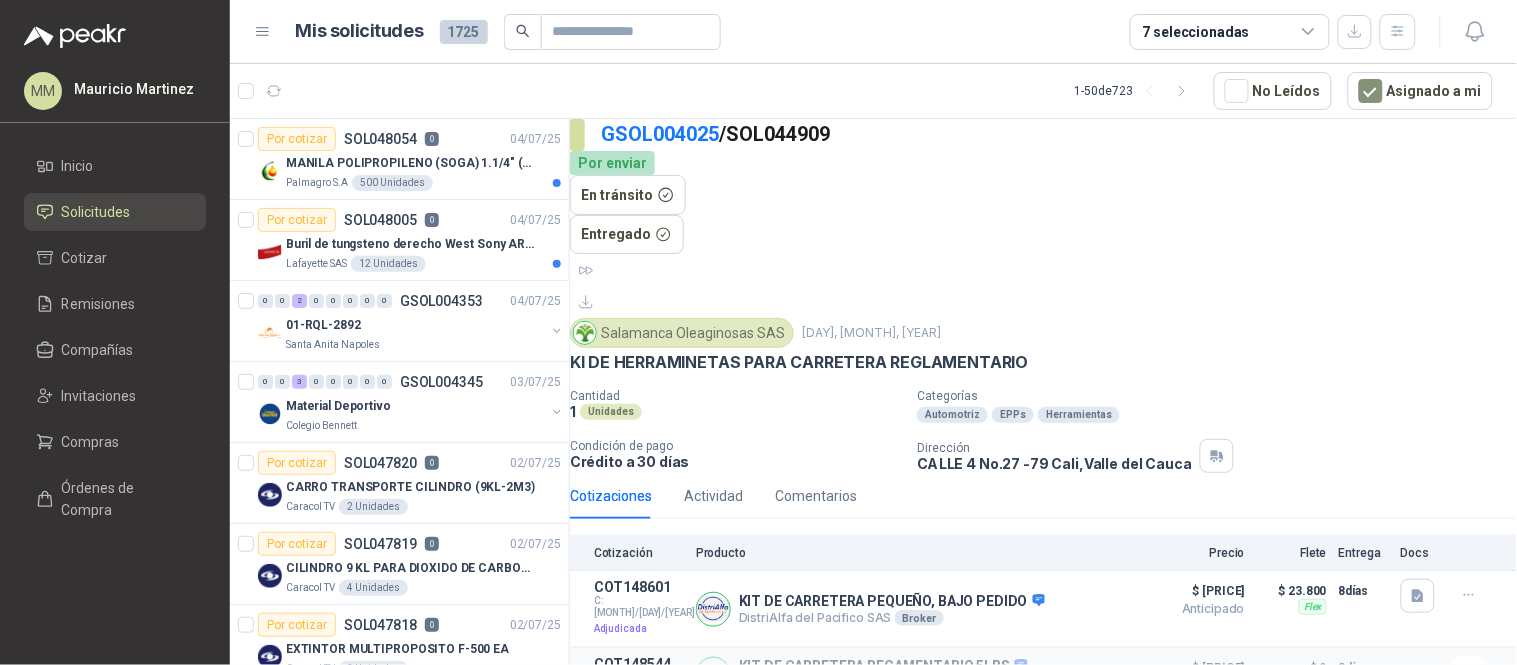 click on "Salamanca Oleaginosas SAS" at bounding box center (682, 333) 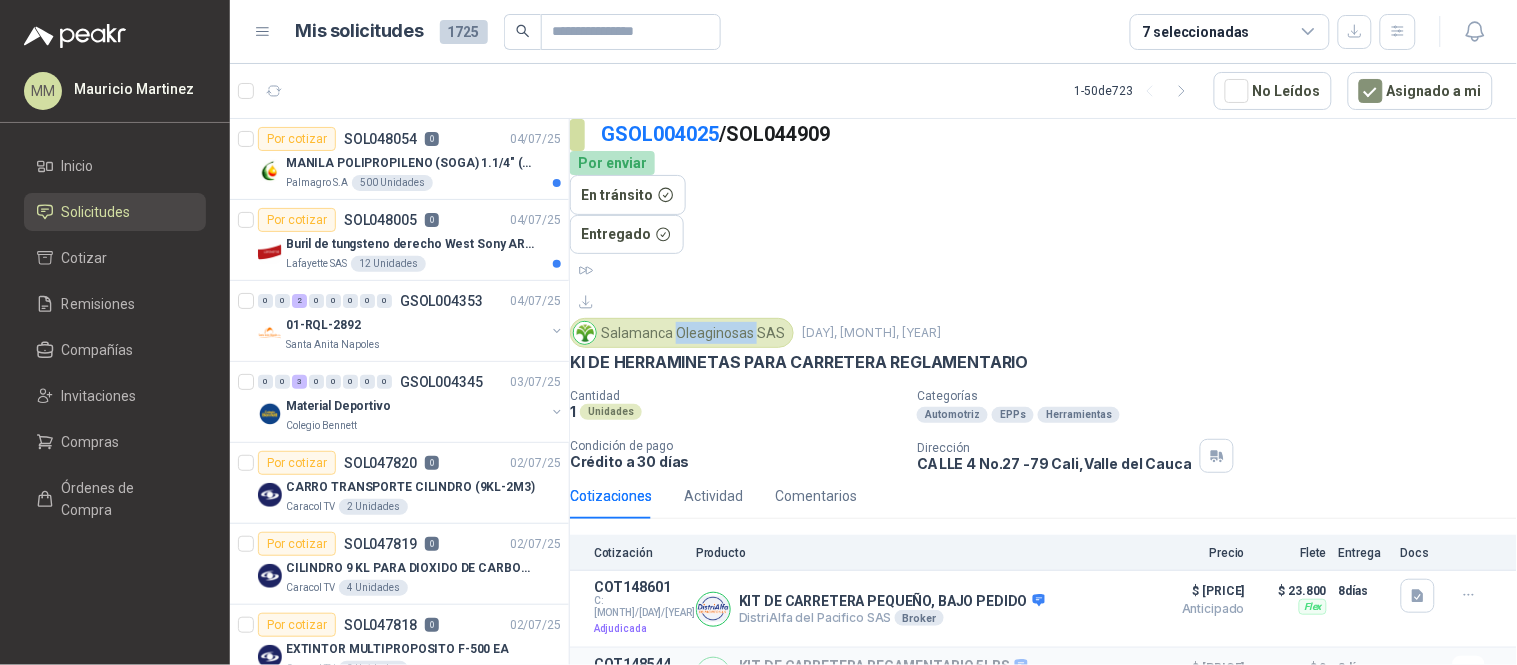 click on "Salamanca Oleaginosas SAS" at bounding box center (682, 333) 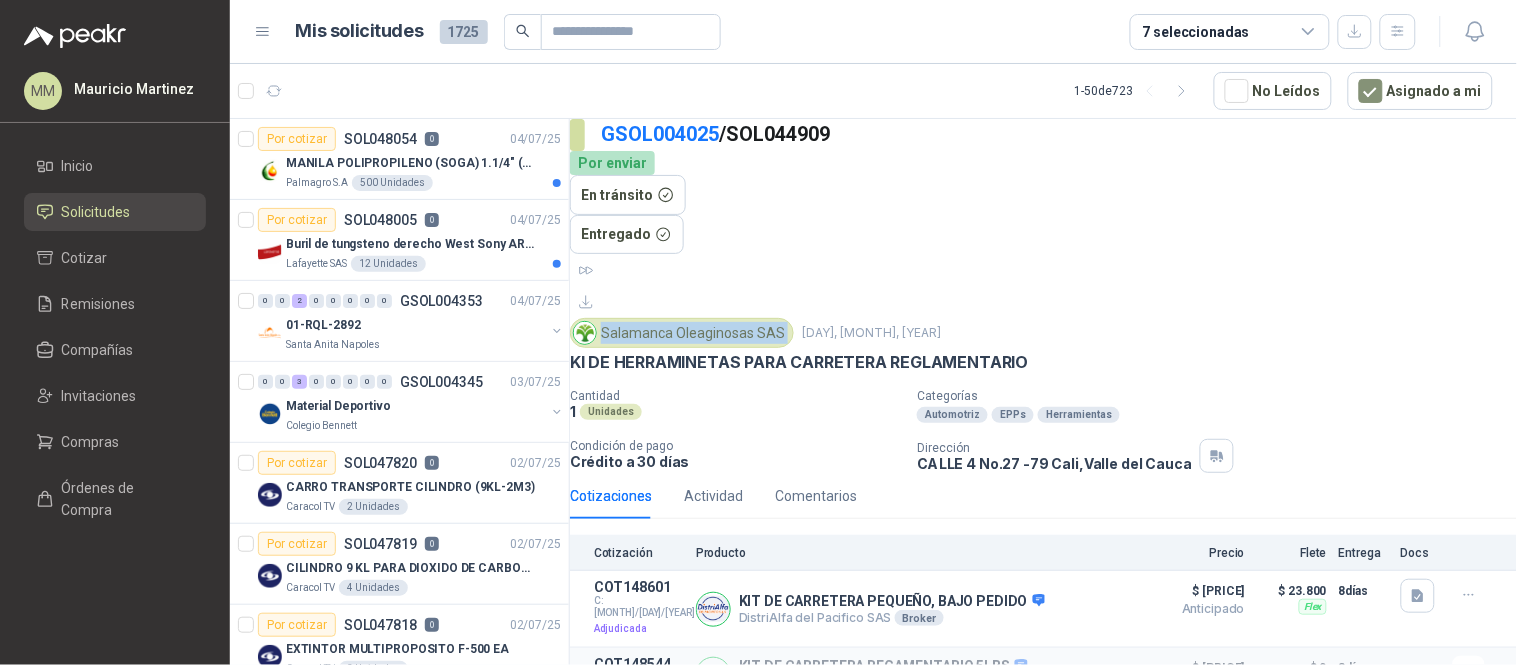 click on "Salamanca Oleaginosas SAS" at bounding box center (682, 333) 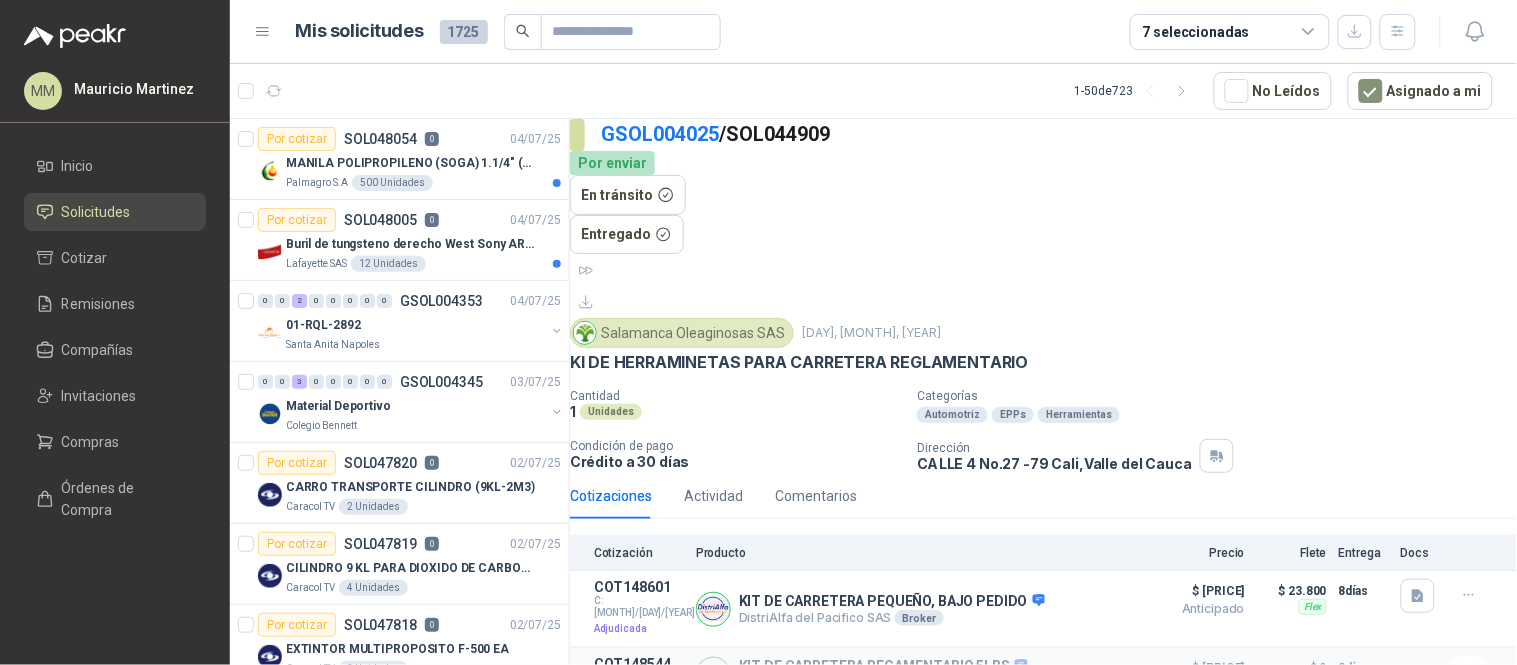 click on "Dirección [STREET] [NUMBER] - [NUMBER] [CITY], [STATE]" at bounding box center (1225, 456) 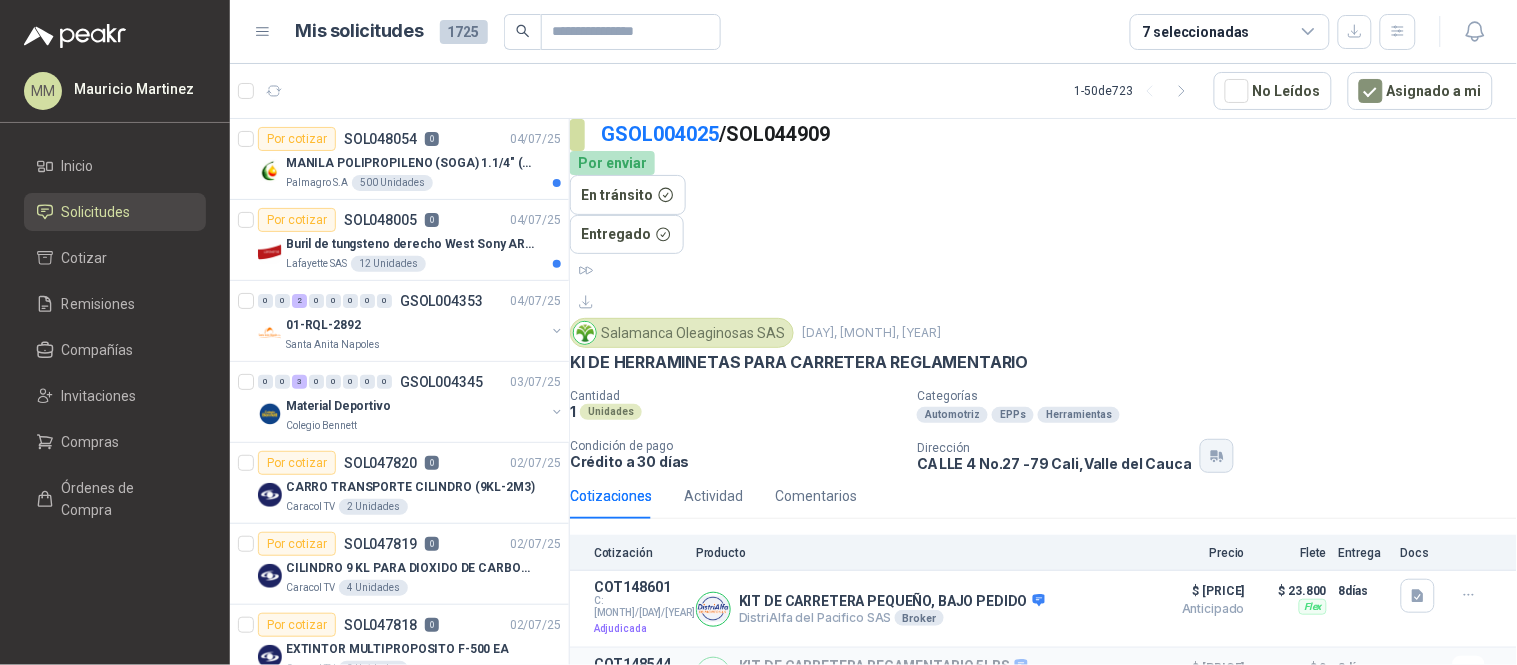 click at bounding box center (1217, 456) 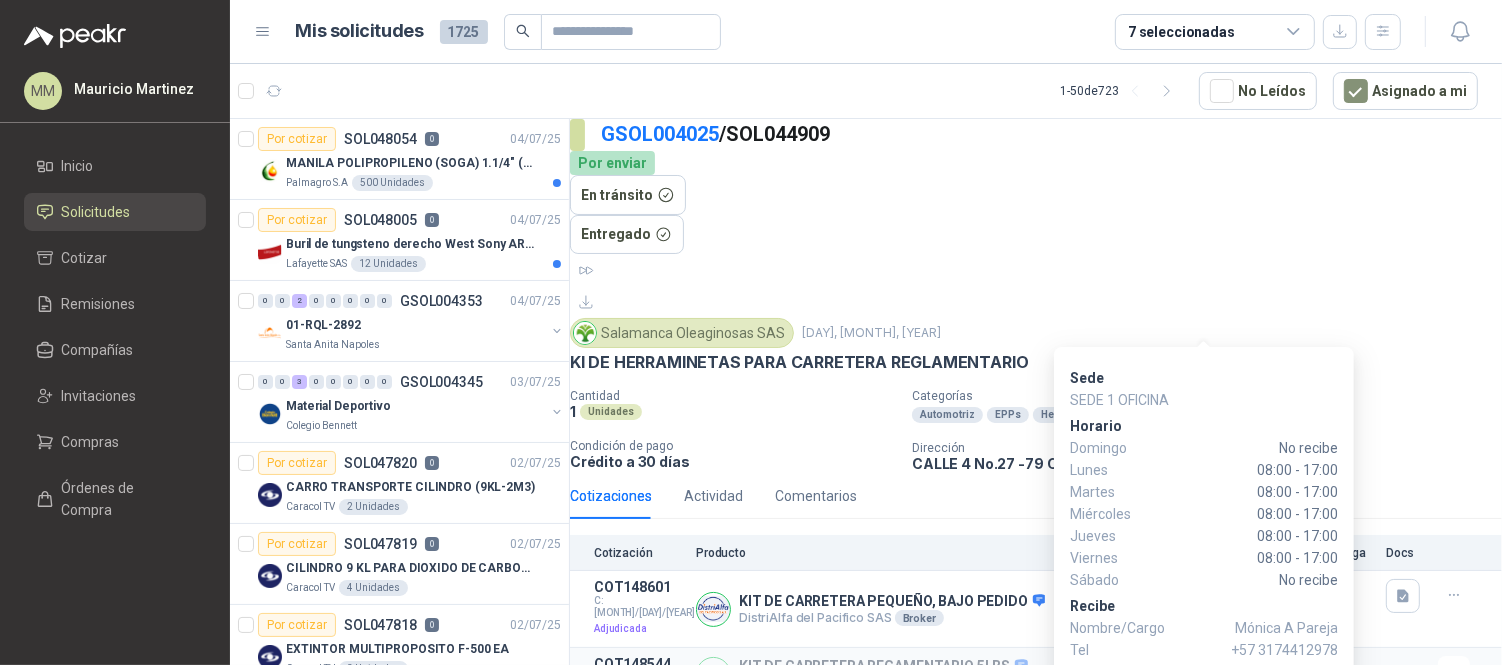drag, startPoint x: 1227, startPoint y: 631, endPoint x: 1336, endPoint y: 634, distance: 109.041275 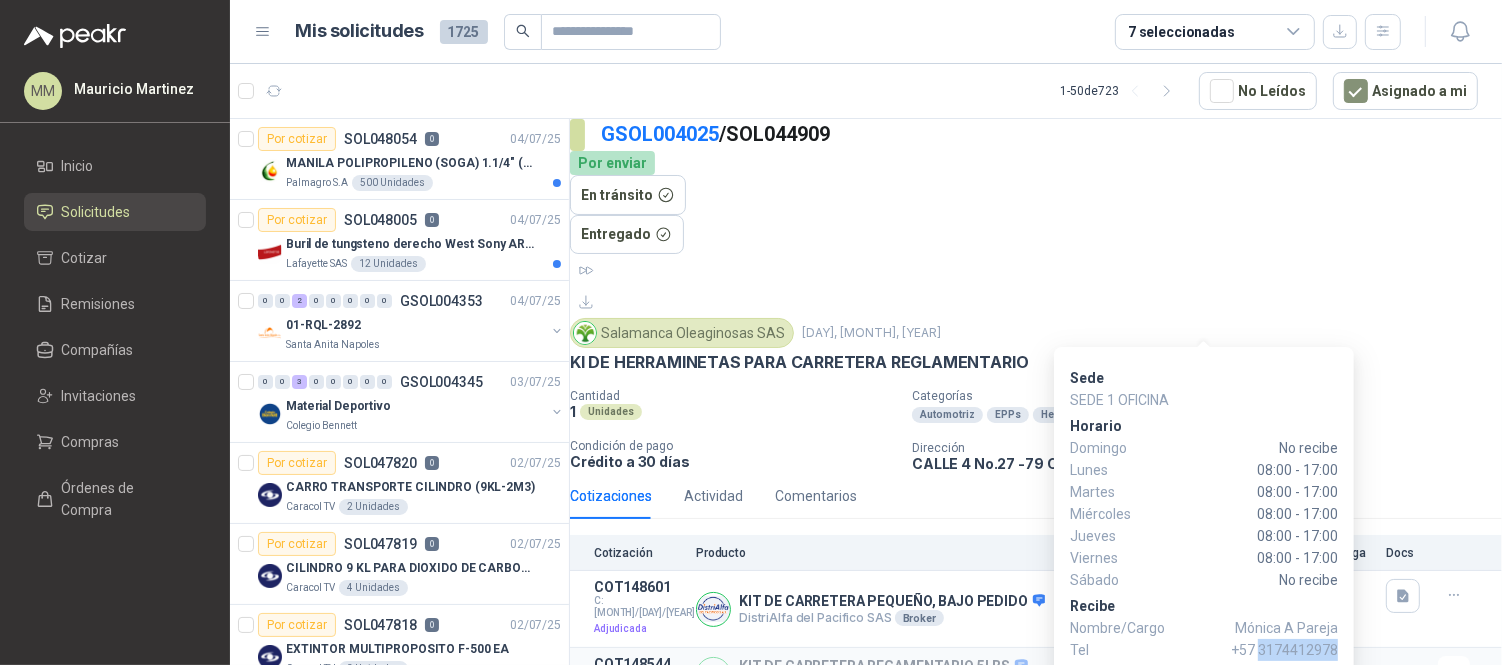 click on "+57 3174412978" at bounding box center (1286, 628) 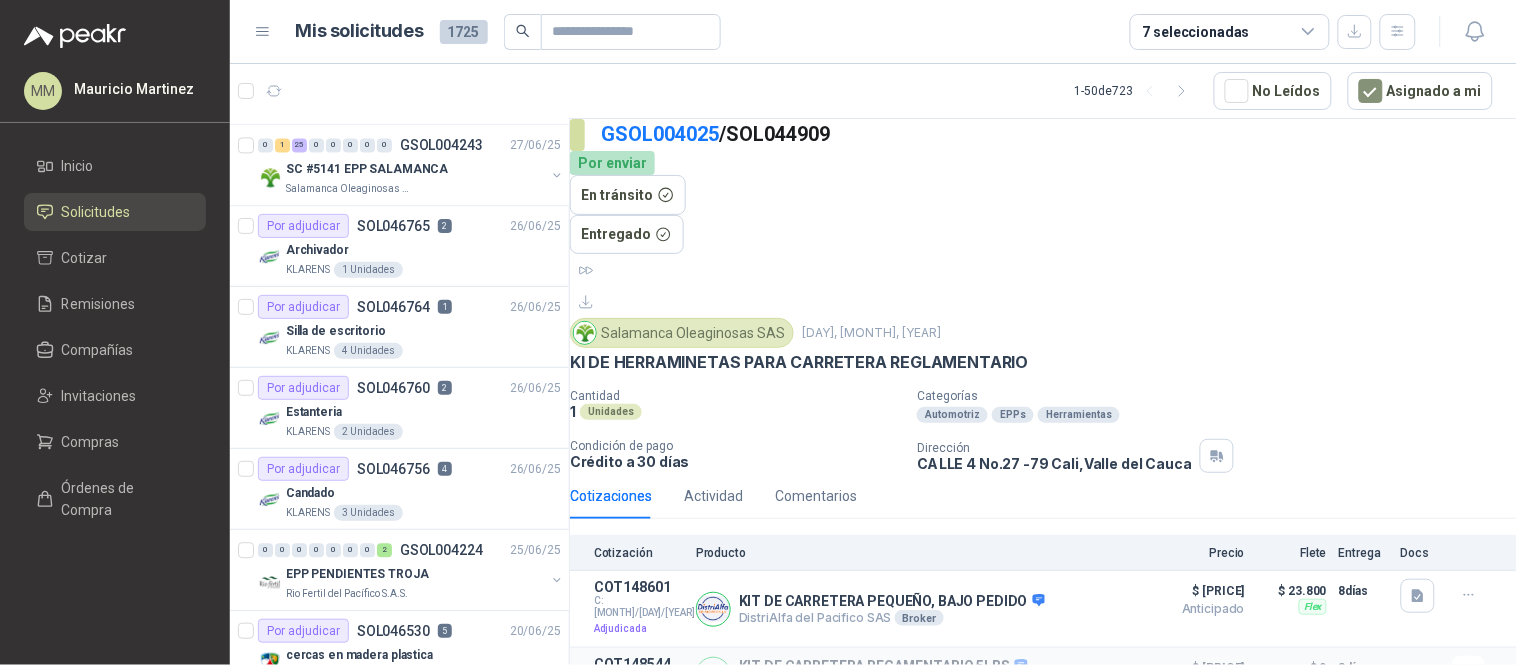 scroll, scrollTop: 1111, scrollLeft: 0, axis: vertical 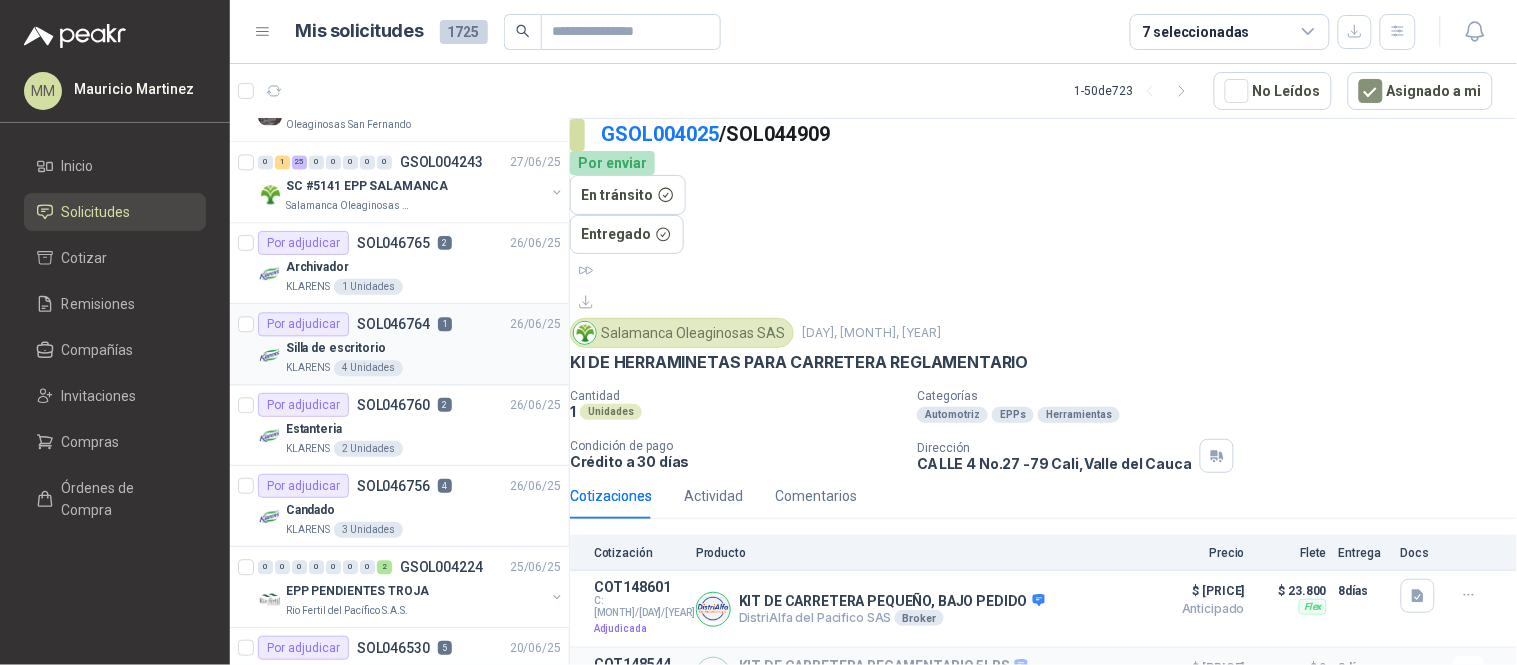 click on "1" at bounding box center (445, 324) 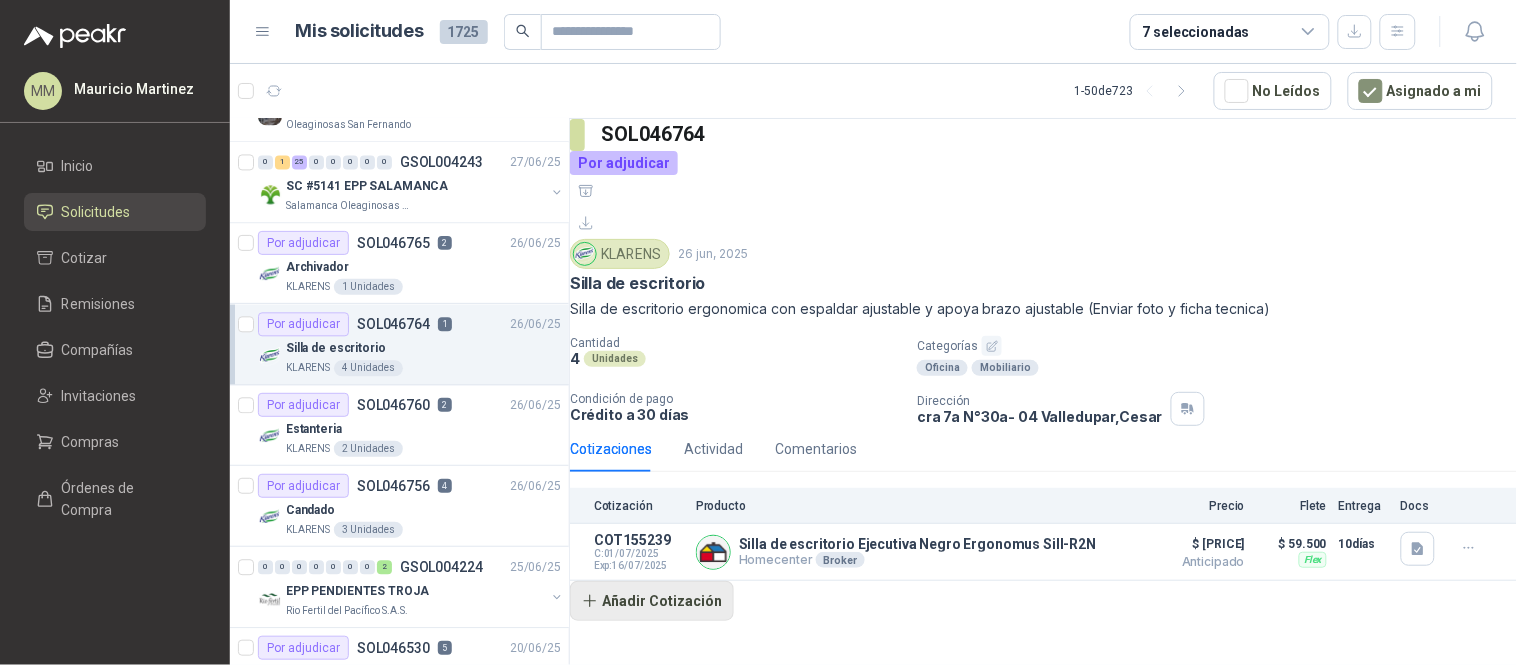 click on "Añadir Cotización" at bounding box center (652, 601) 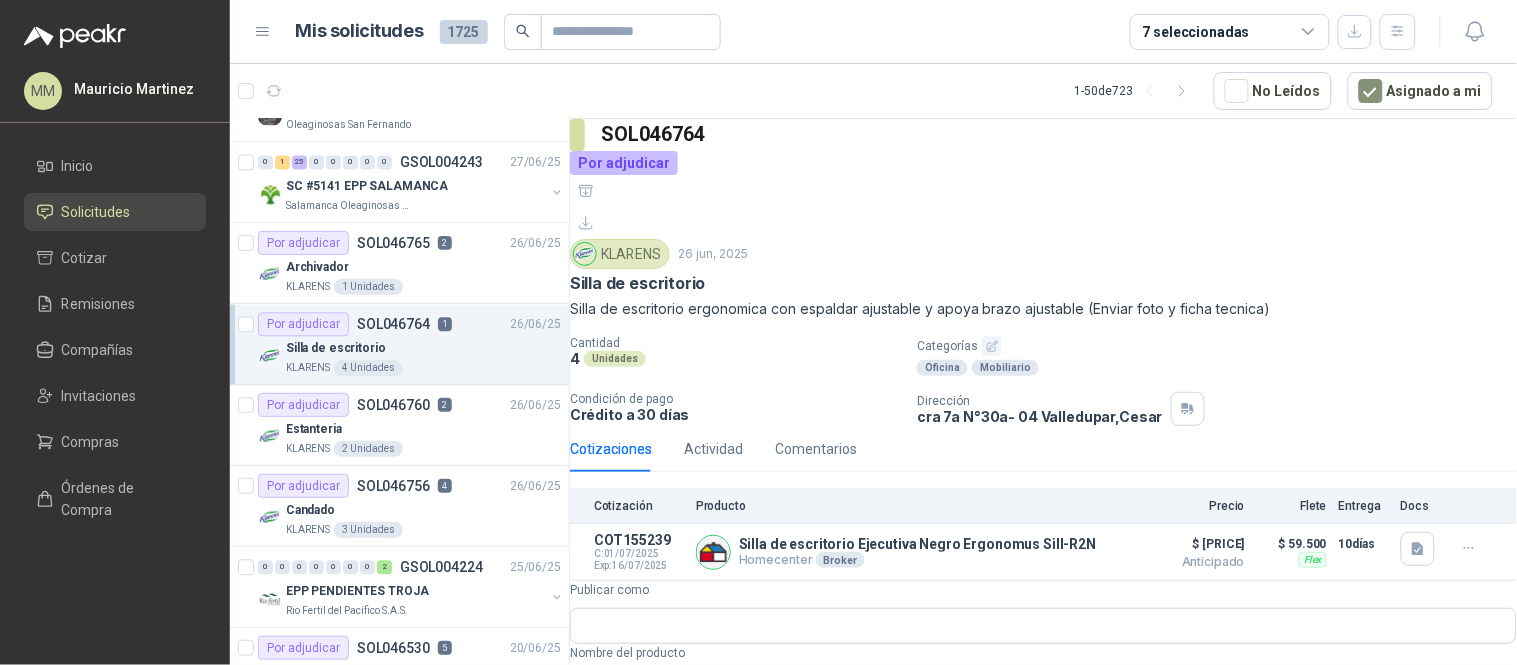click on "**********" at bounding box center (1043, 835) 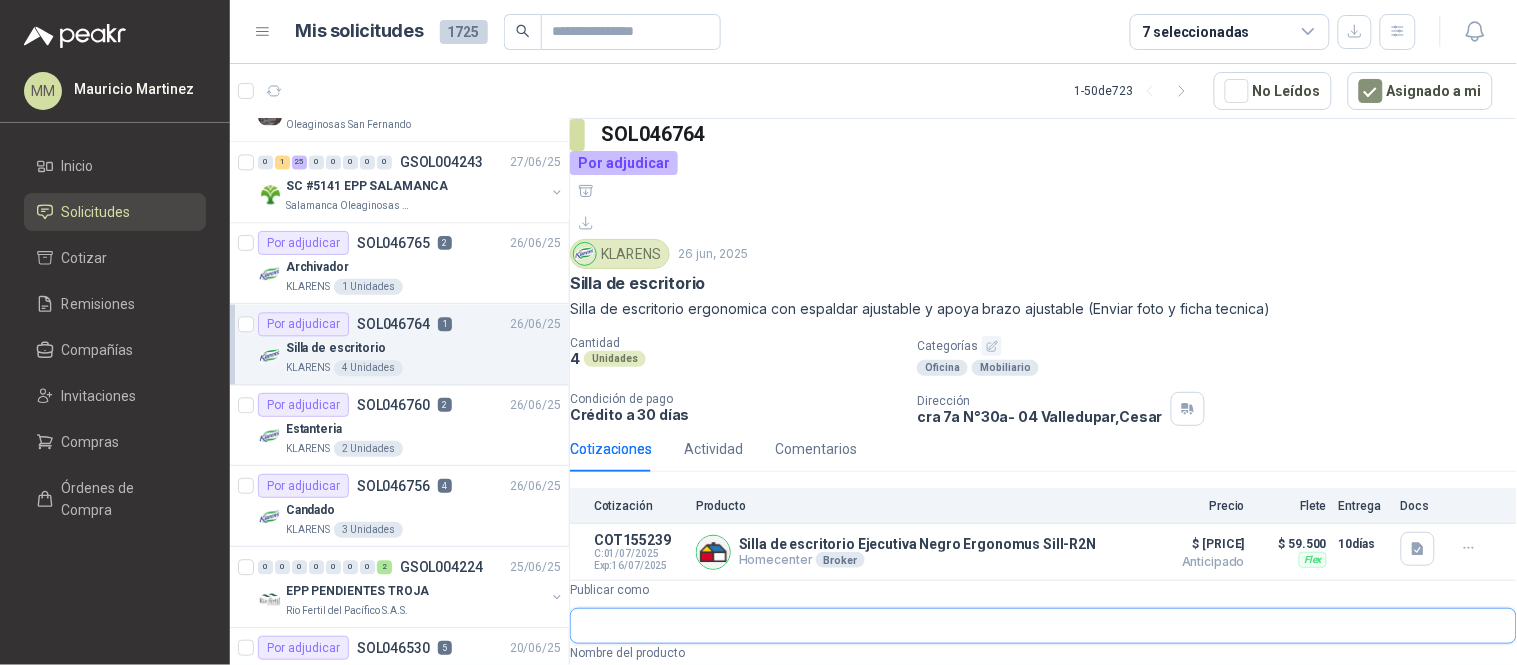 click on "Publicar como" at bounding box center [1043, 626] 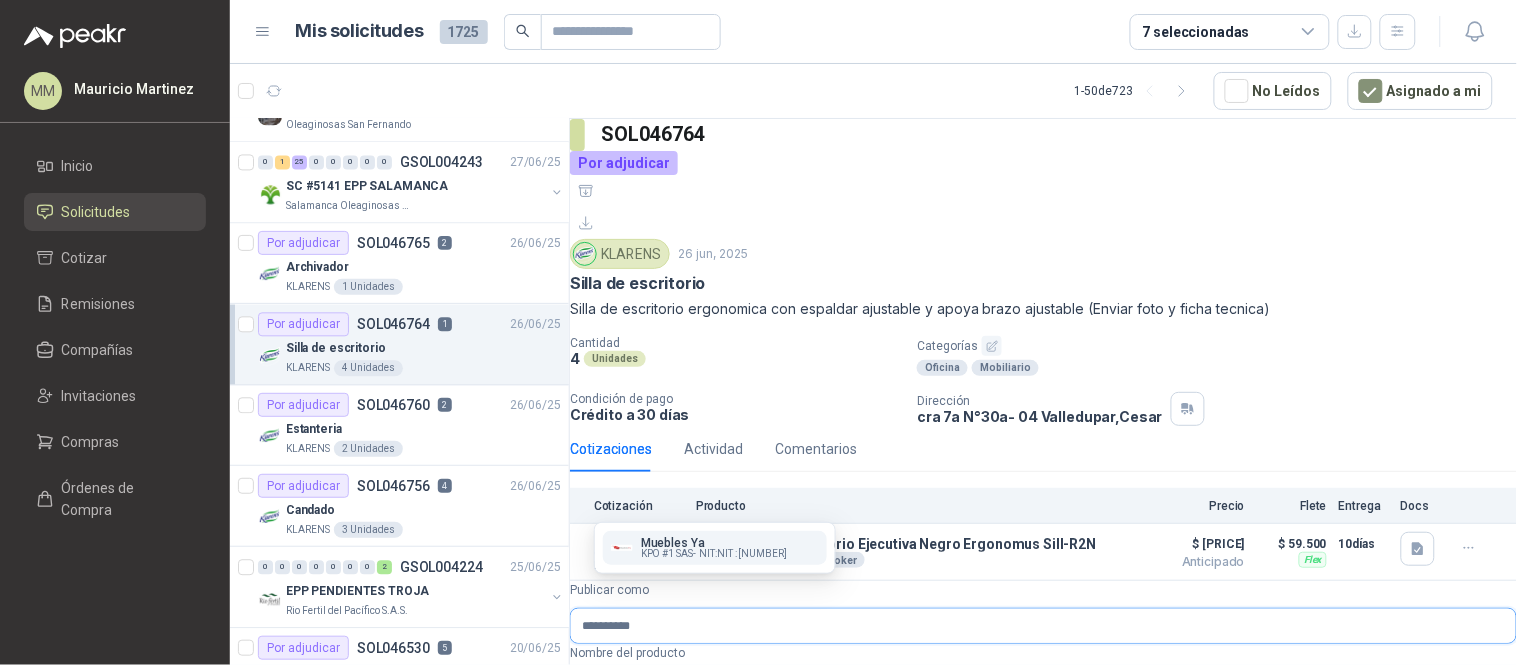 type on "**********" 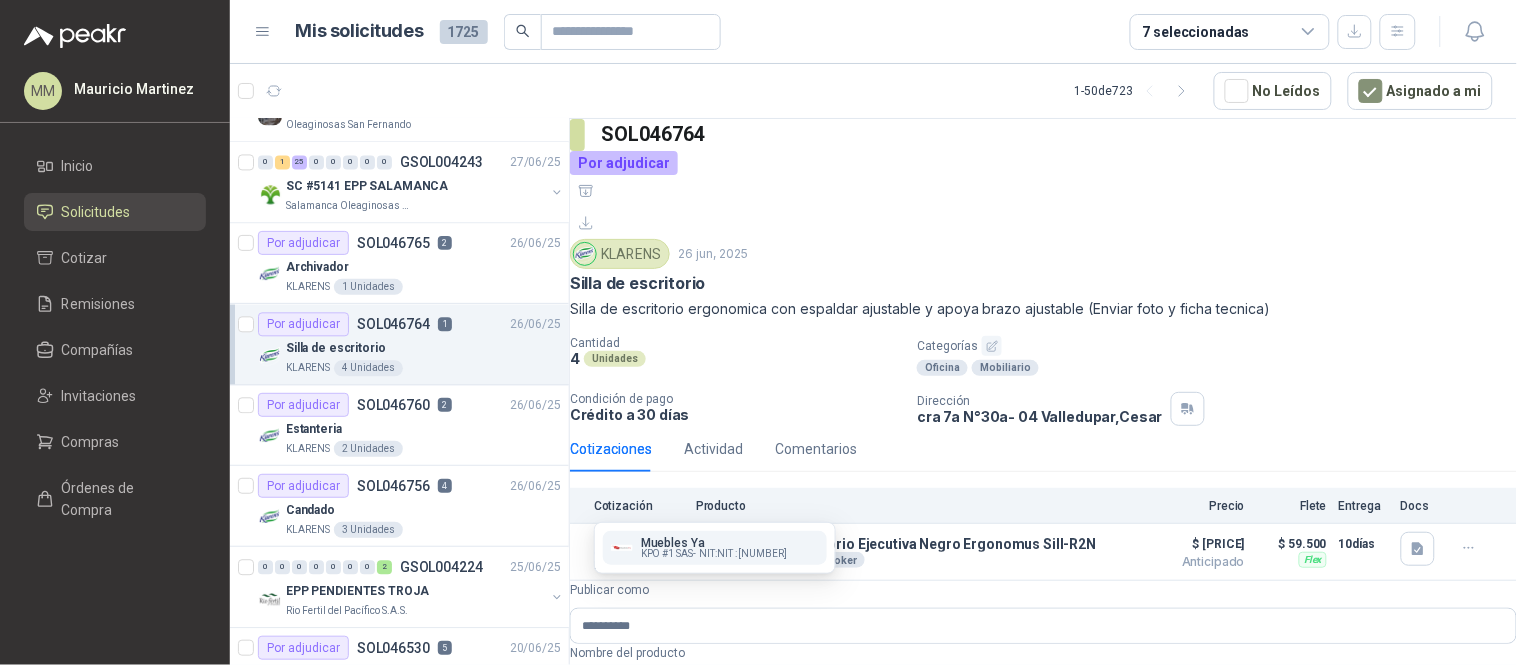 click on "Muebles Ya" at bounding box center [714, 543] 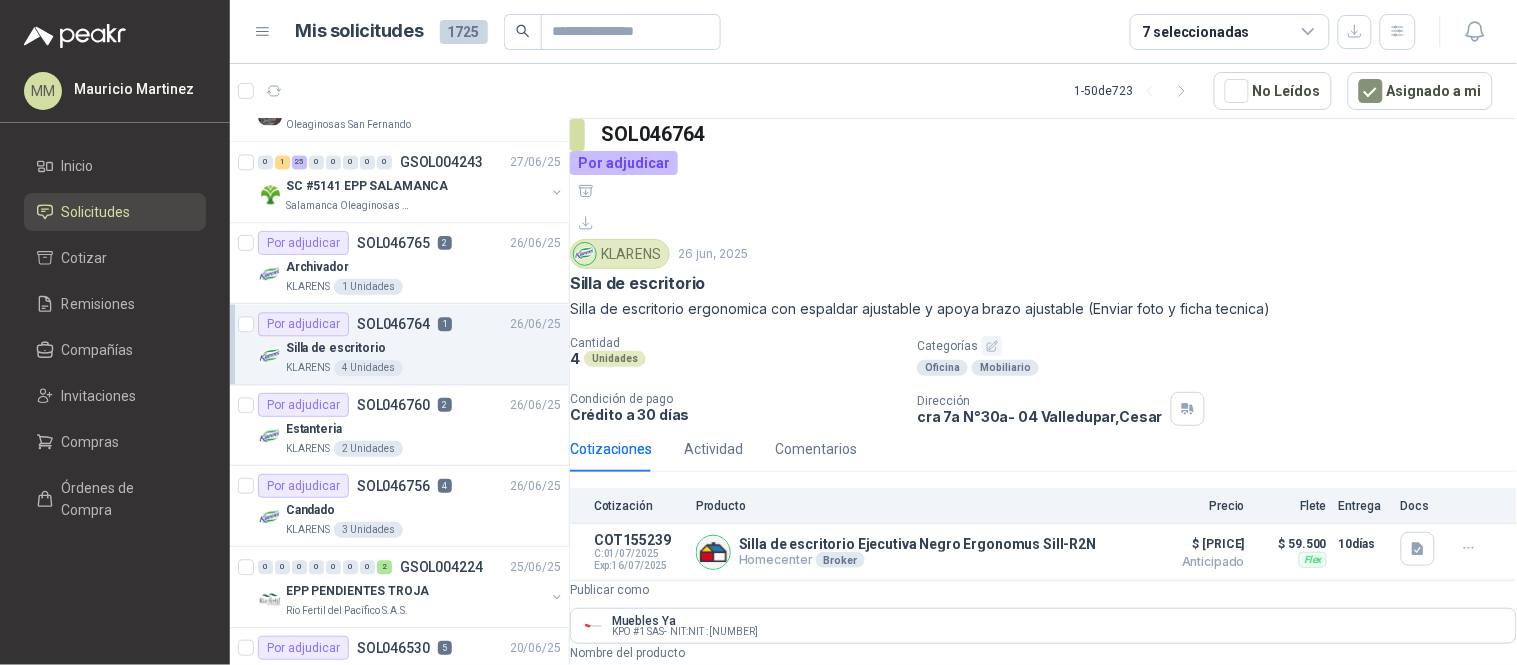 click on "Nombre del producto" at bounding box center [1043, 689] 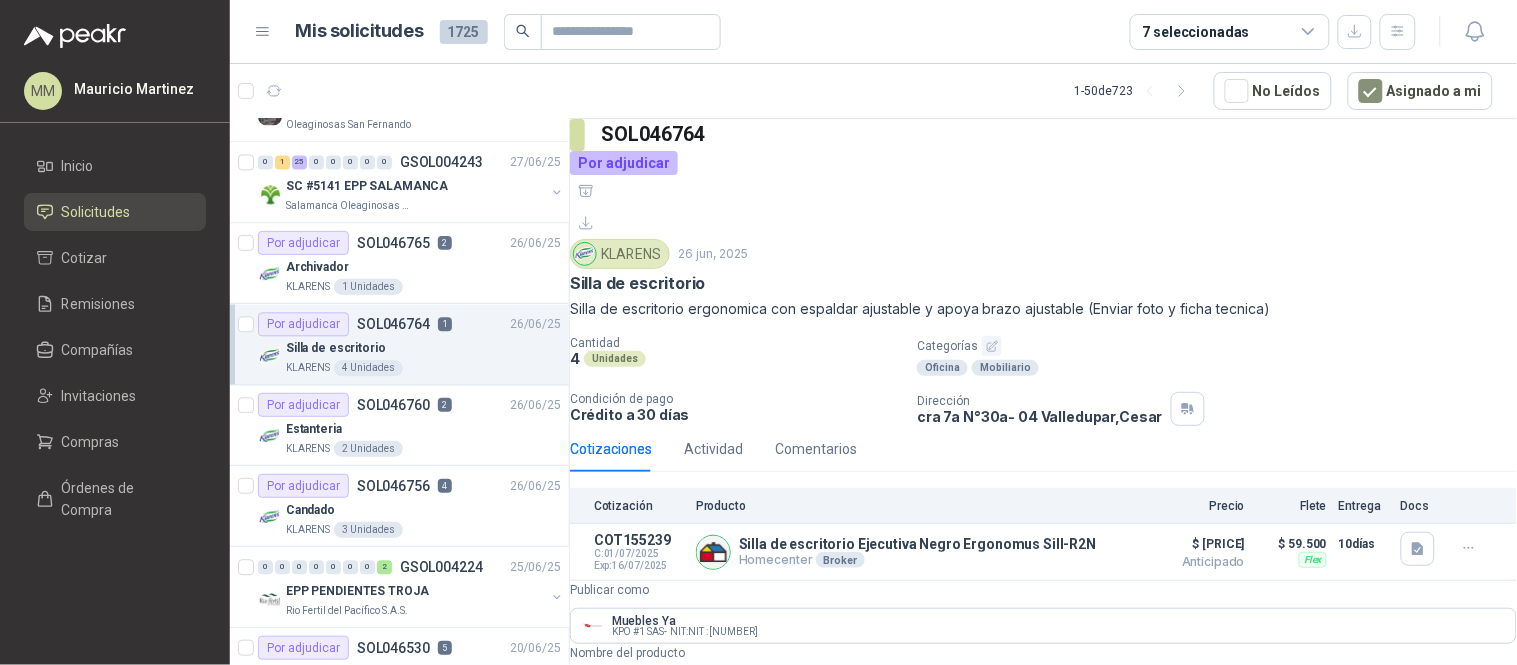 click on "Nombre del producto" at bounding box center [1043, 689] 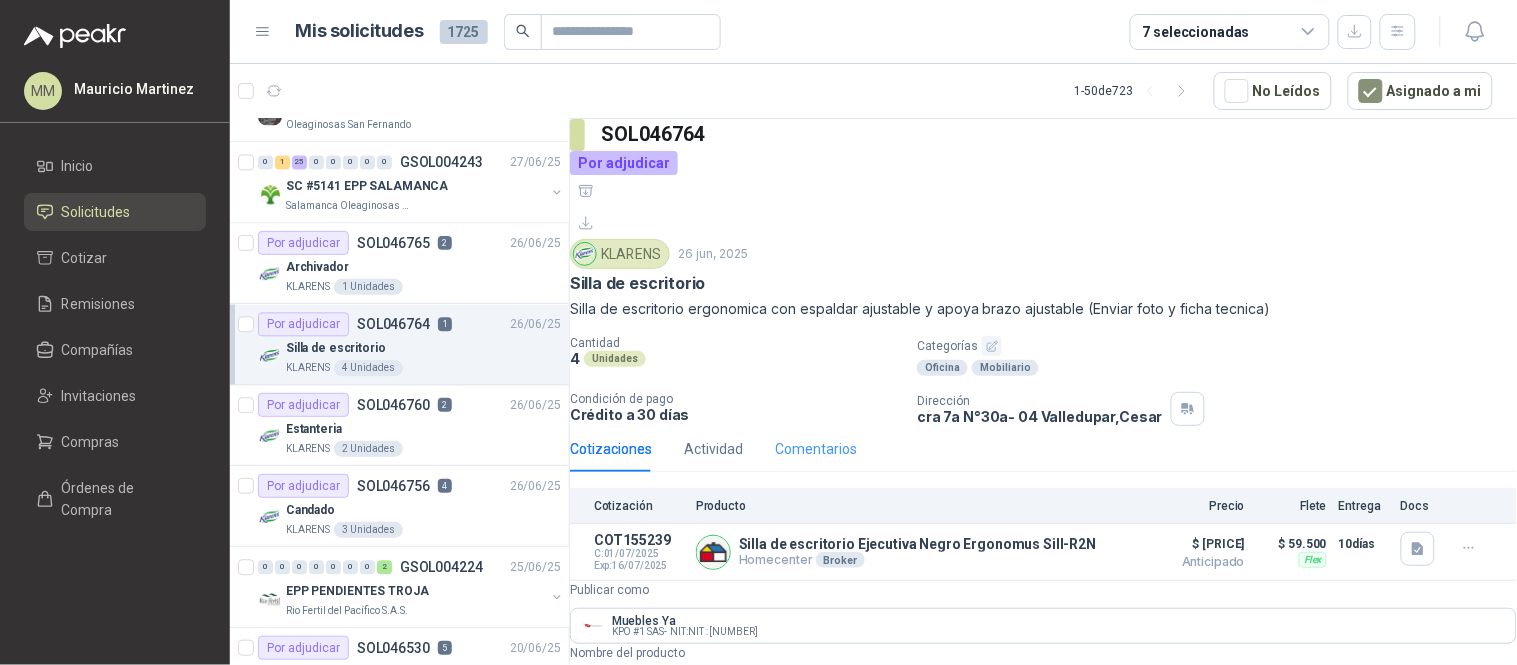 paste on "**********" 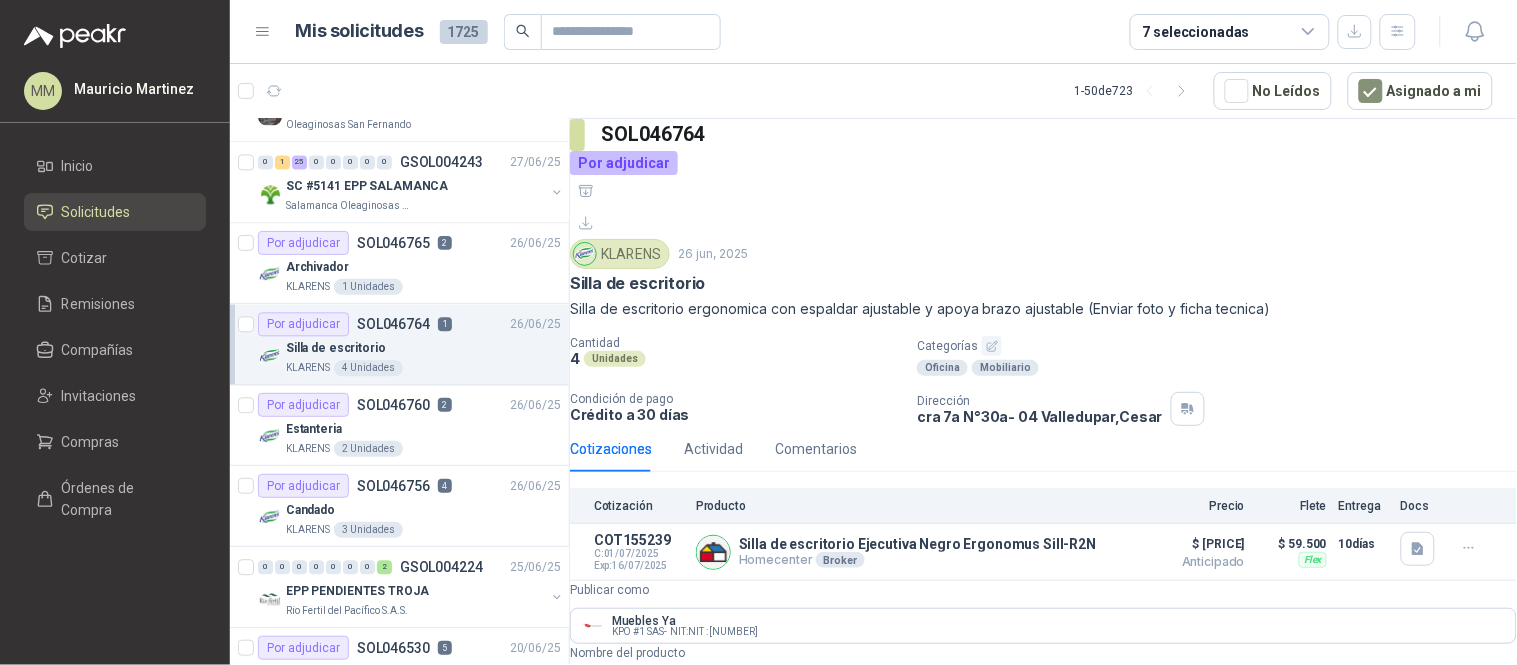 type on "**********" 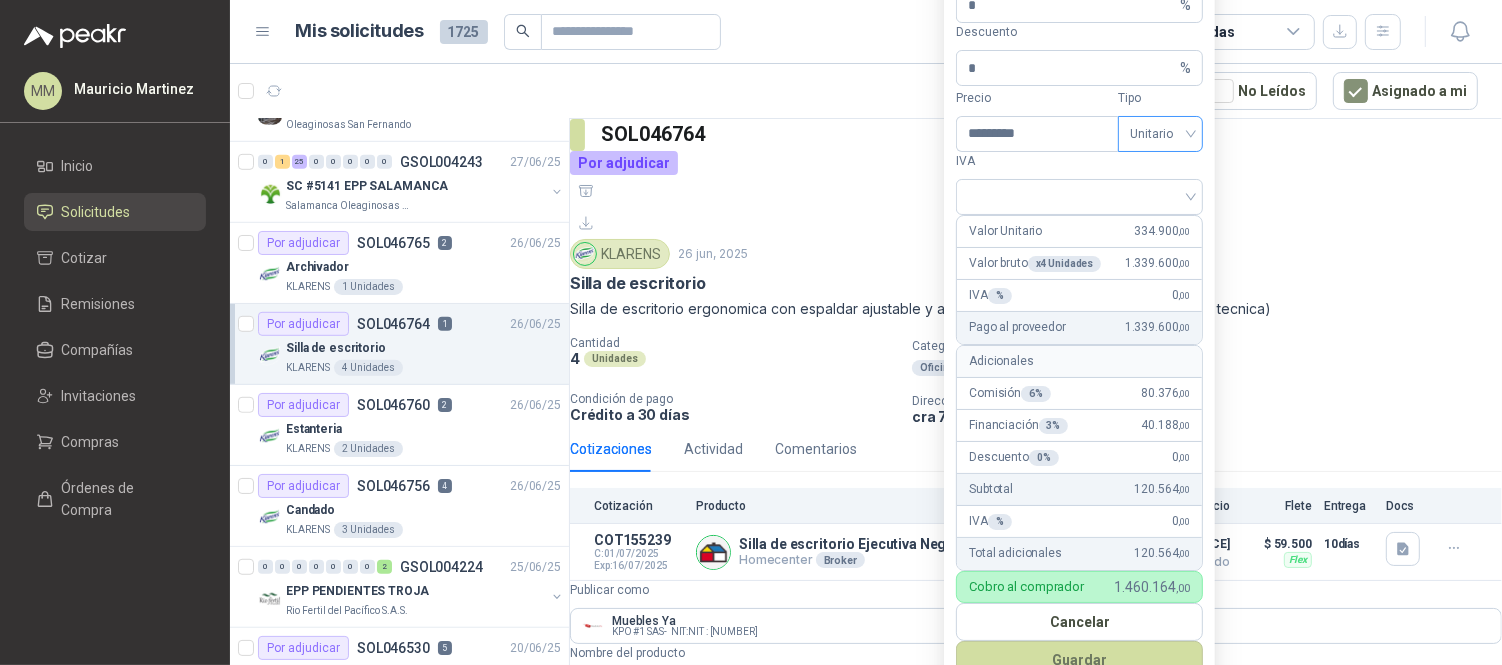 click on "Unitario" at bounding box center (1160, 134) 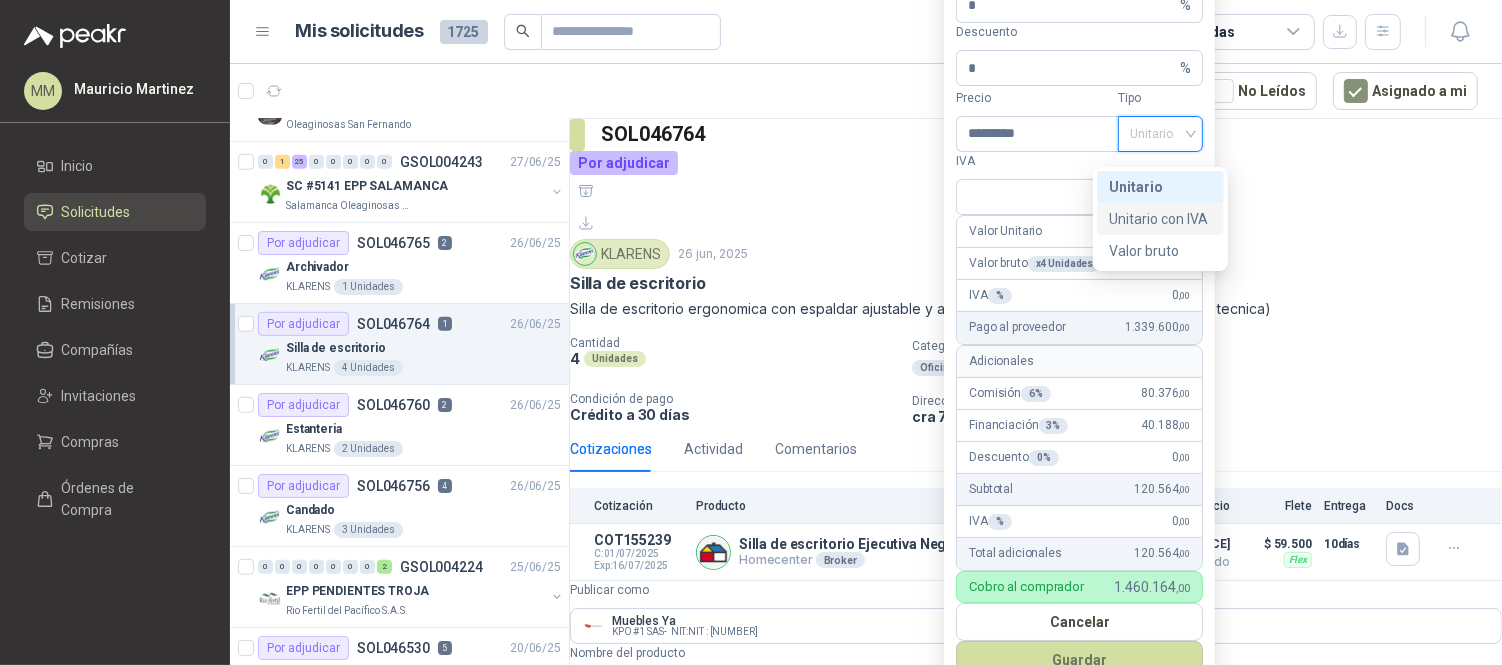 click on "Unitario con IVA" at bounding box center [1160, 219] 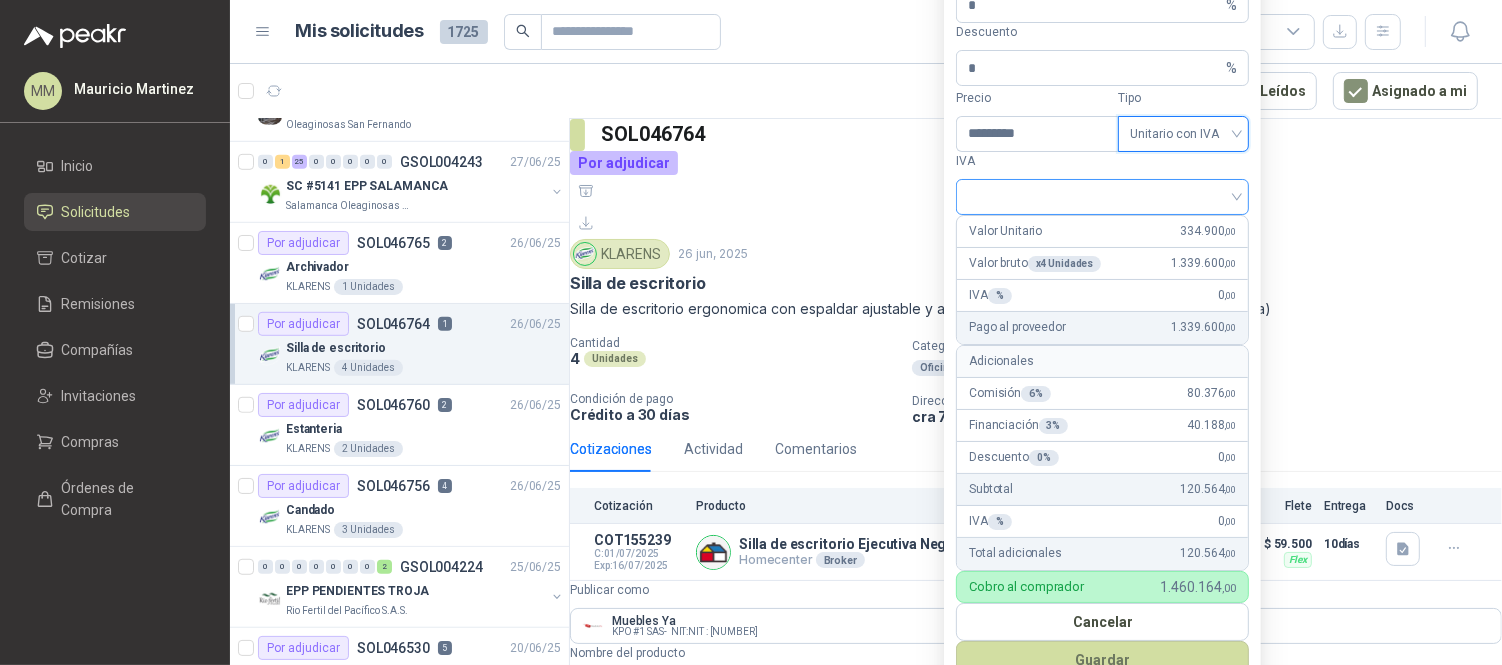click at bounding box center (1102, 197) 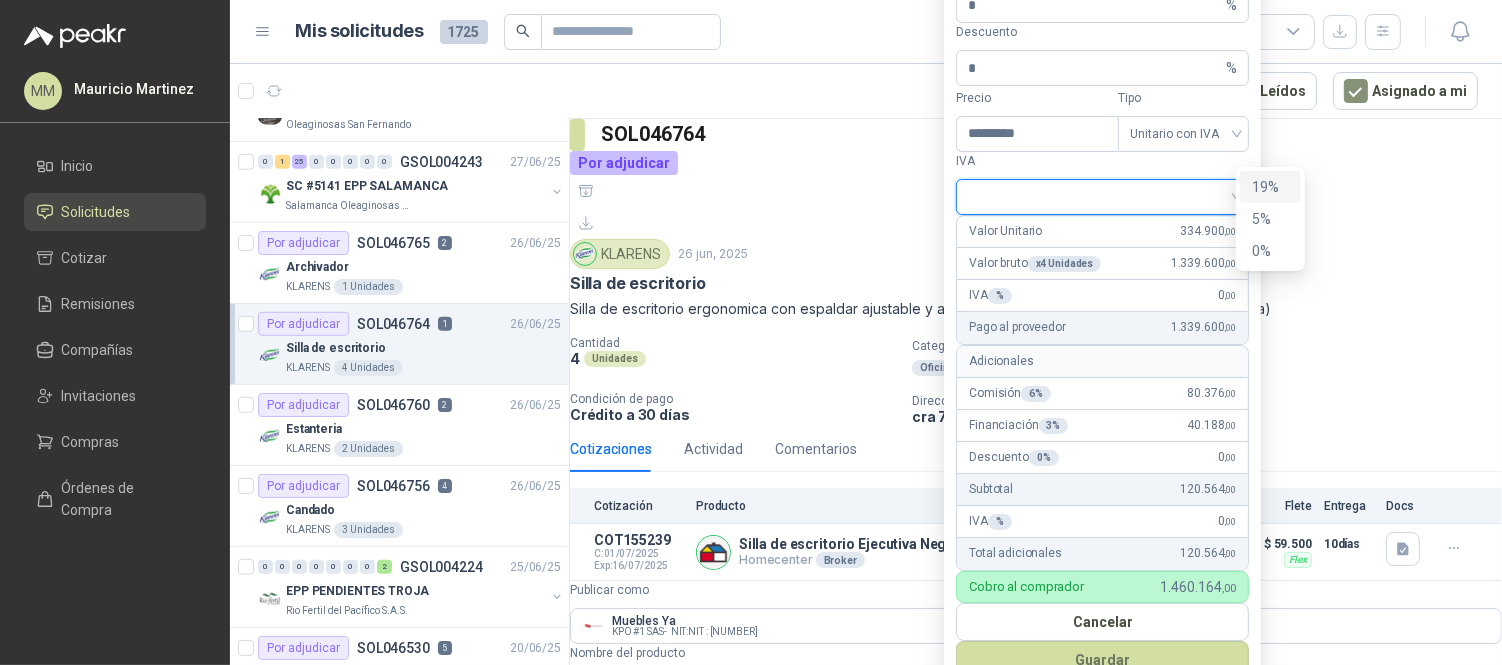 click on "19%" at bounding box center [0, 0] 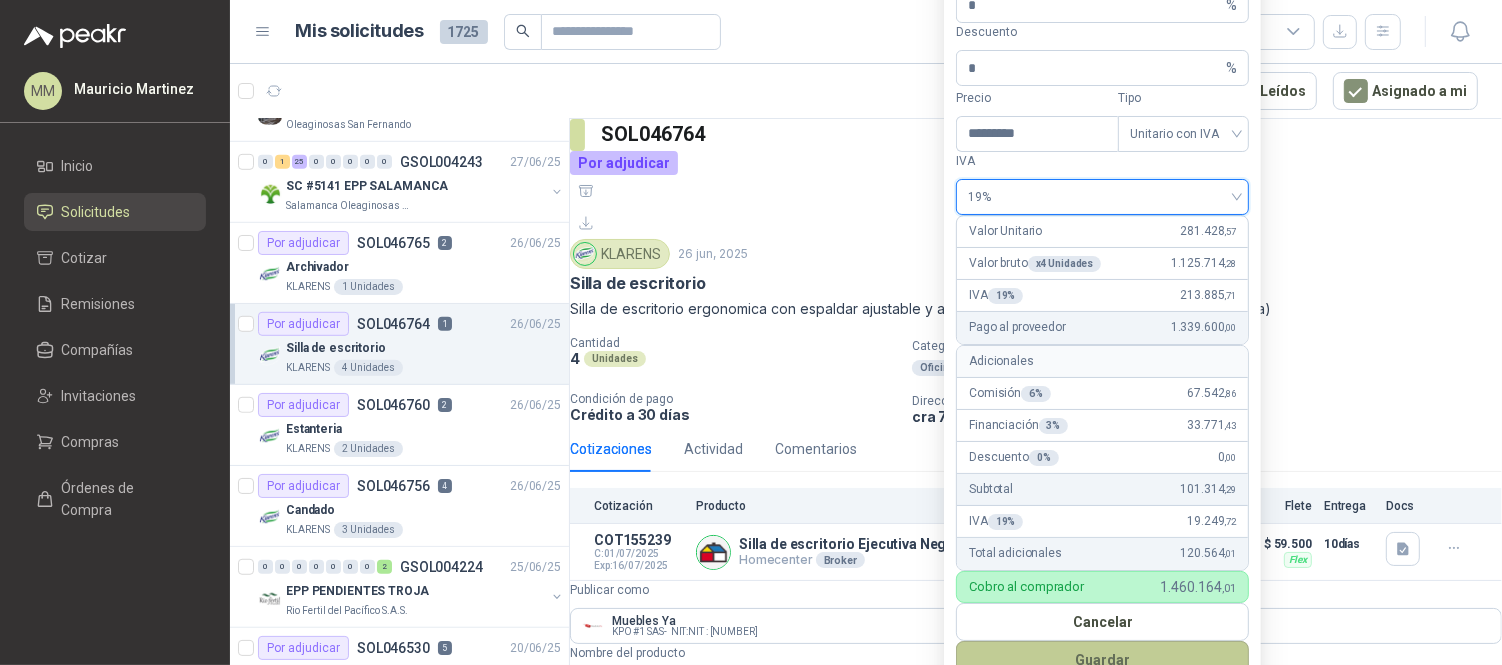 click on "Guardar" at bounding box center (1102, 660) 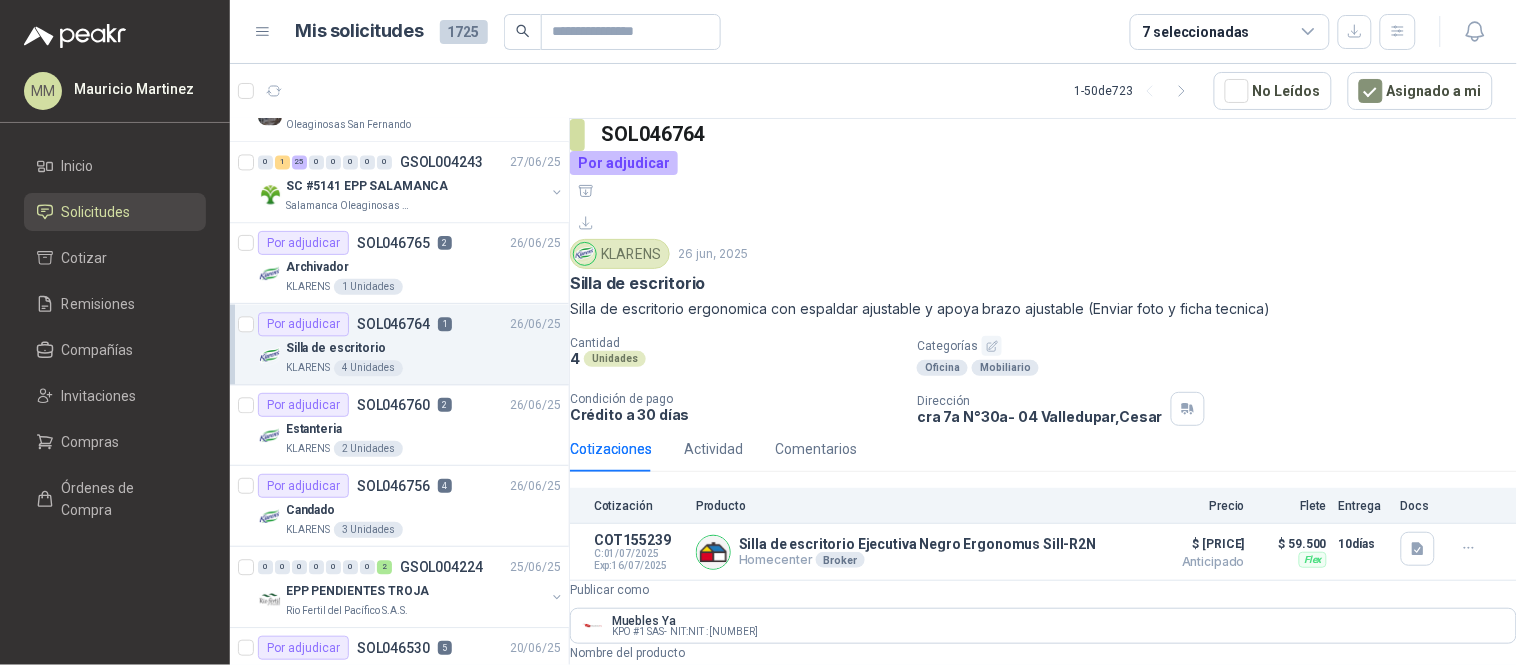click on "Entrega" at bounding box center (1028, 801) 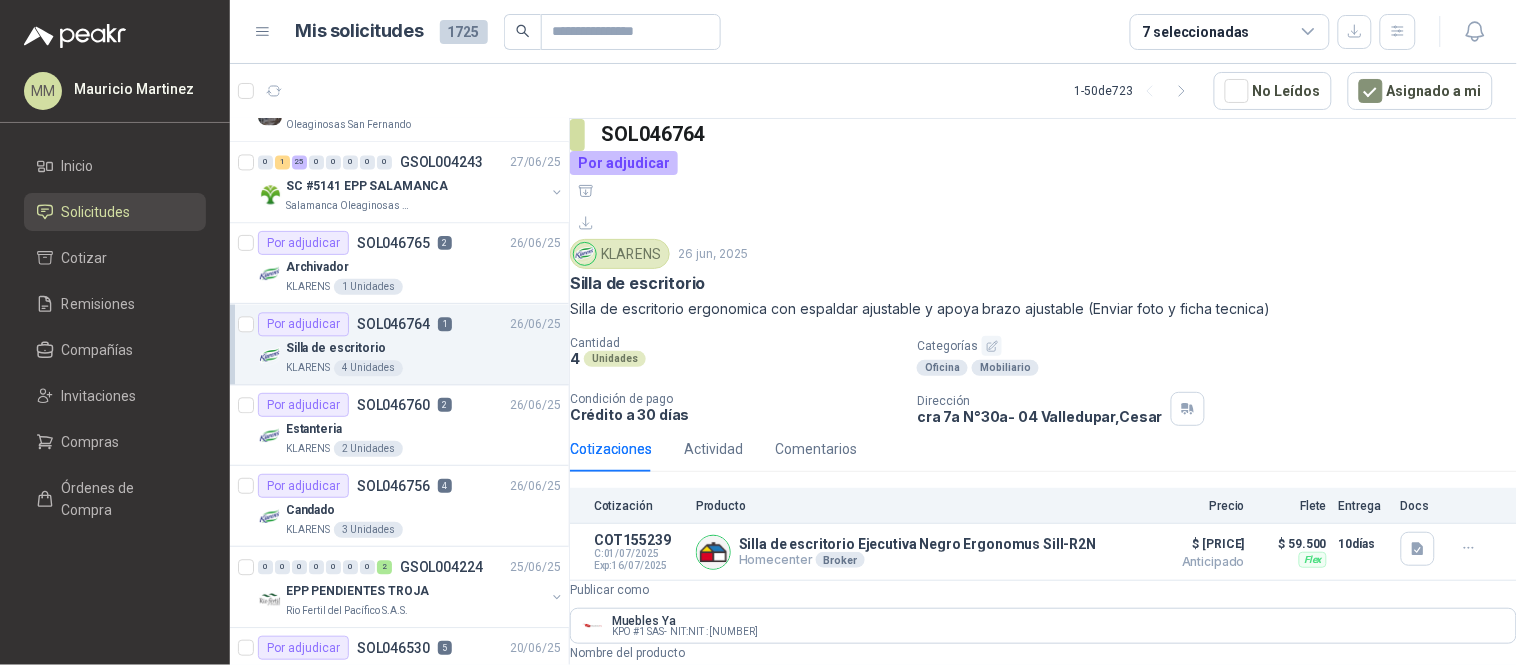 scroll, scrollTop: 105, scrollLeft: 0, axis: vertical 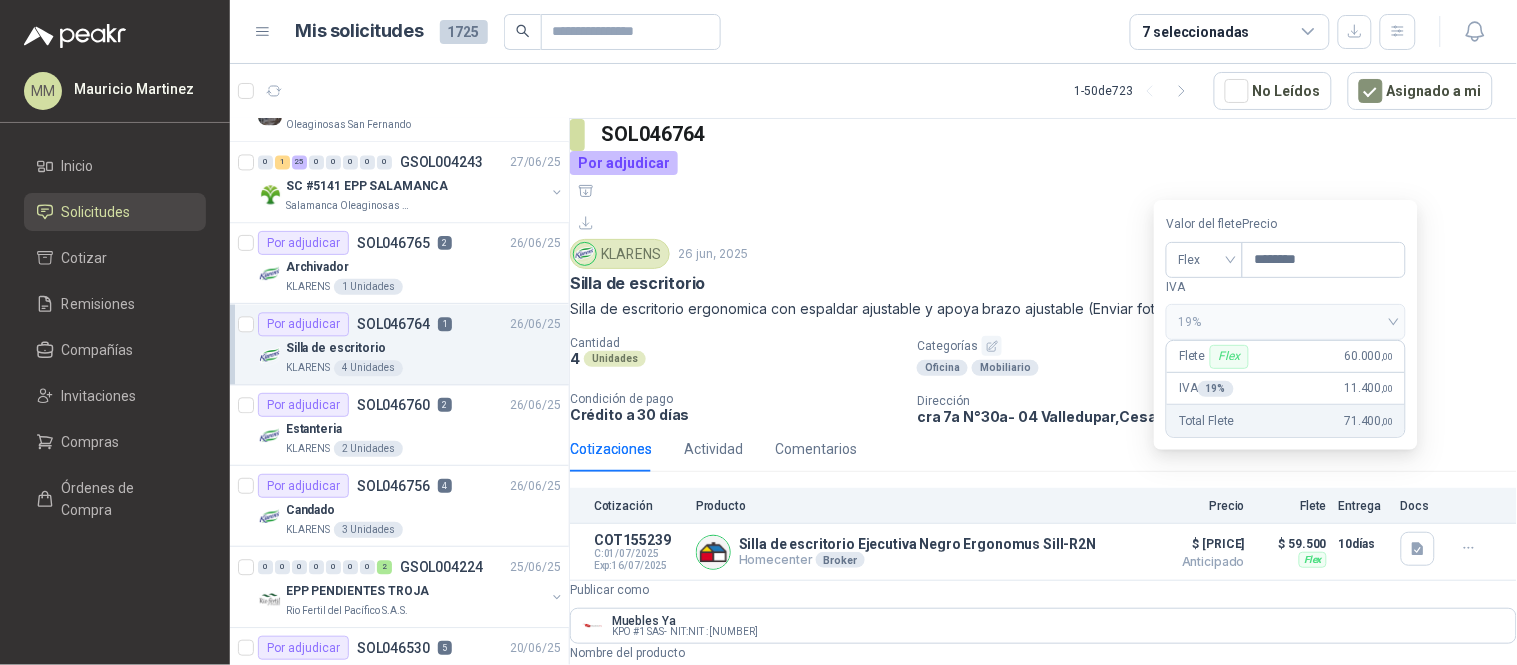 type on "********" 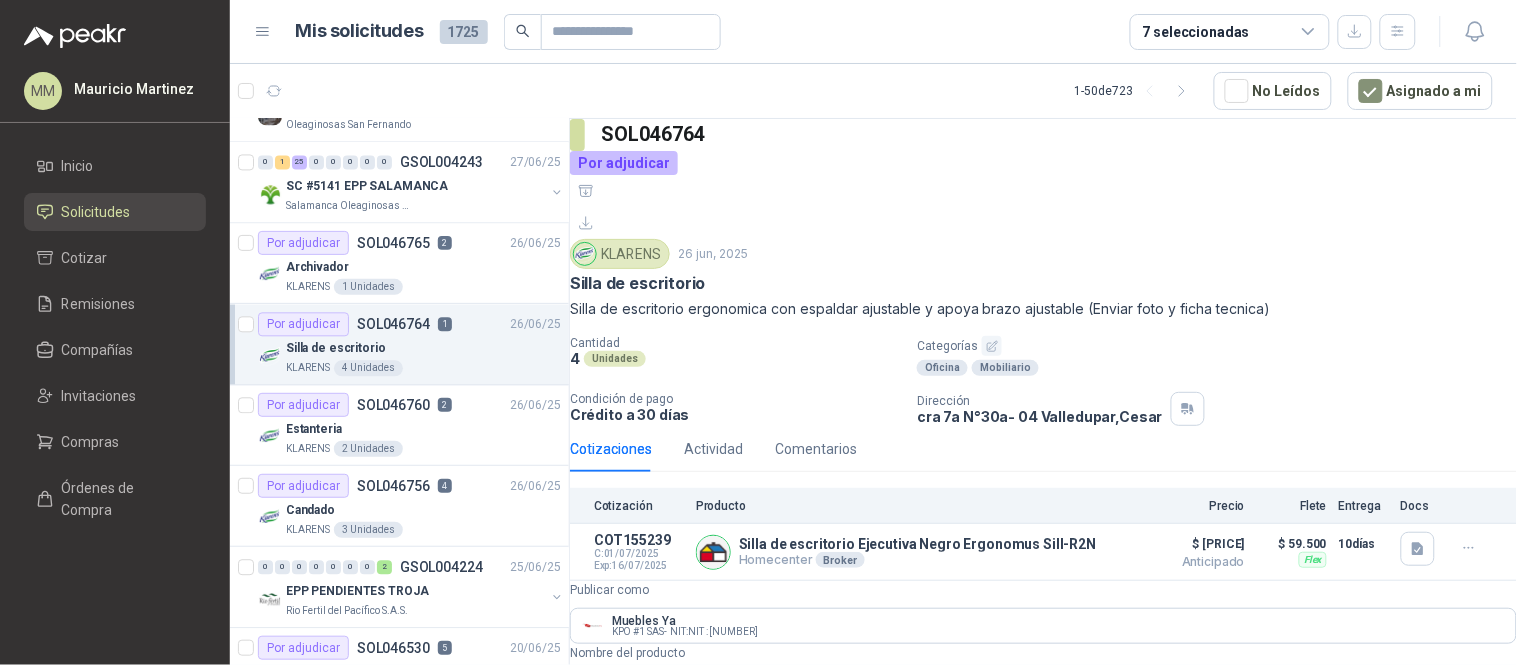 click at bounding box center (1043, 940) 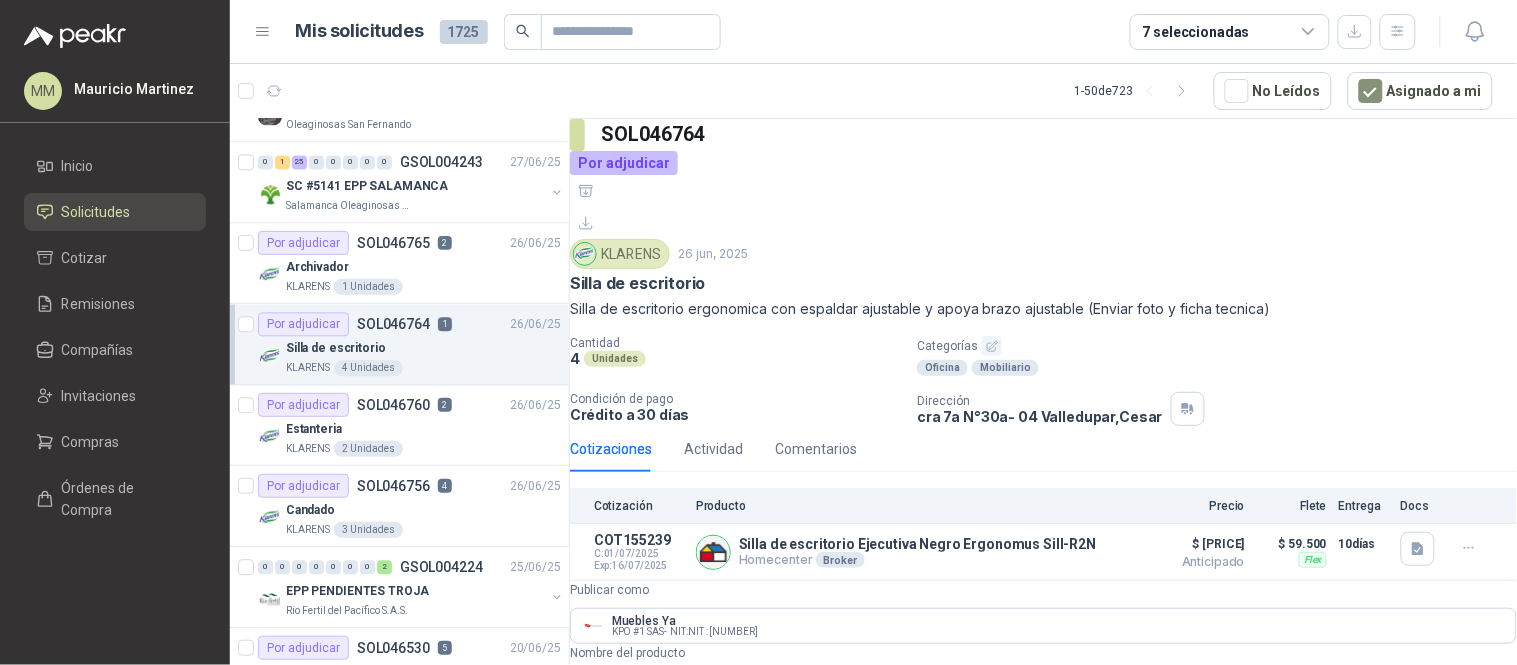click on "Documentos de Referencia Cargar archivo image.png image.png Cancelar Publicar Cotización" at bounding box center (1043, 1049) 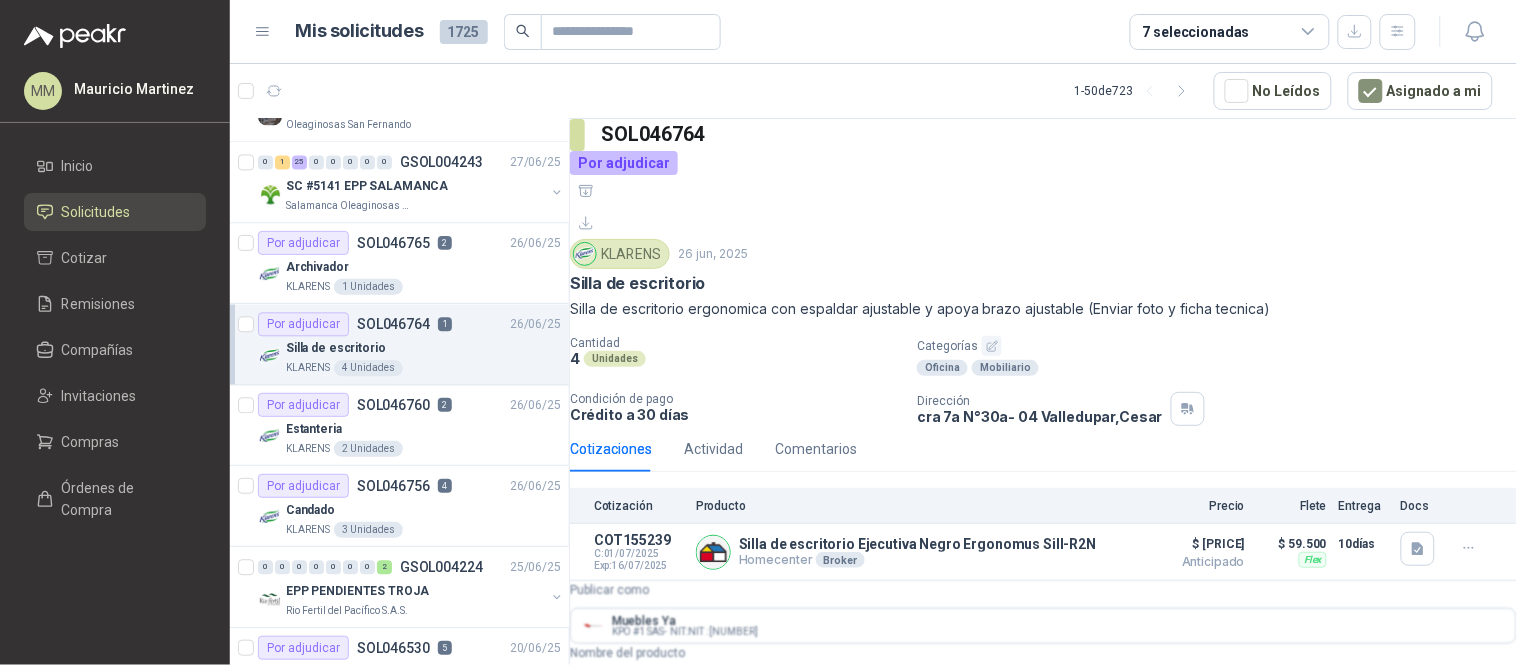 scroll, scrollTop: 0, scrollLeft: 0, axis: both 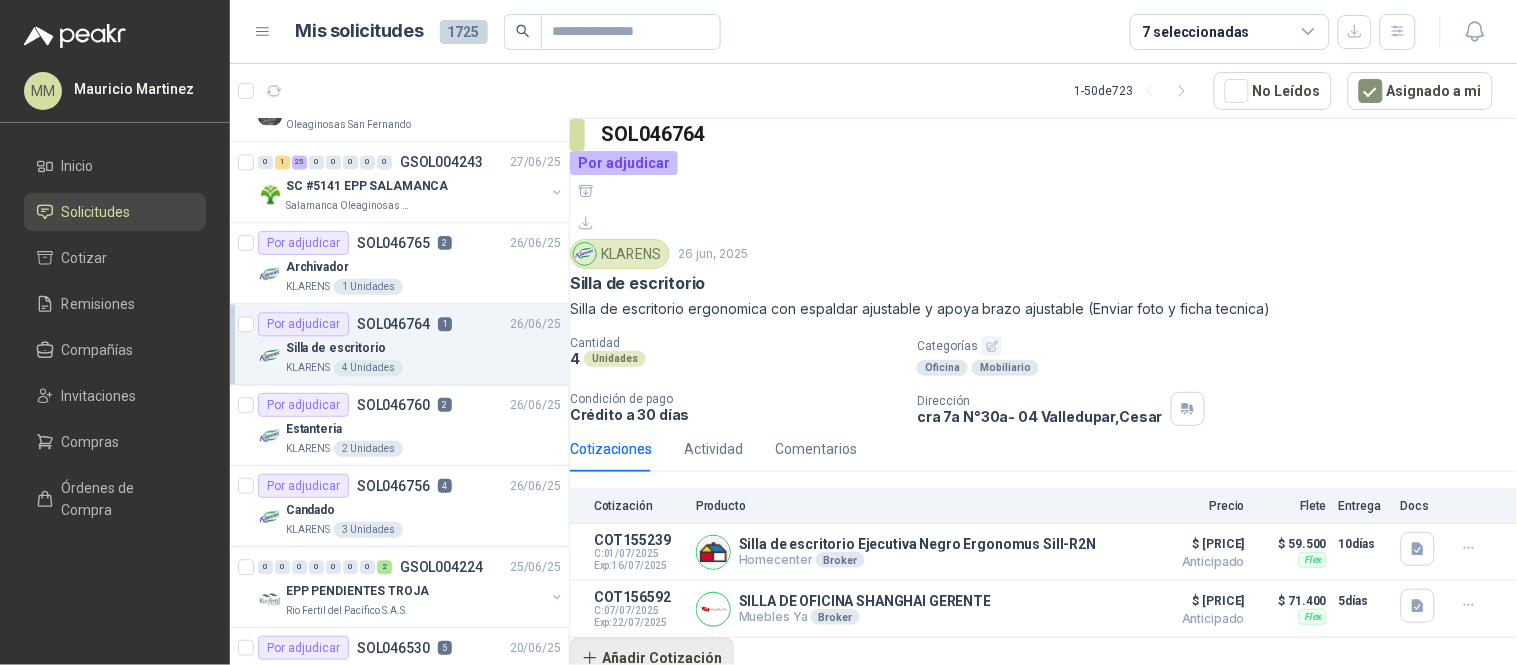 click on "Añadir Cotización" at bounding box center (652, 658) 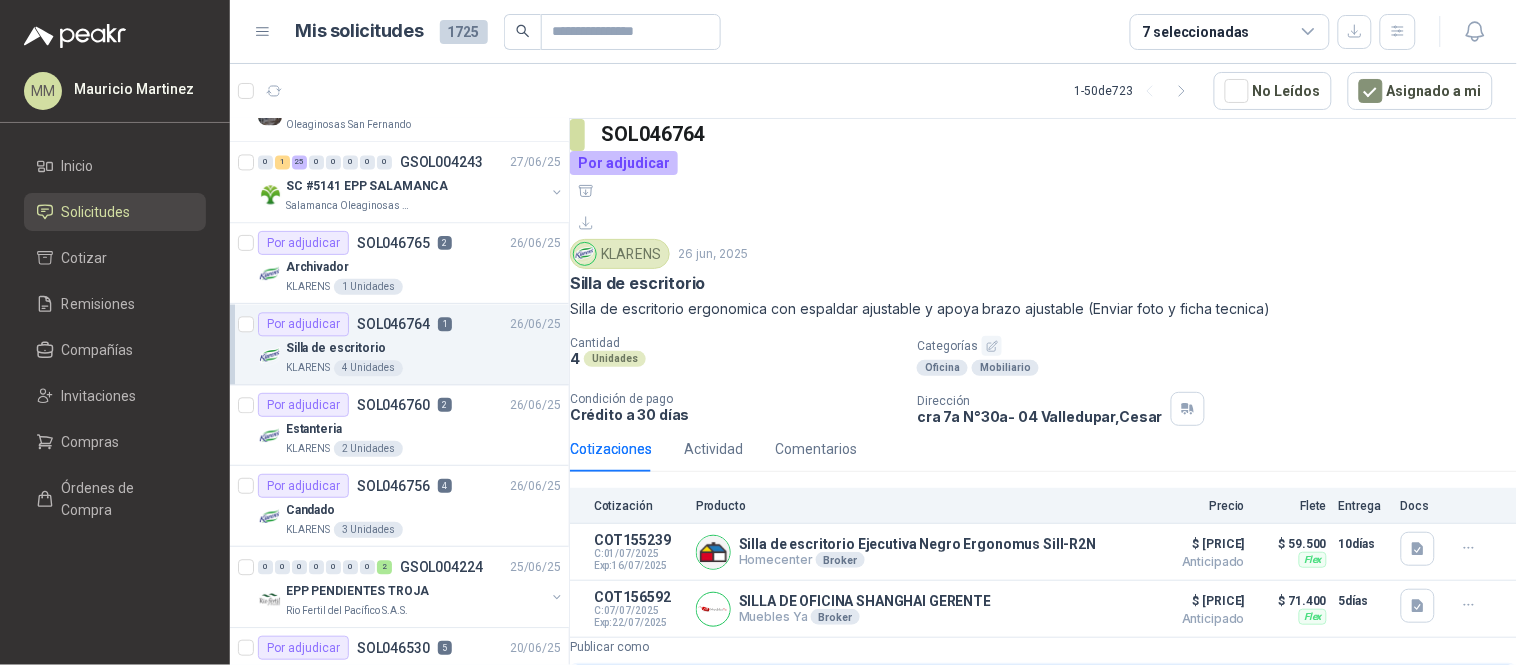 click on "Publicar como" at bounding box center [1043, 683] 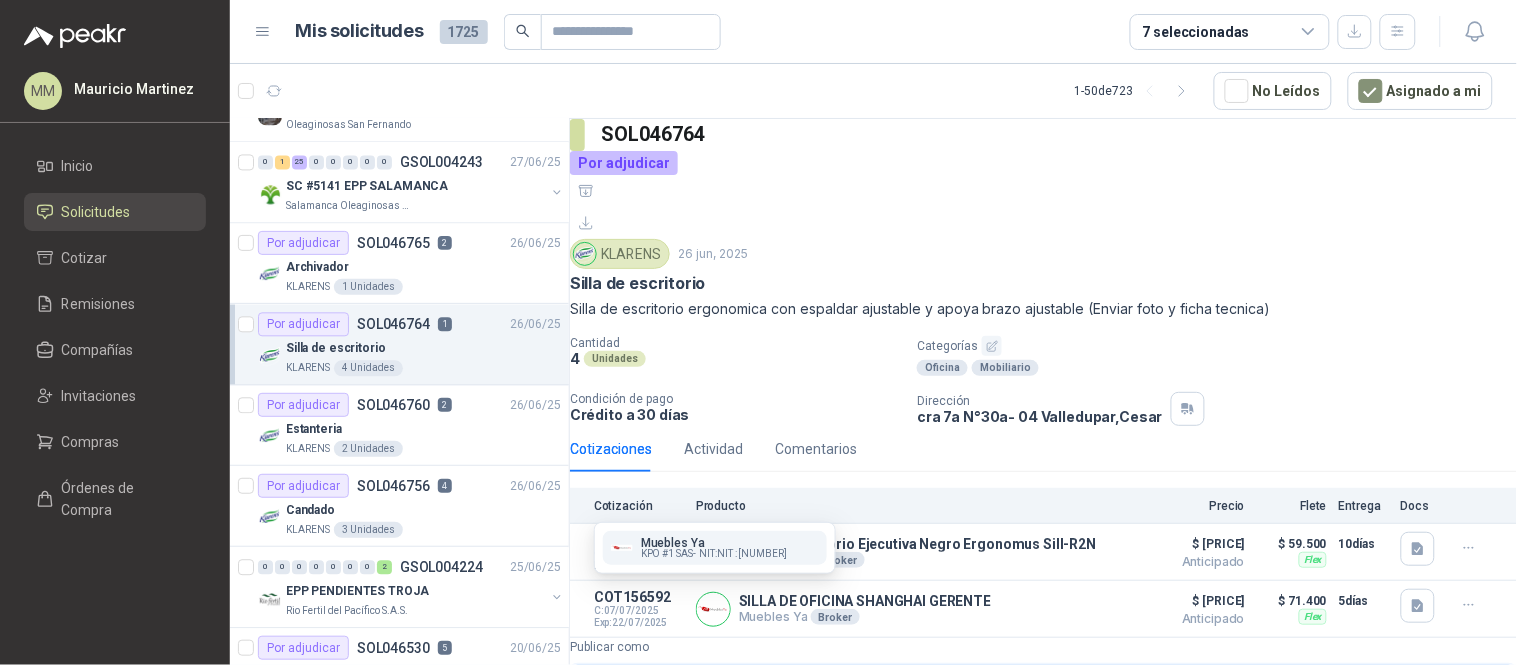 type on "**********" 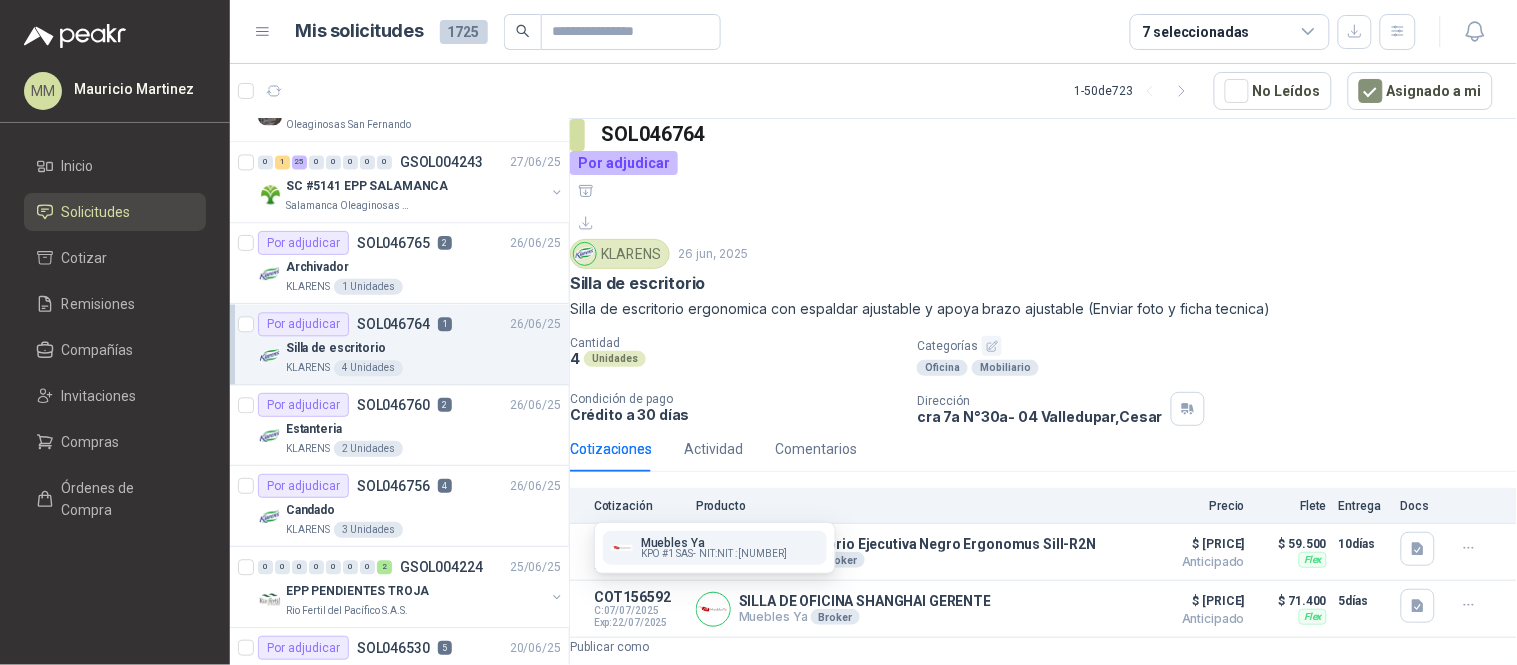 click on "Muebles Ya KPO #1 SAS -NIT : 901184049" at bounding box center (715, 548) 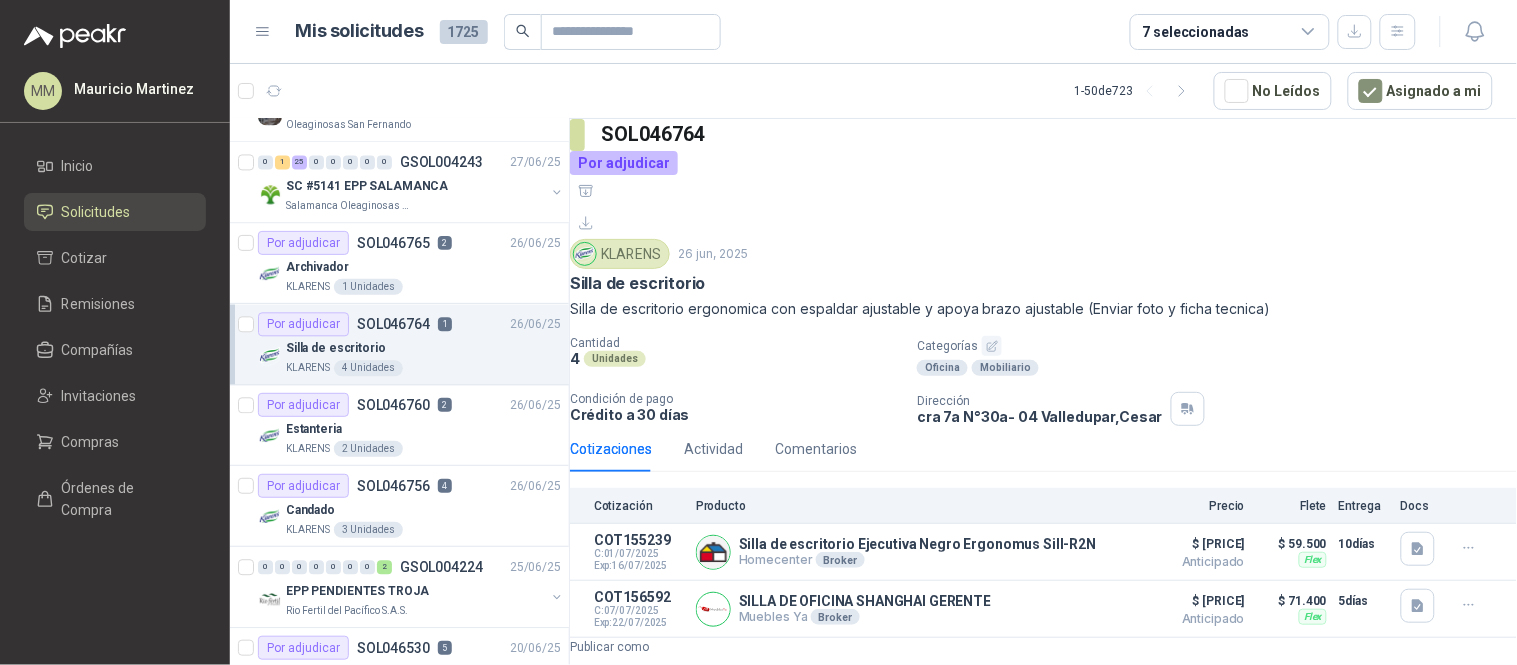 click on "Nombre del producto" at bounding box center [1043, 746] 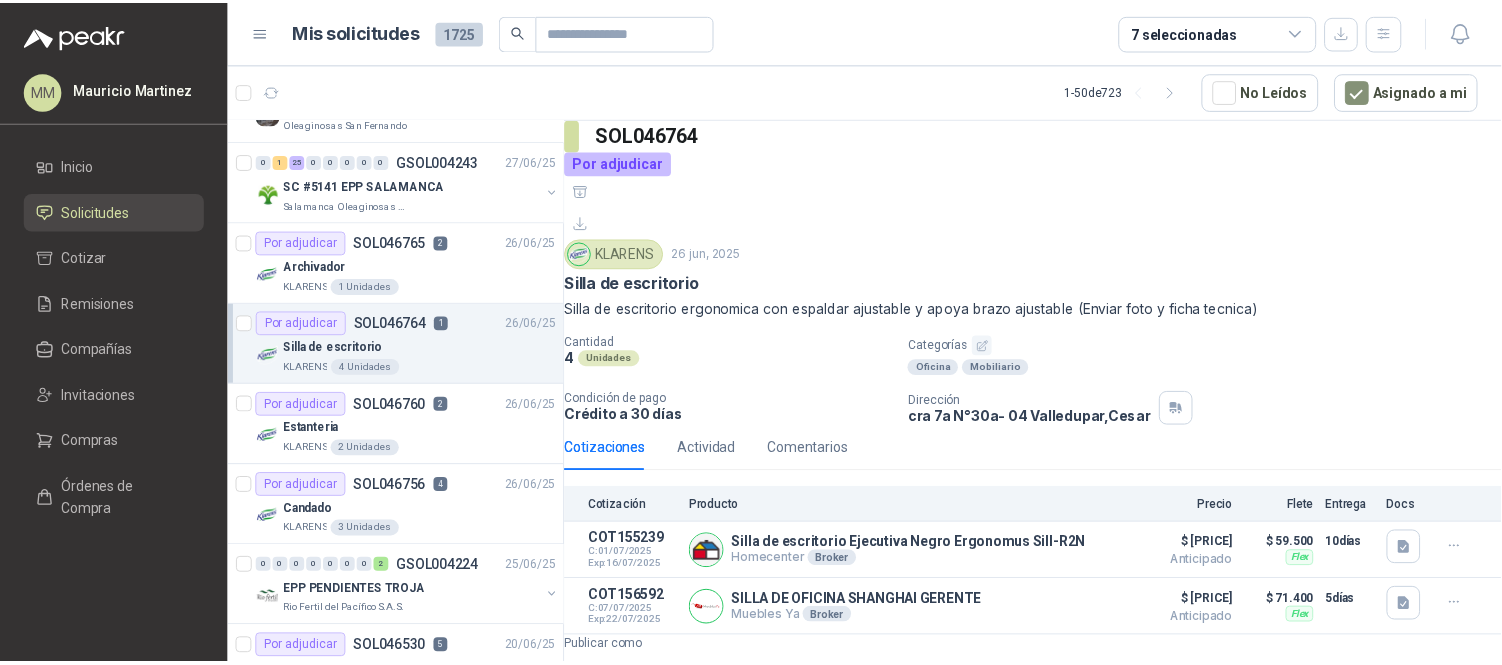 scroll, scrollTop: 0, scrollLeft: 21, axis: horizontal 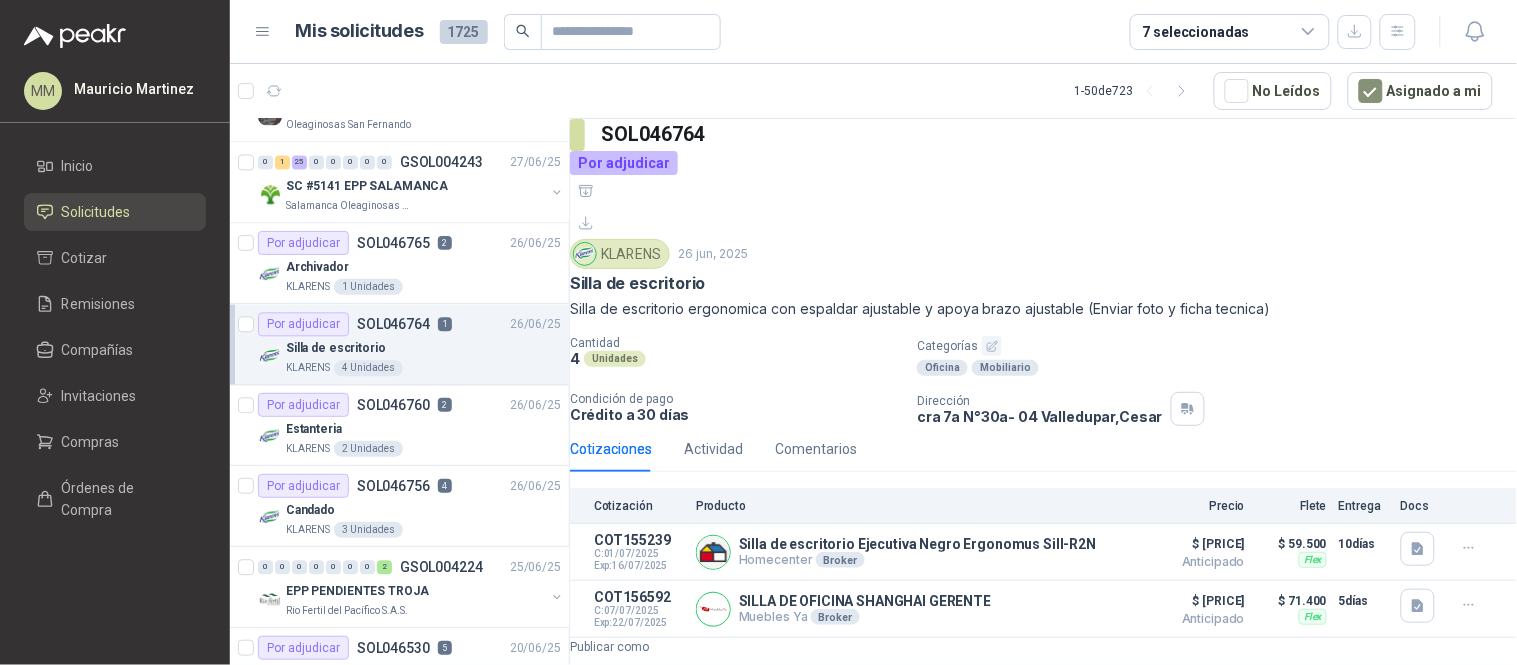 type on "**********" 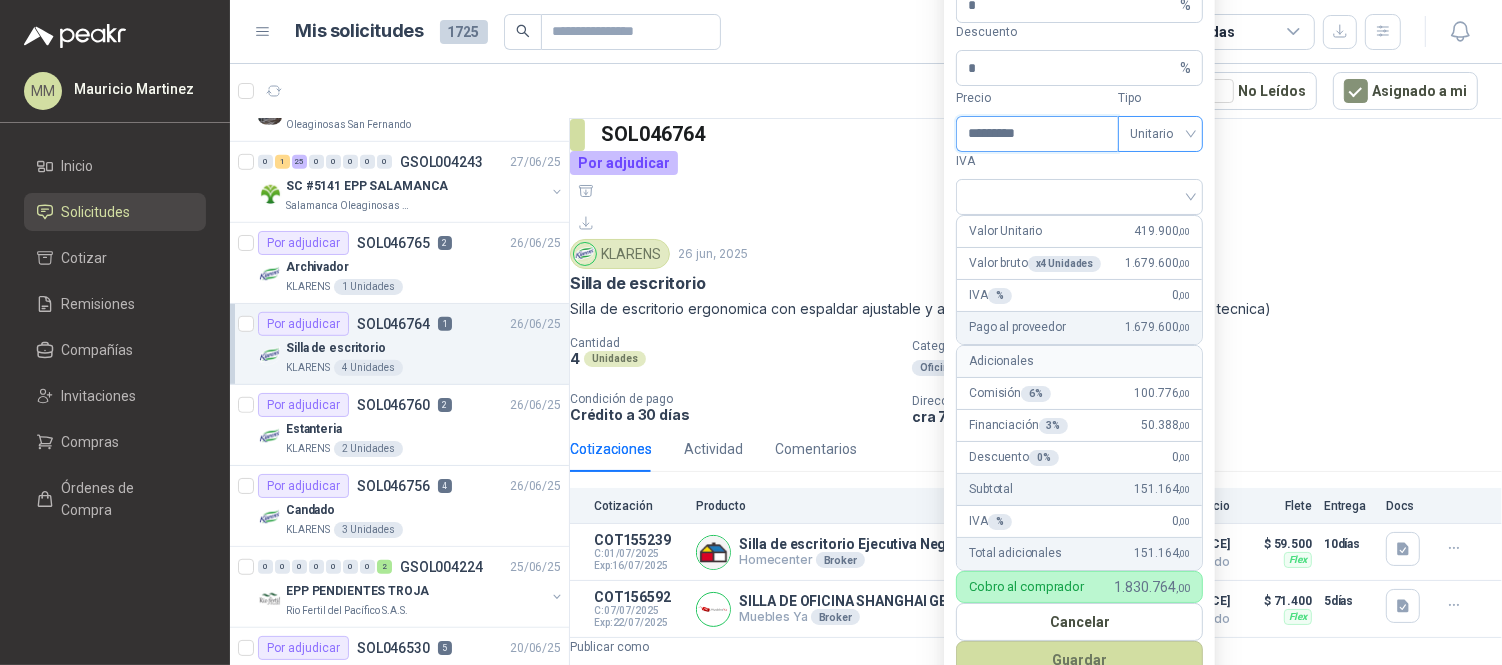 click on "Unitario" at bounding box center [1160, 134] 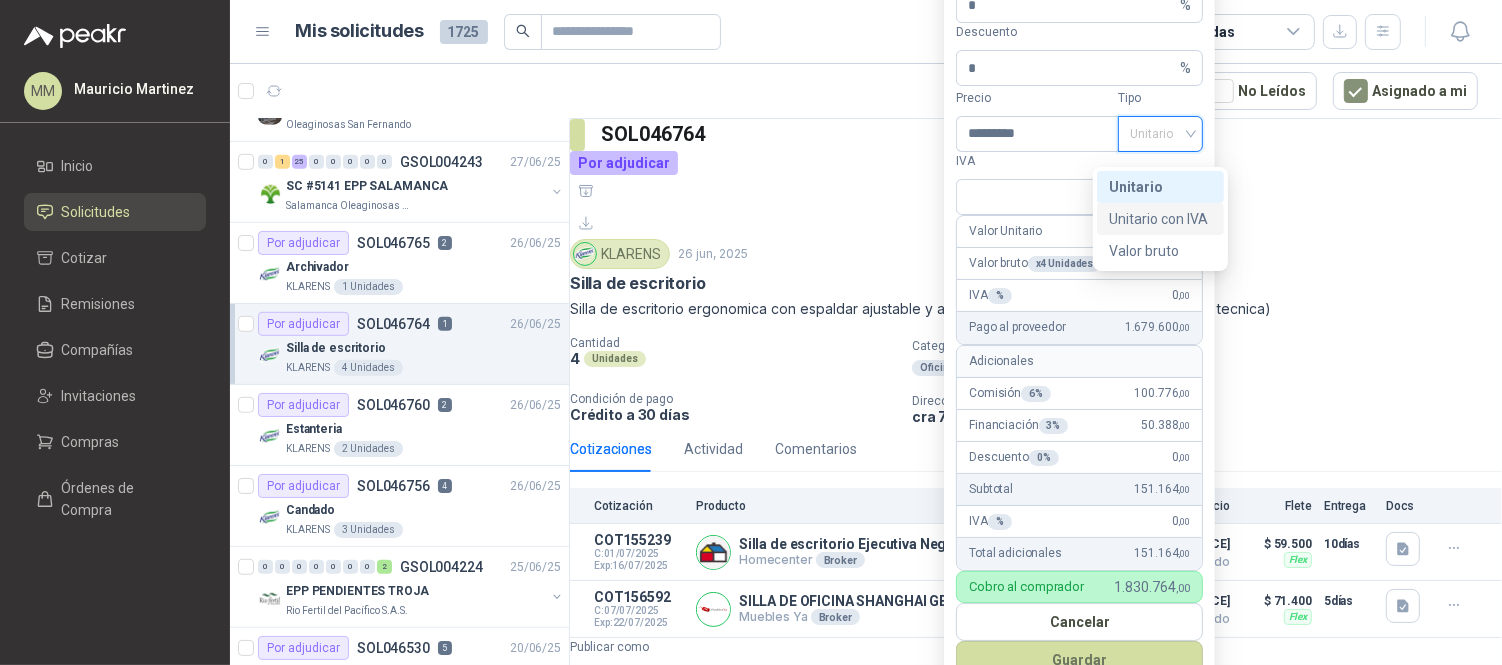 click on "Unitario con IVA" at bounding box center (1160, 219) 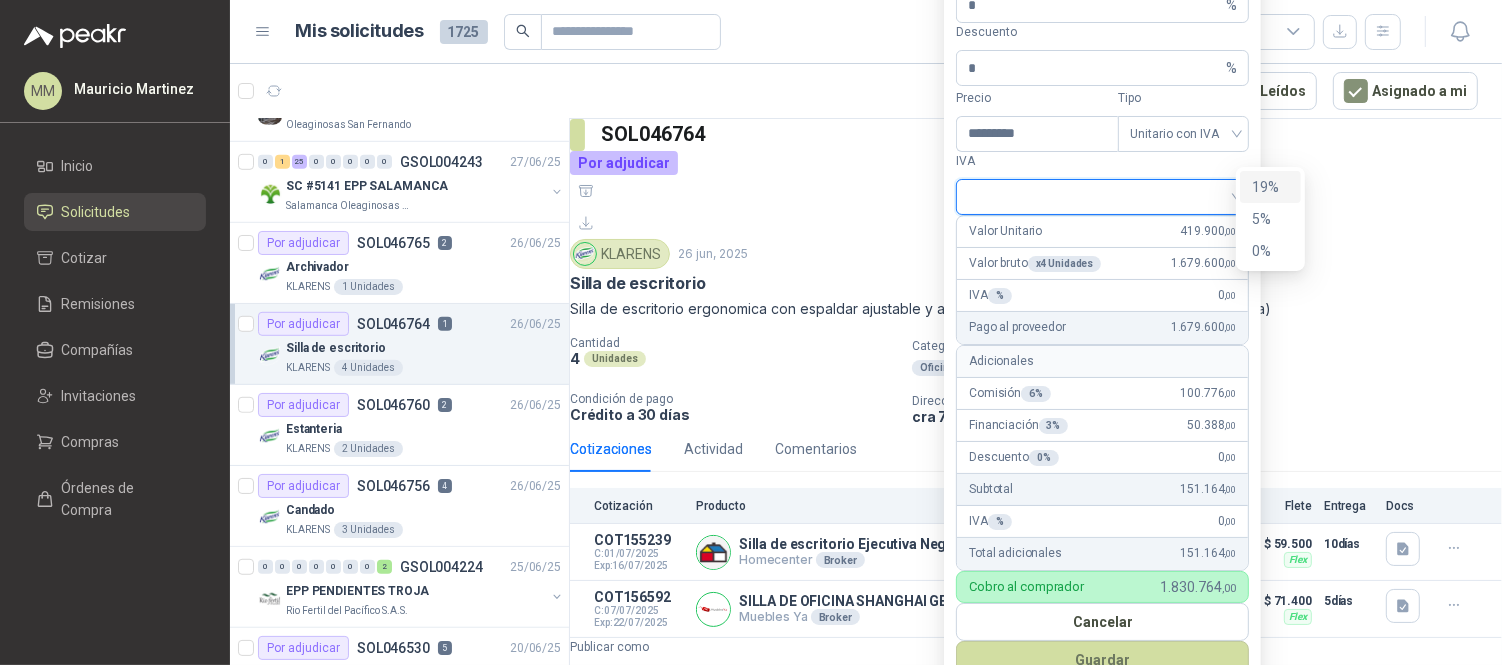 click at bounding box center [1102, 195] 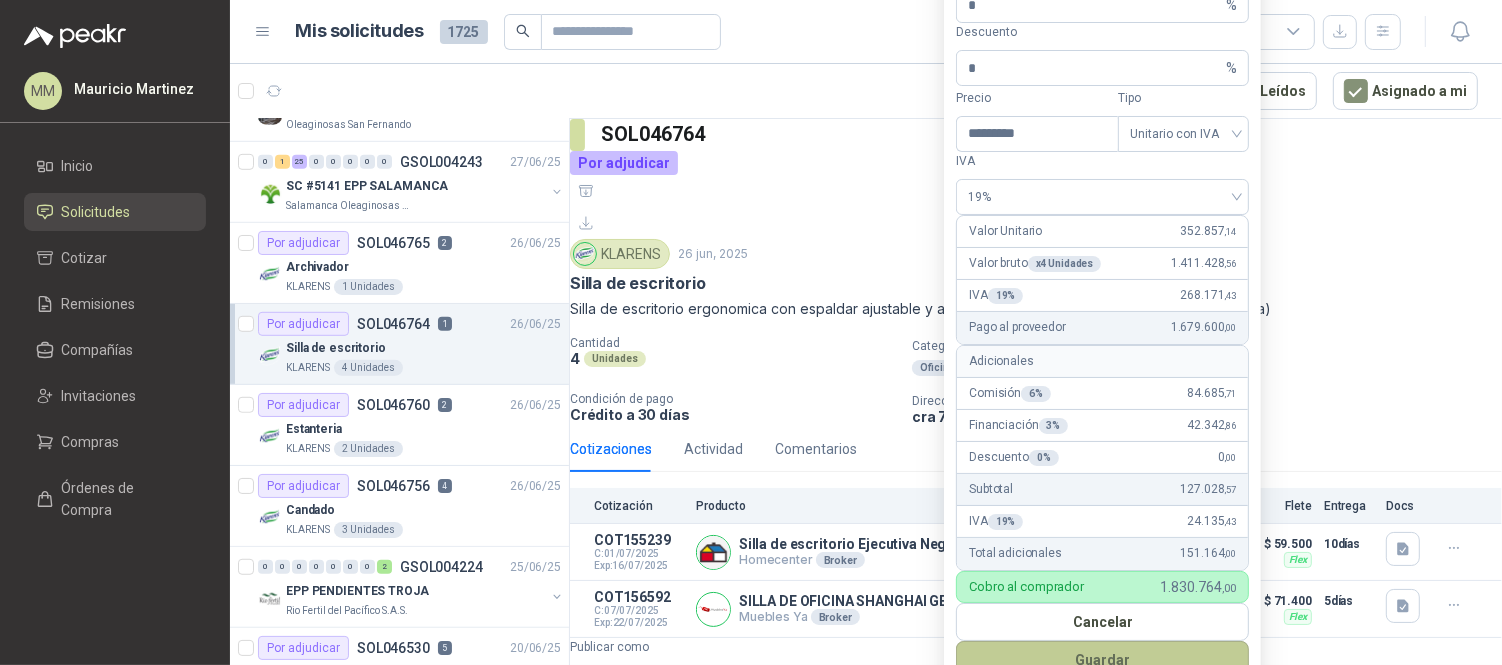 click on "Guardar" at bounding box center [1102, 660] 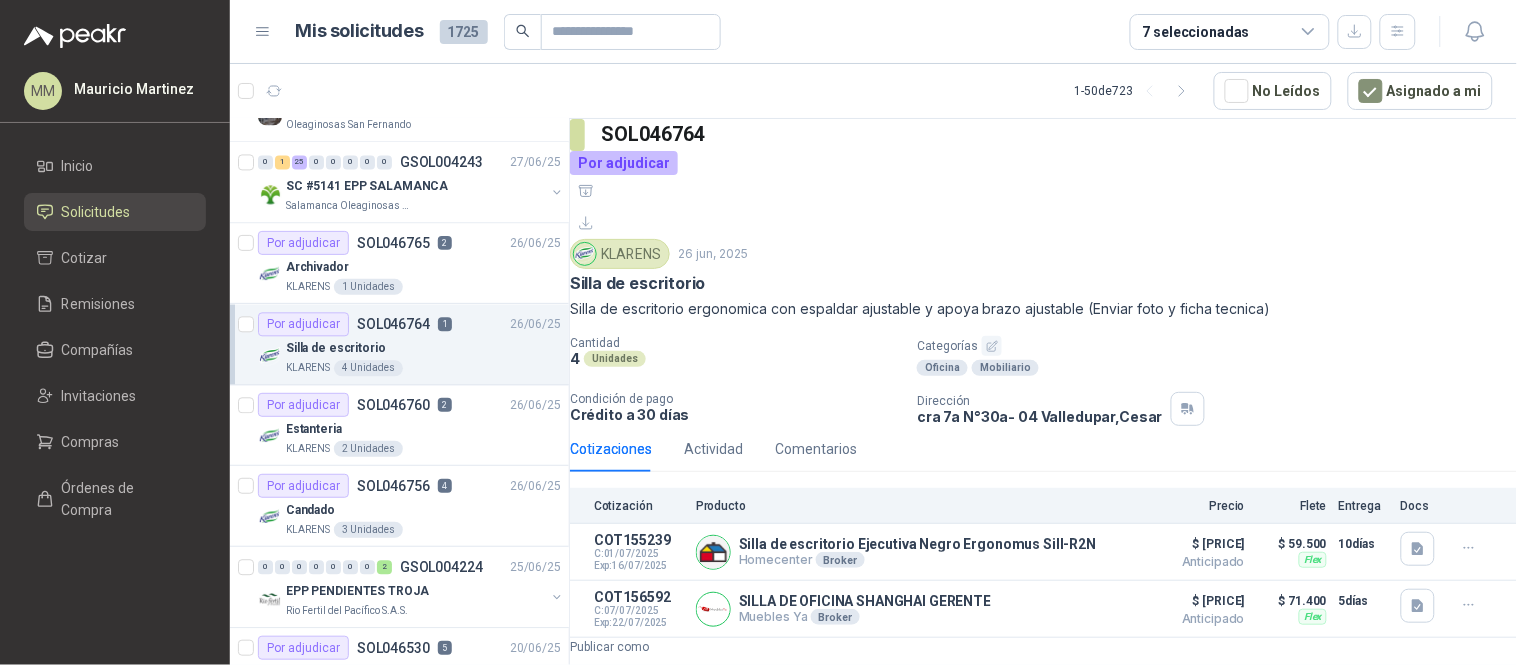 type on "*" 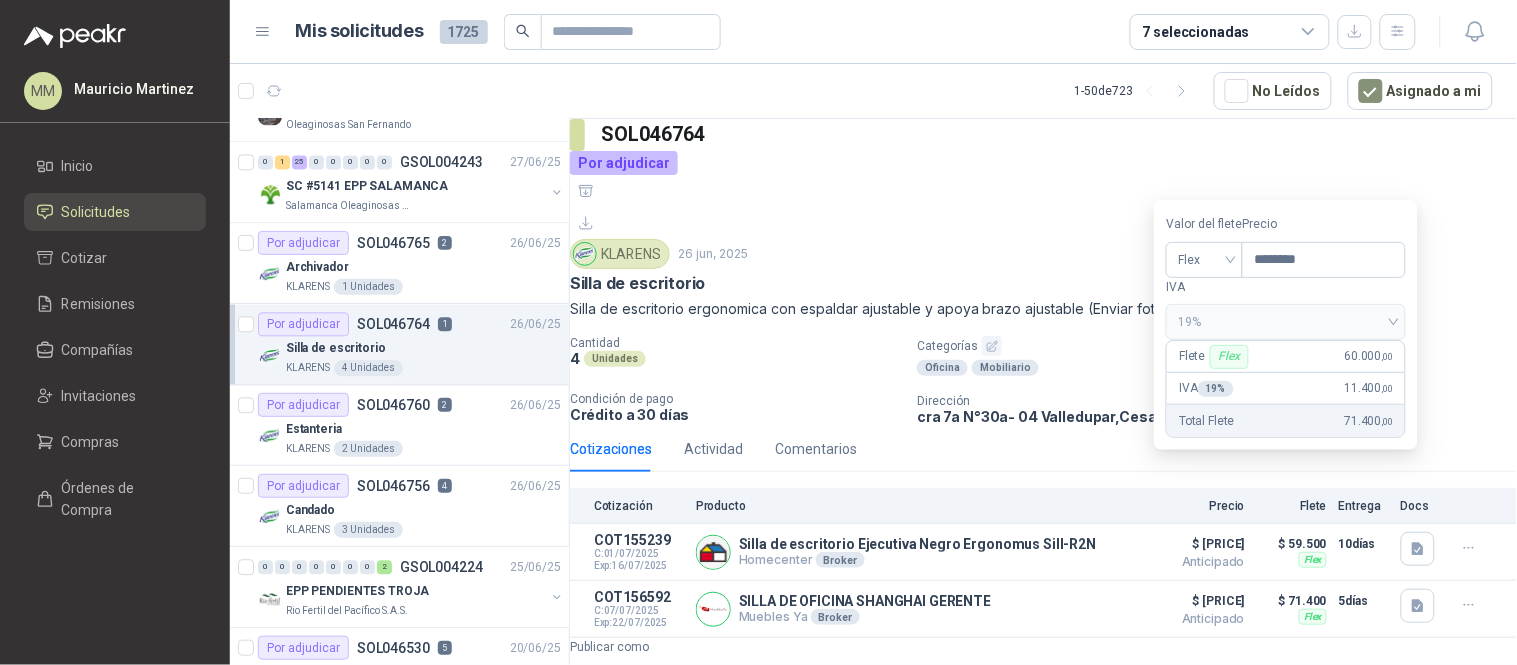type on "********" 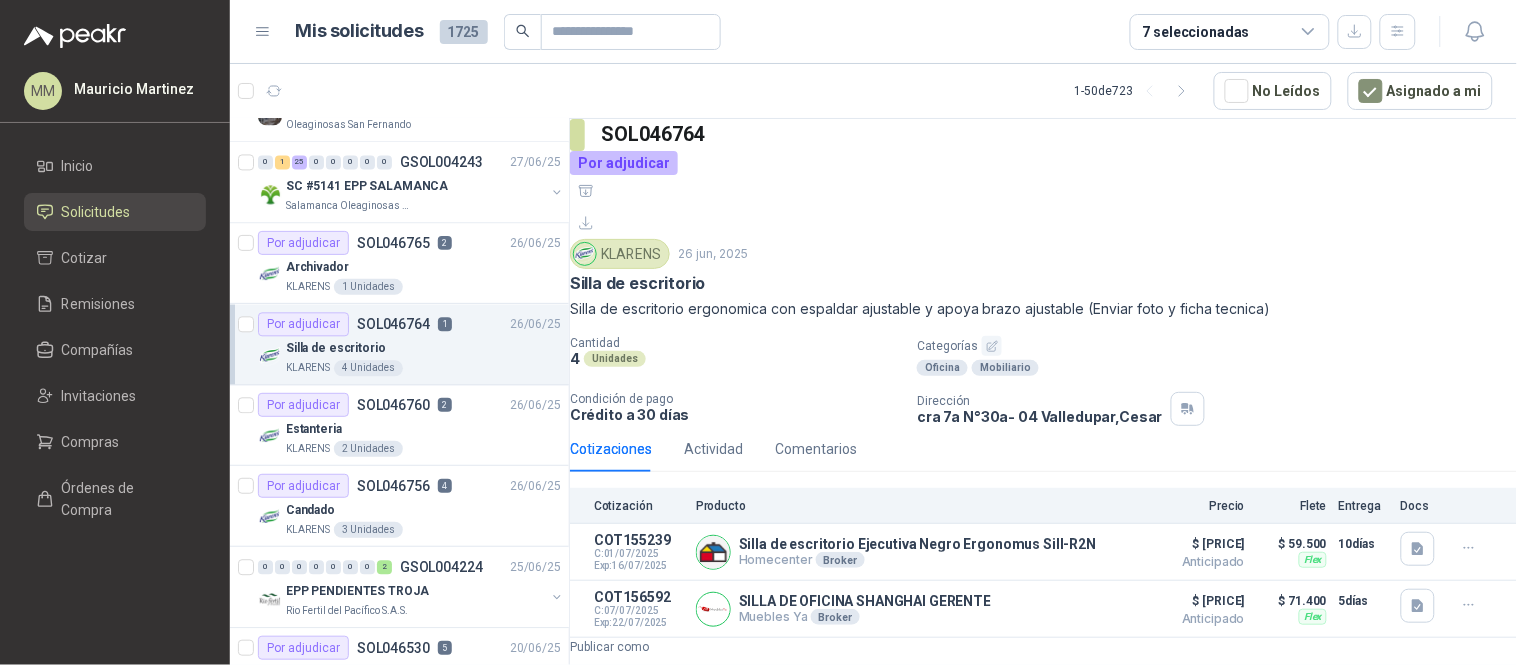 click on "Silla de escritorio" at bounding box center [1043, 283] 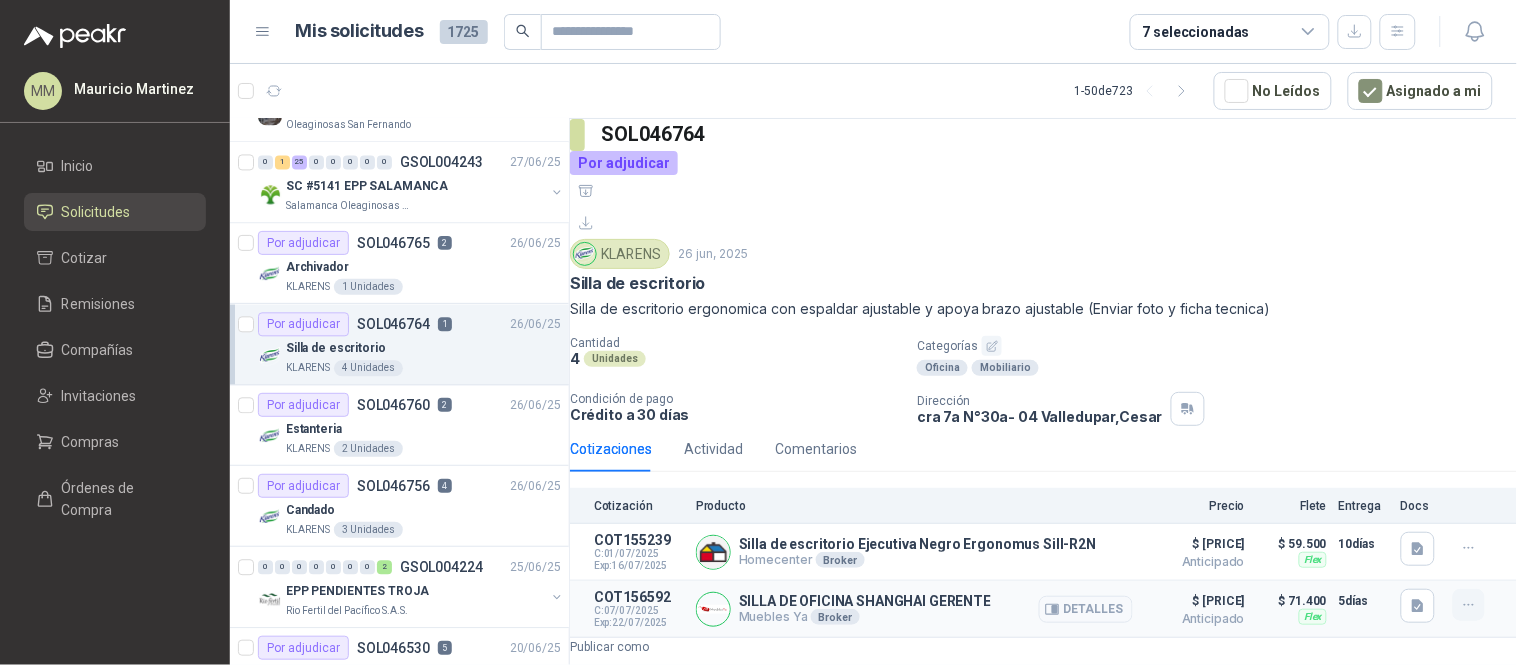 click at bounding box center (1469, 548) 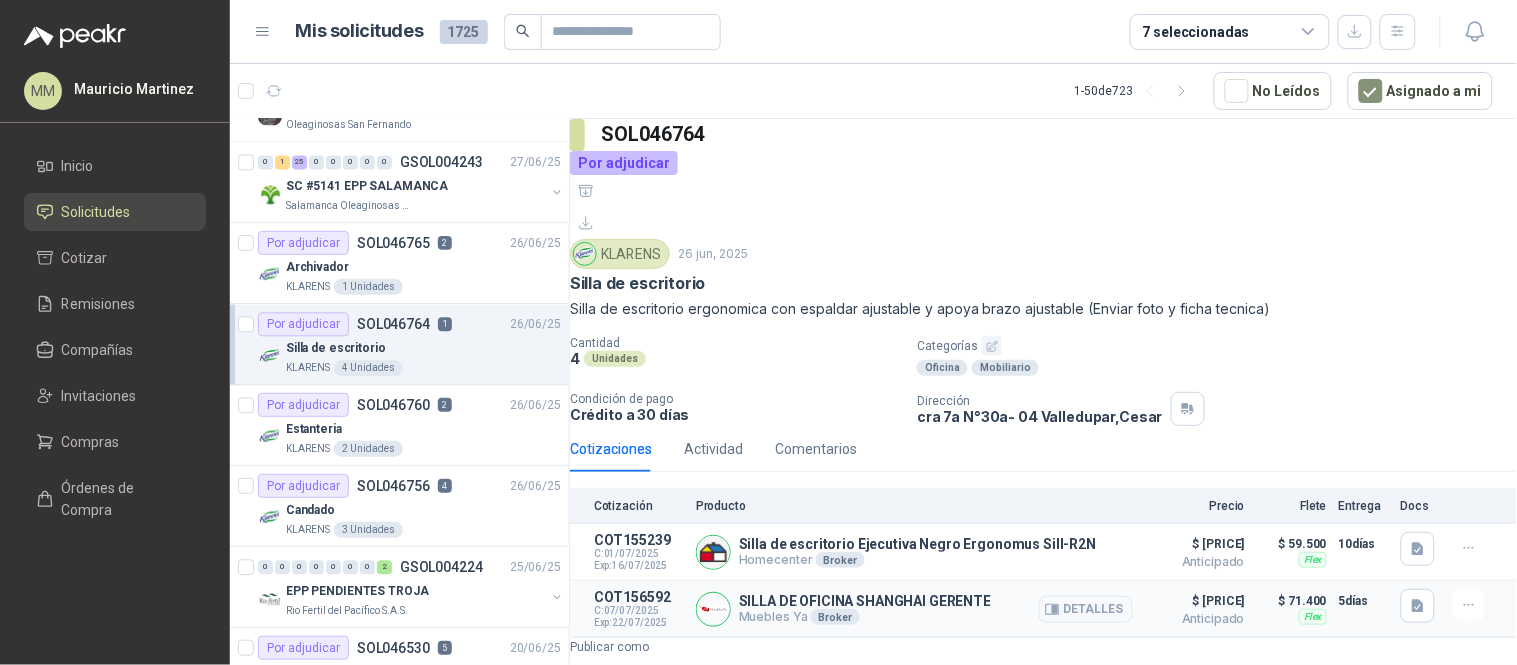 click on "COT[NUMBER] C: [MONTH]/[DAY]/[YEAR] Exp: [MONTH]/[DAY]/[YEAR] SILLA DE OFICINA SHANGHAI GERENTE [COMPANY] Broker Detalles $ [PRICE] Anticipado $ [PRICE] Anticipado Flex $ [PRICE] Entrega: [NUMBER] días $ [PRICE] Flex [NUMBER] días" at bounding box center (1043, 609) 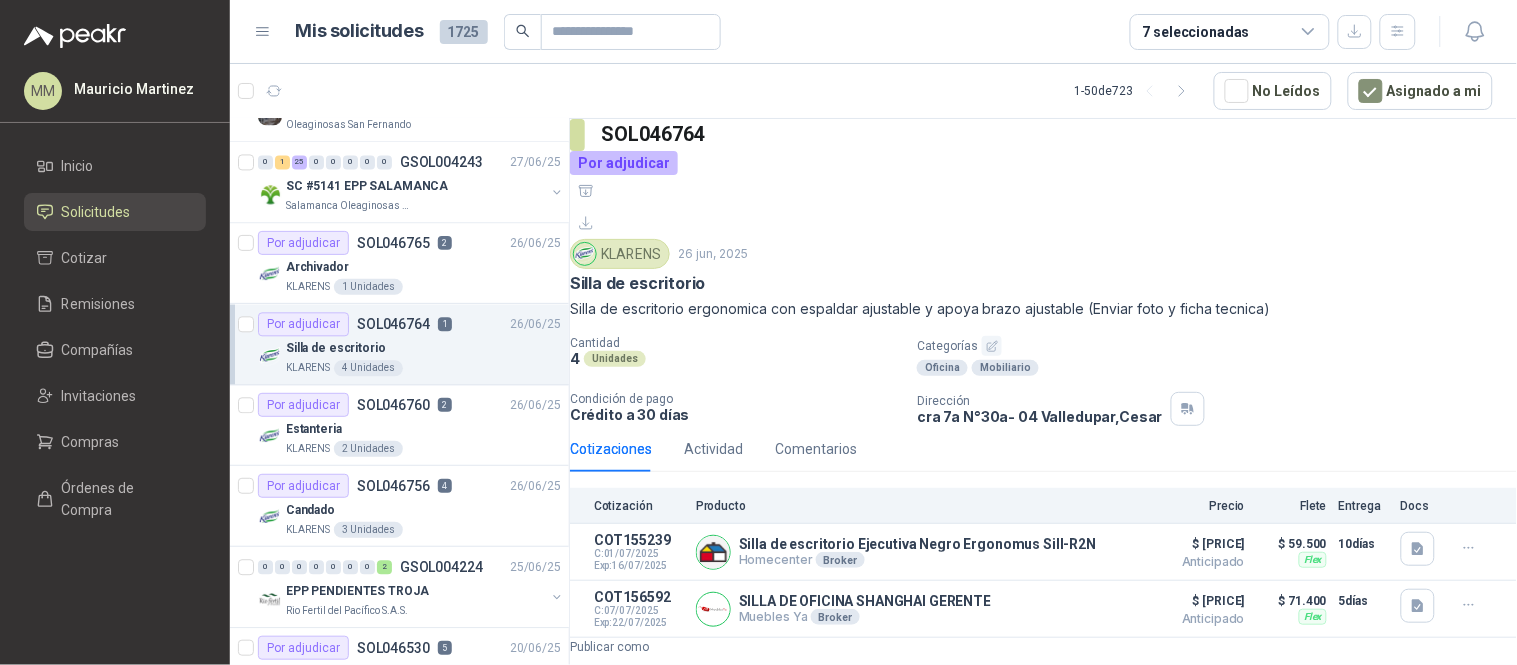 click on "Cancelar" at bounding box center (611, 1089) 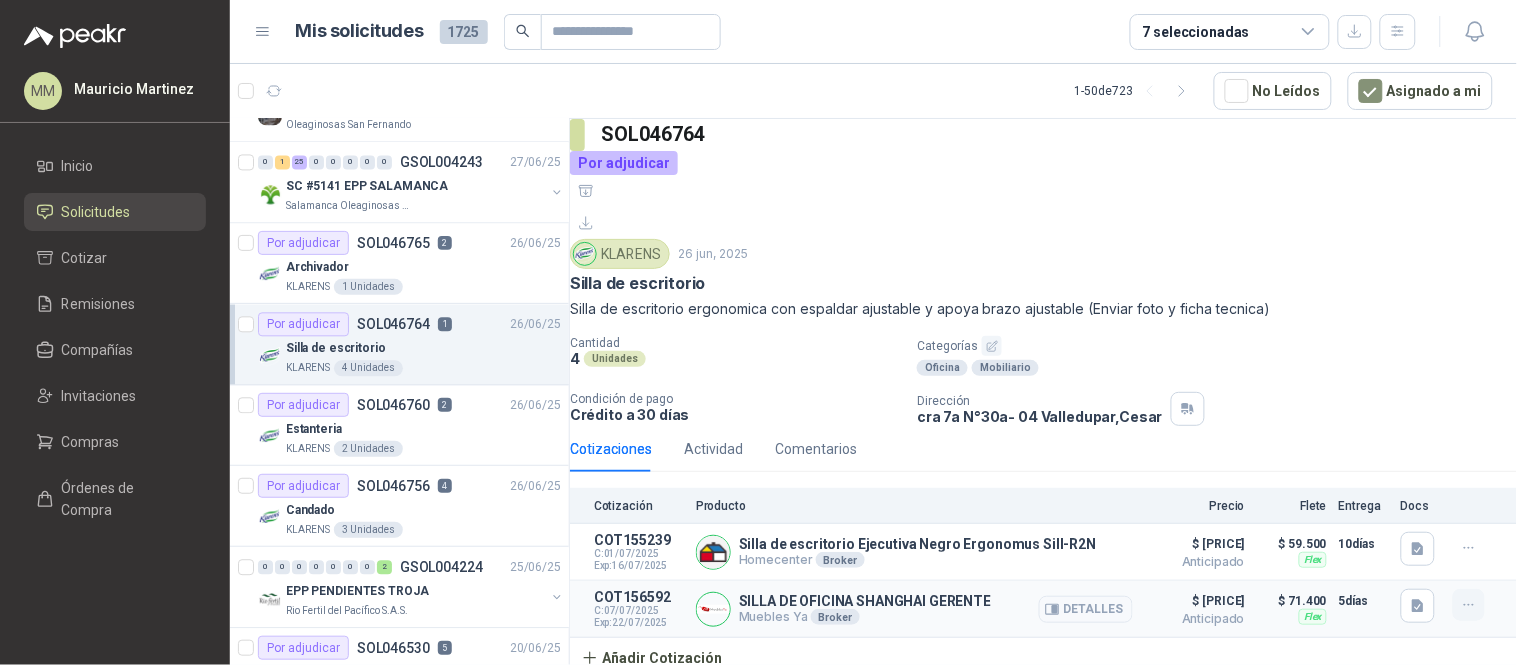 click at bounding box center (1469, 548) 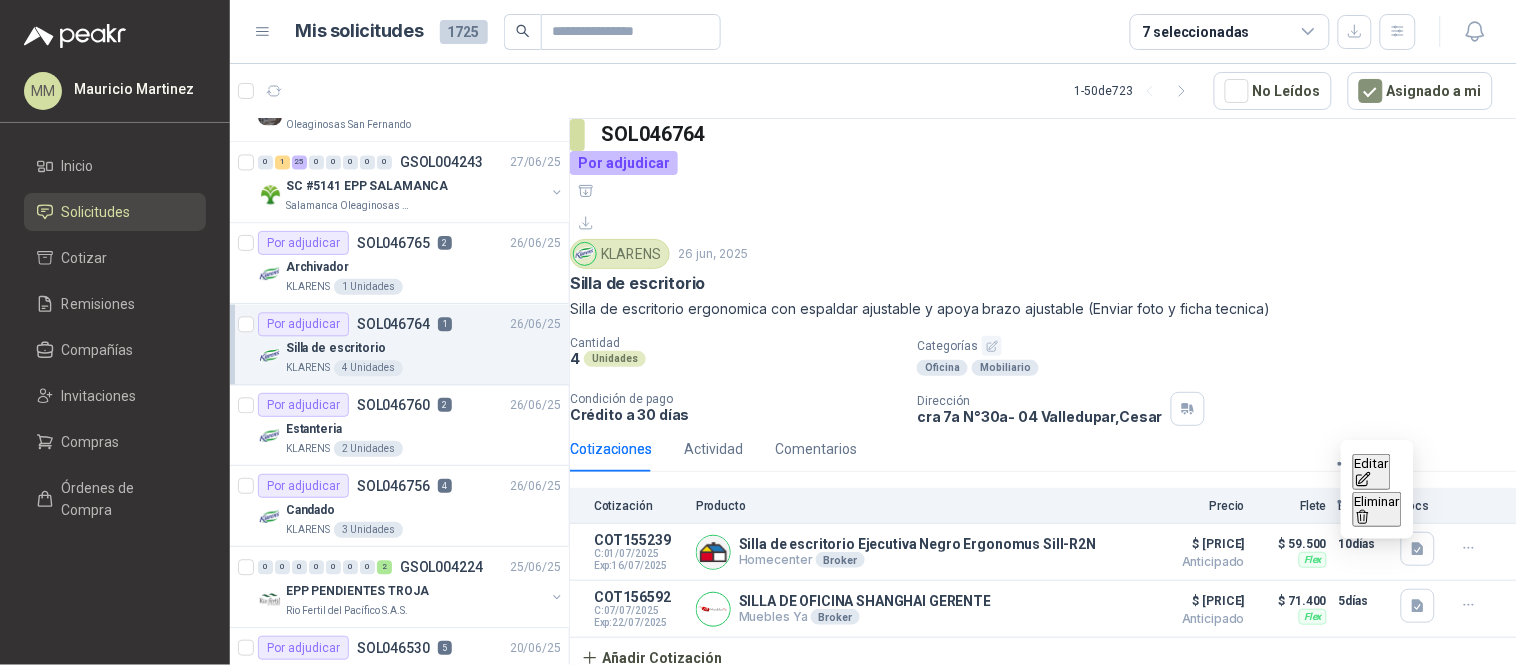 click on "Editar" at bounding box center (1372, 472) 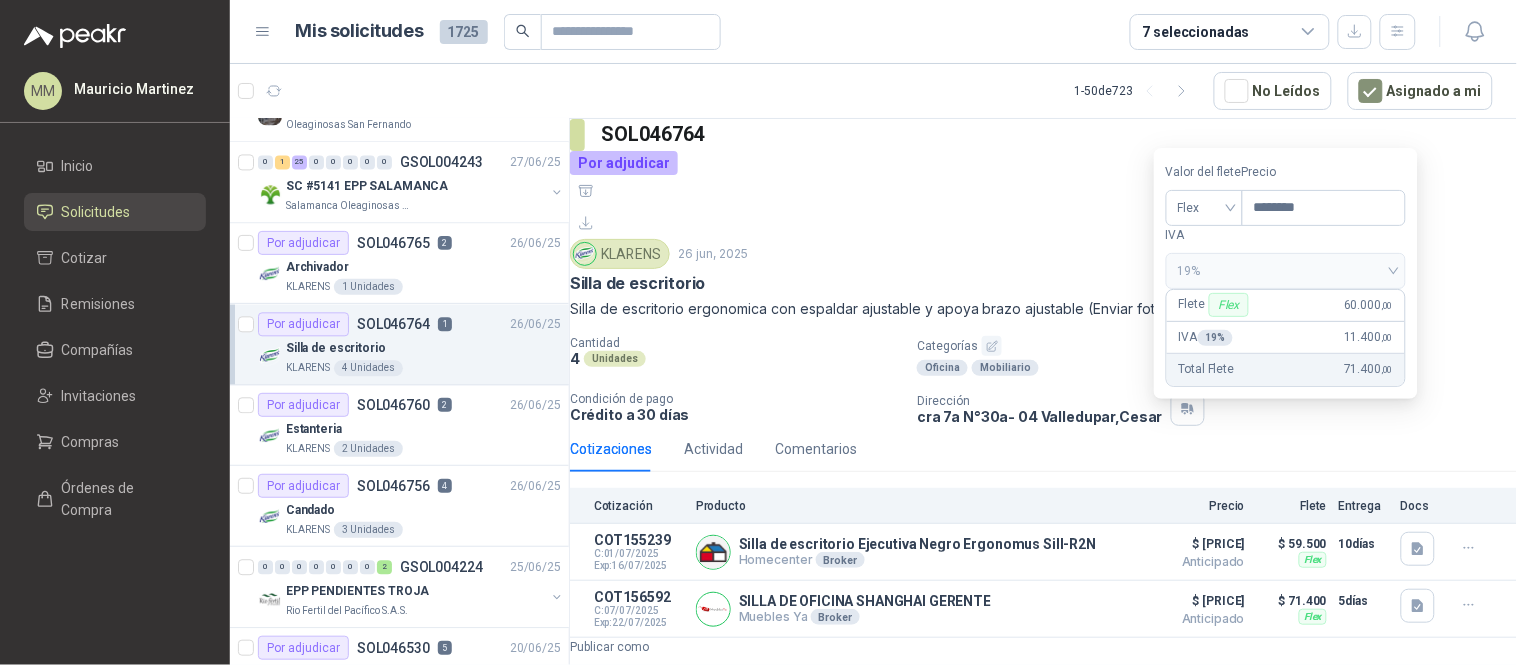 click on "$    71.400 ,00" at bounding box center (1043, 914) 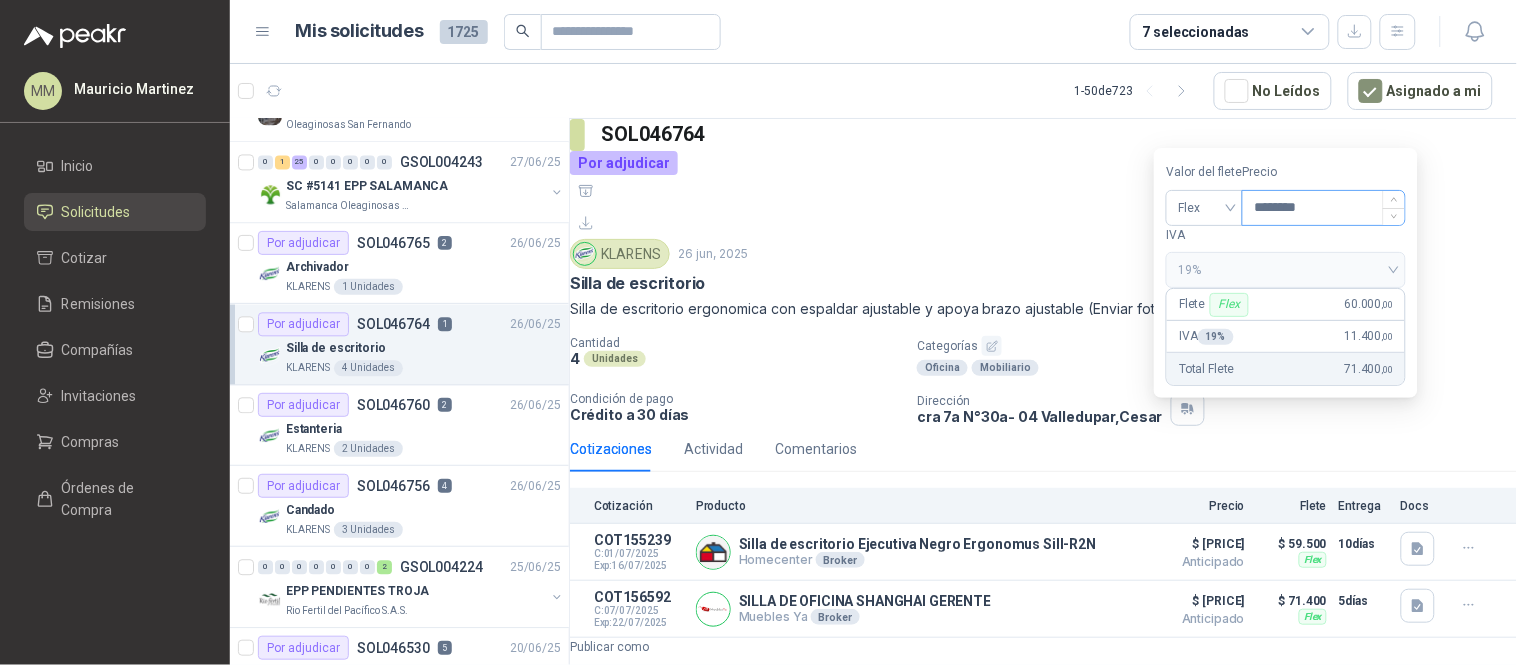 click on "********" at bounding box center [1324, 208] 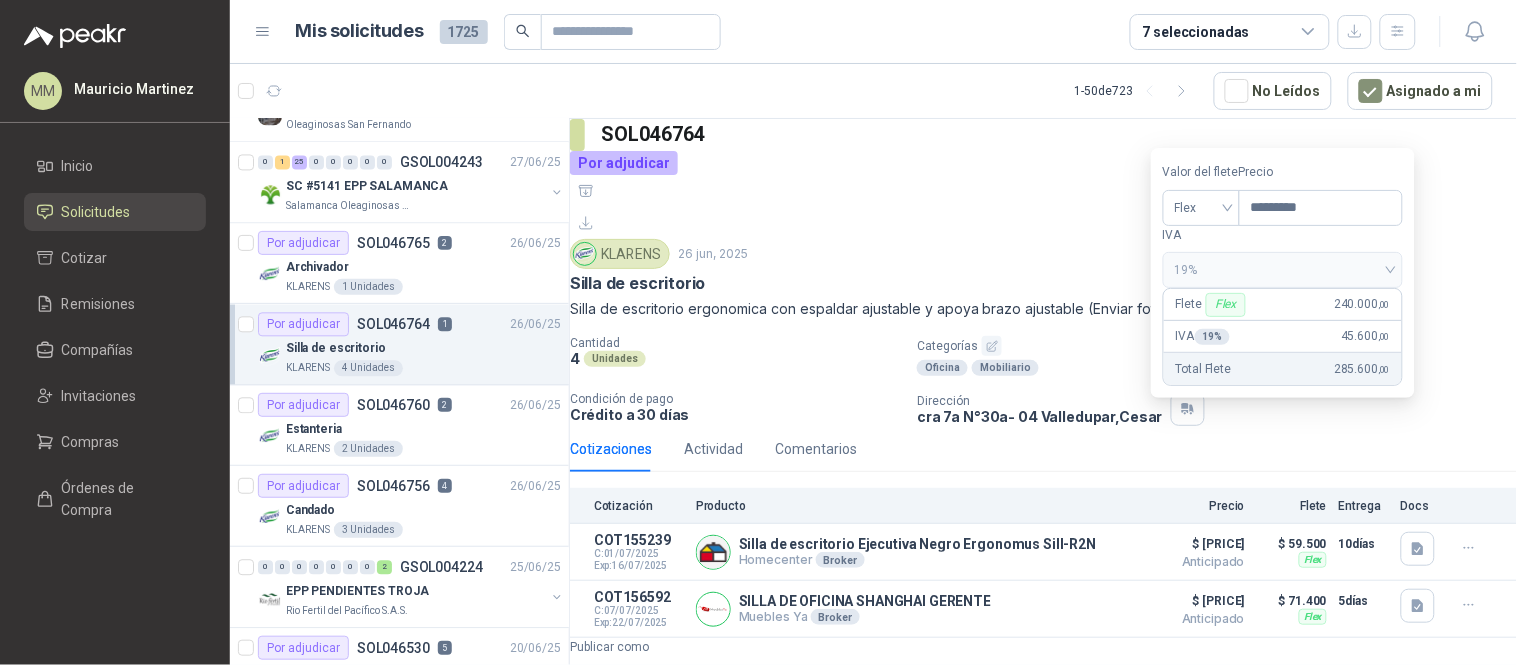 type on "*********" 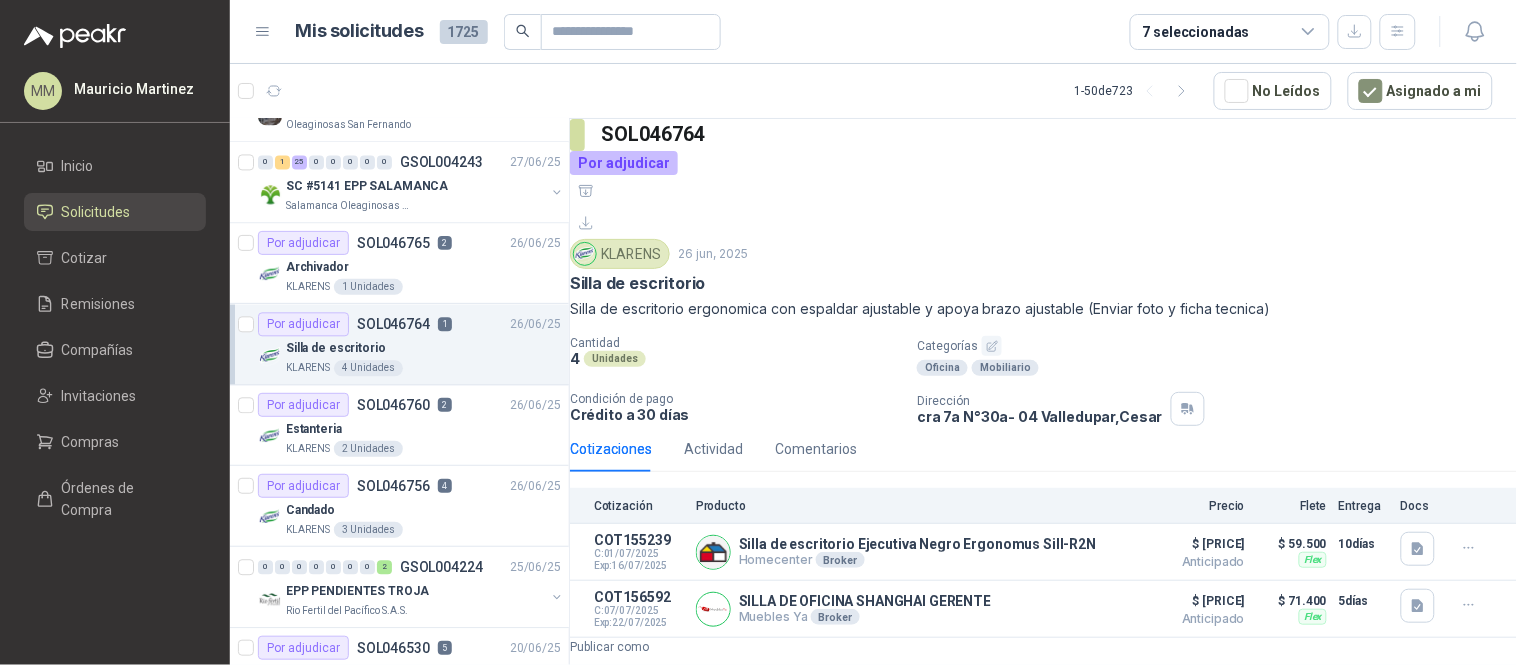 click on "Guardar cambios" at bounding box center [639, 1179] 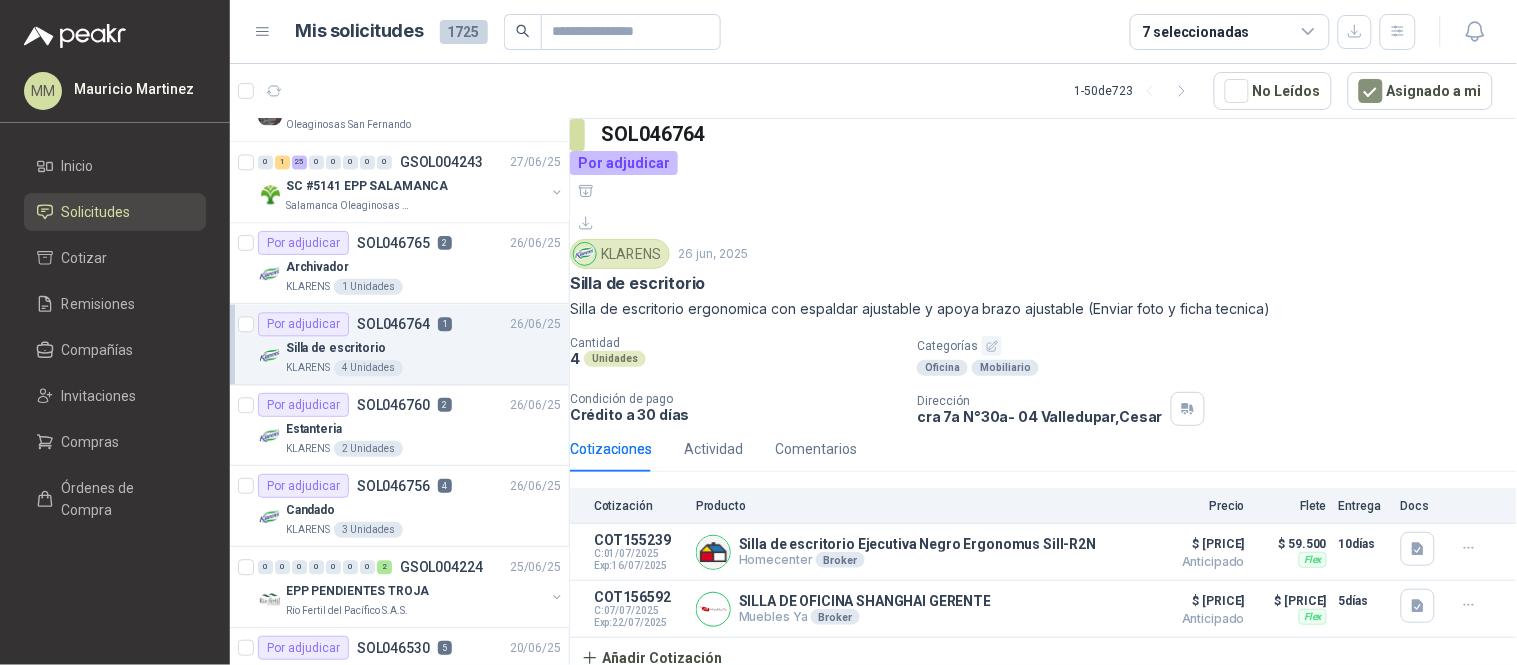 click on "[COMPANY] [DAY] [MONTH], [YEAR] Silla de escritorio Silla de escritorio ergonomica con espaldar ajustable y apoya brazo ajustable (Enviar foto y ficha tecnica) Cantidad [NUMBER] Unidades Categorías Oficina Mobiliario Condición de pago Crédito a [NUMBER] días Dirección cra [NUMBER] N°[NUMBER]-[NUMBER] [CITY], [STATE]" at bounding box center (1043, 332) 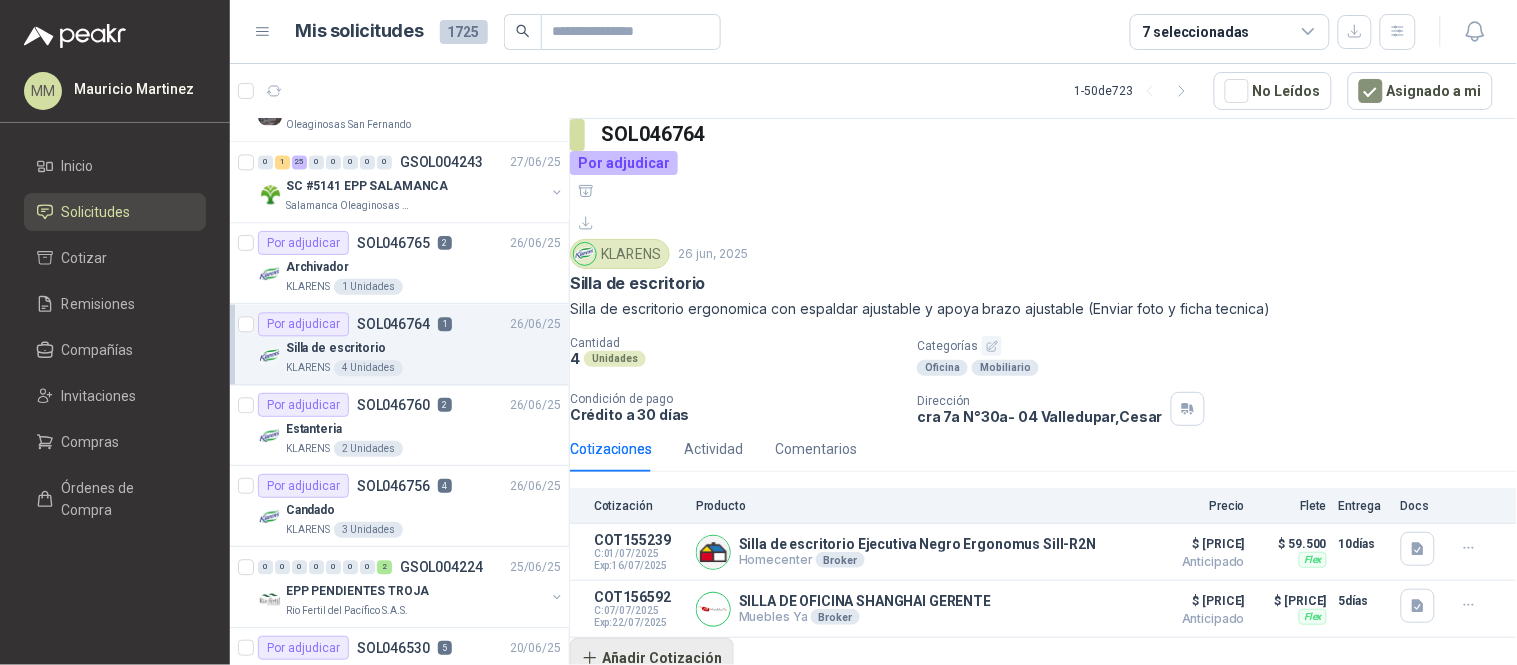 click on "Añadir Cotización" at bounding box center (652, 658) 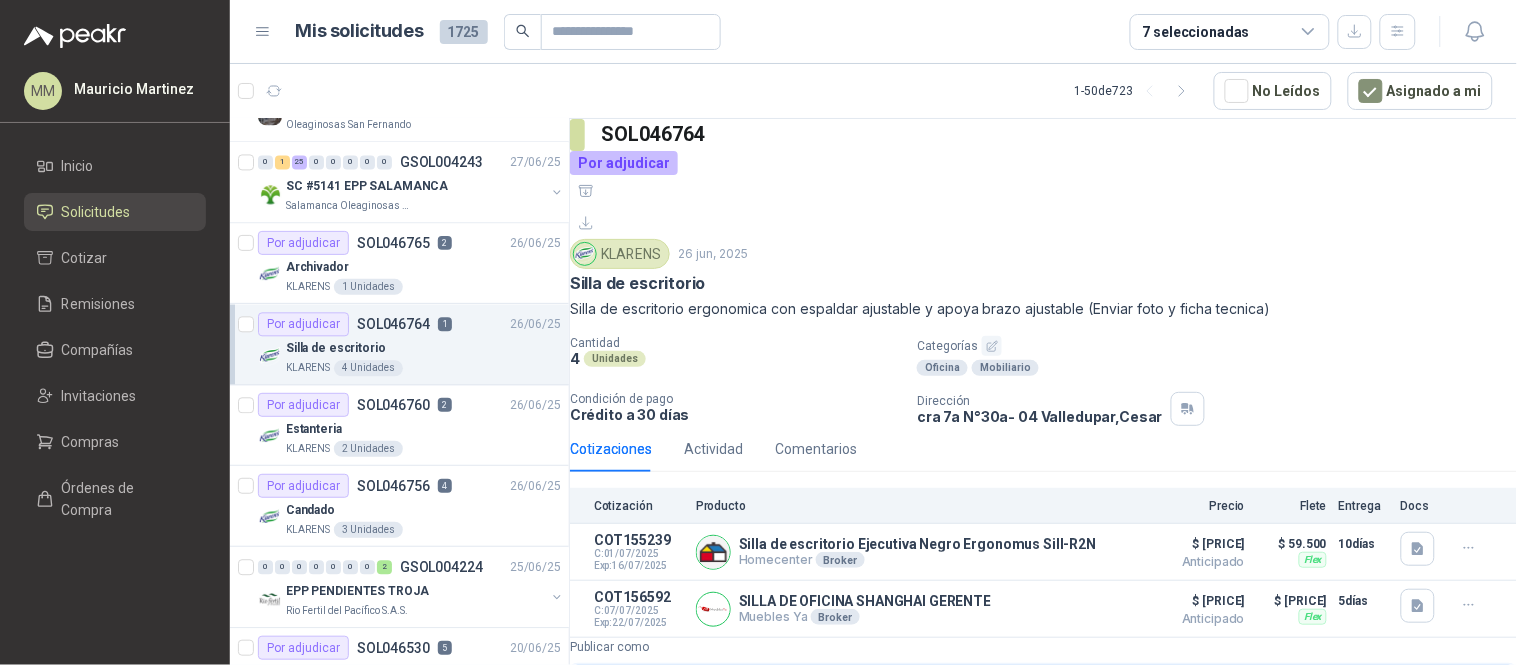 click on "Publicar como" at bounding box center [1043, 683] 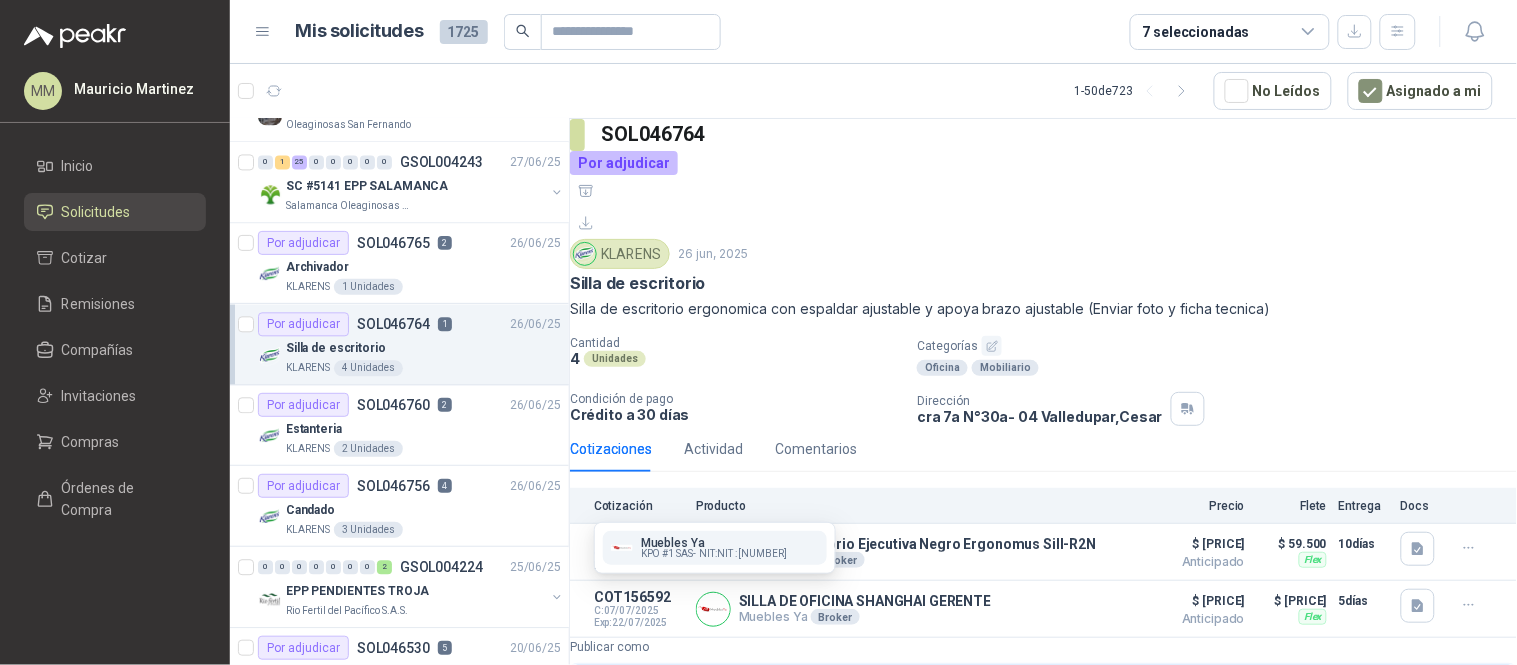 type on "**********" 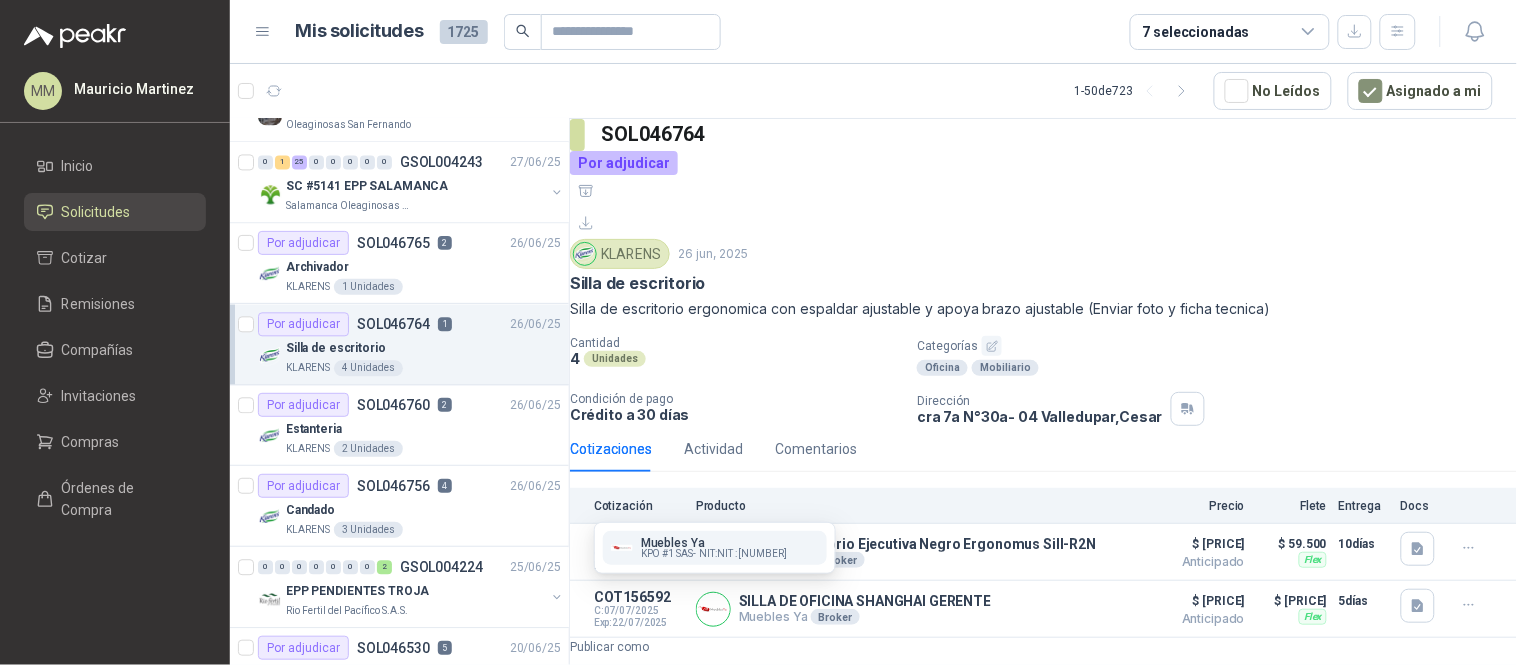 click on "Muebles Ya KPO #1 SAS -NIT : 901184049" at bounding box center [715, 548] 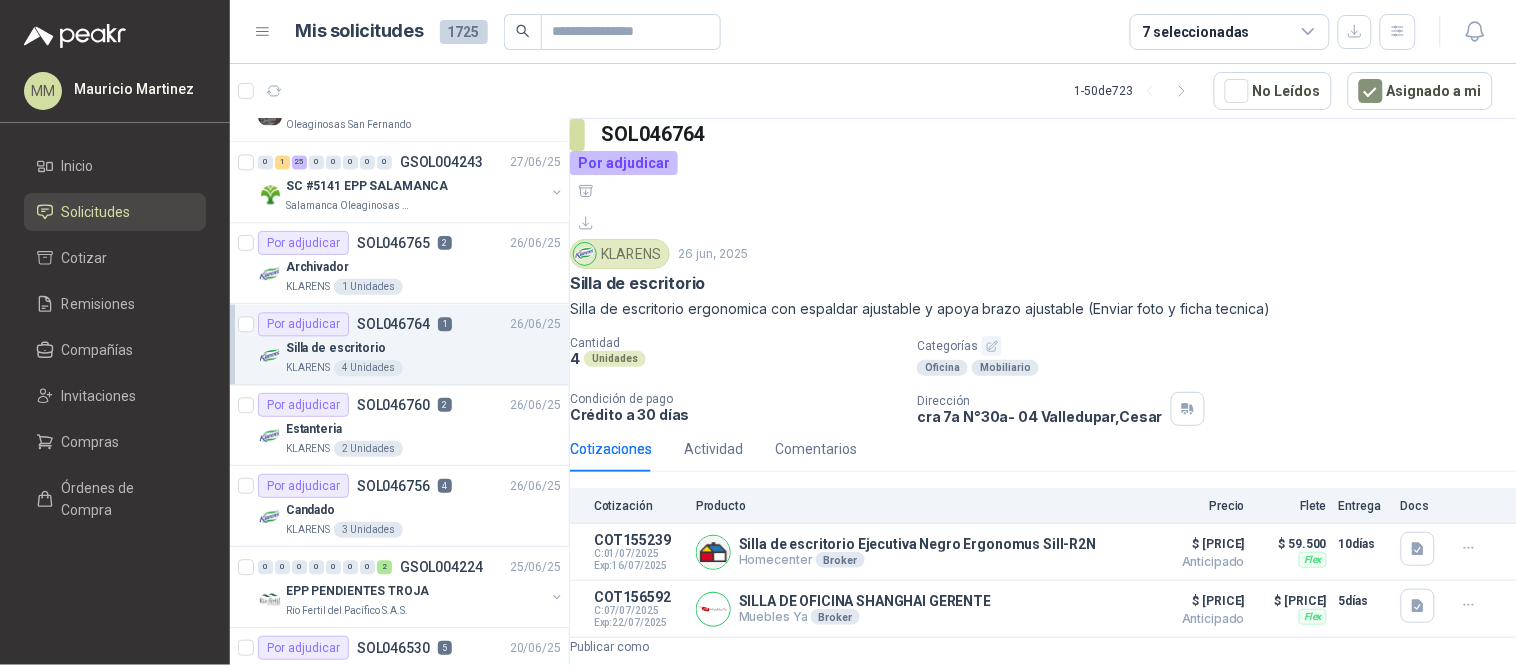 click on "Nombre del producto" at bounding box center (1043, 746) 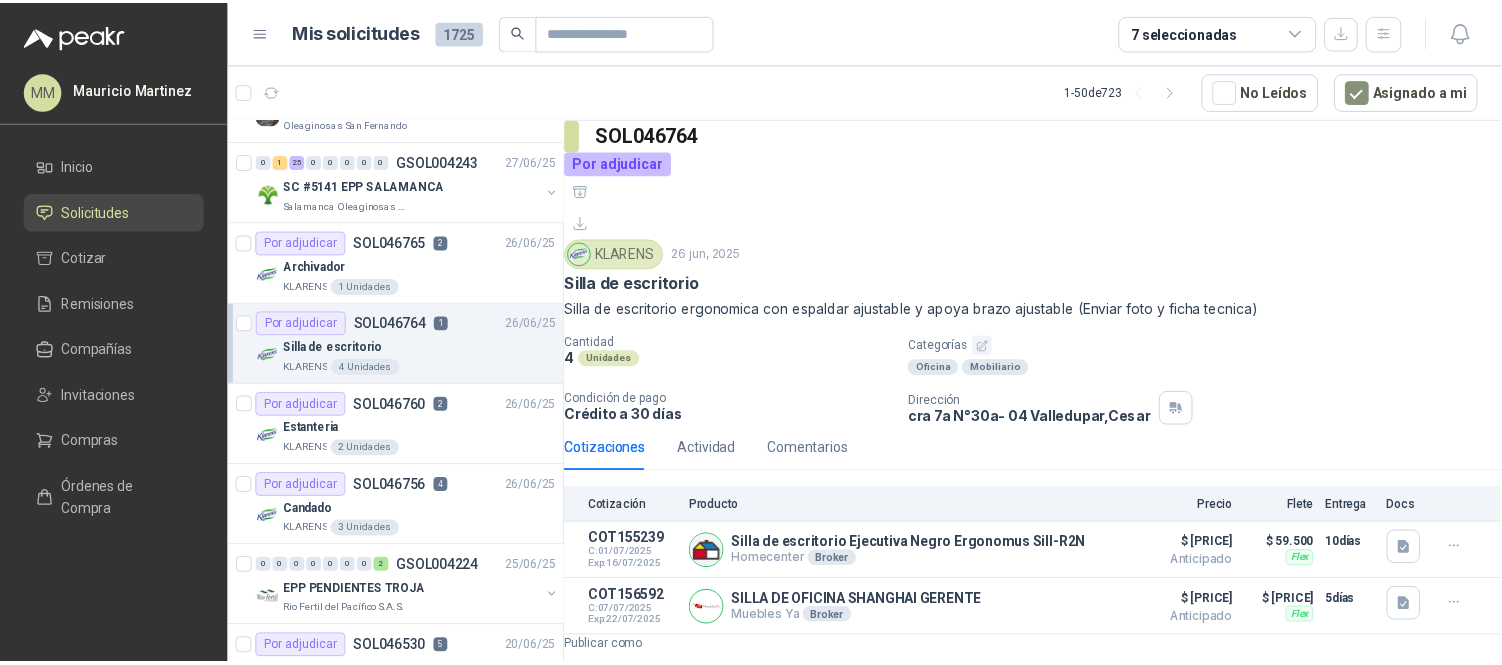 scroll, scrollTop: 0, scrollLeft: 21, axis: horizontal 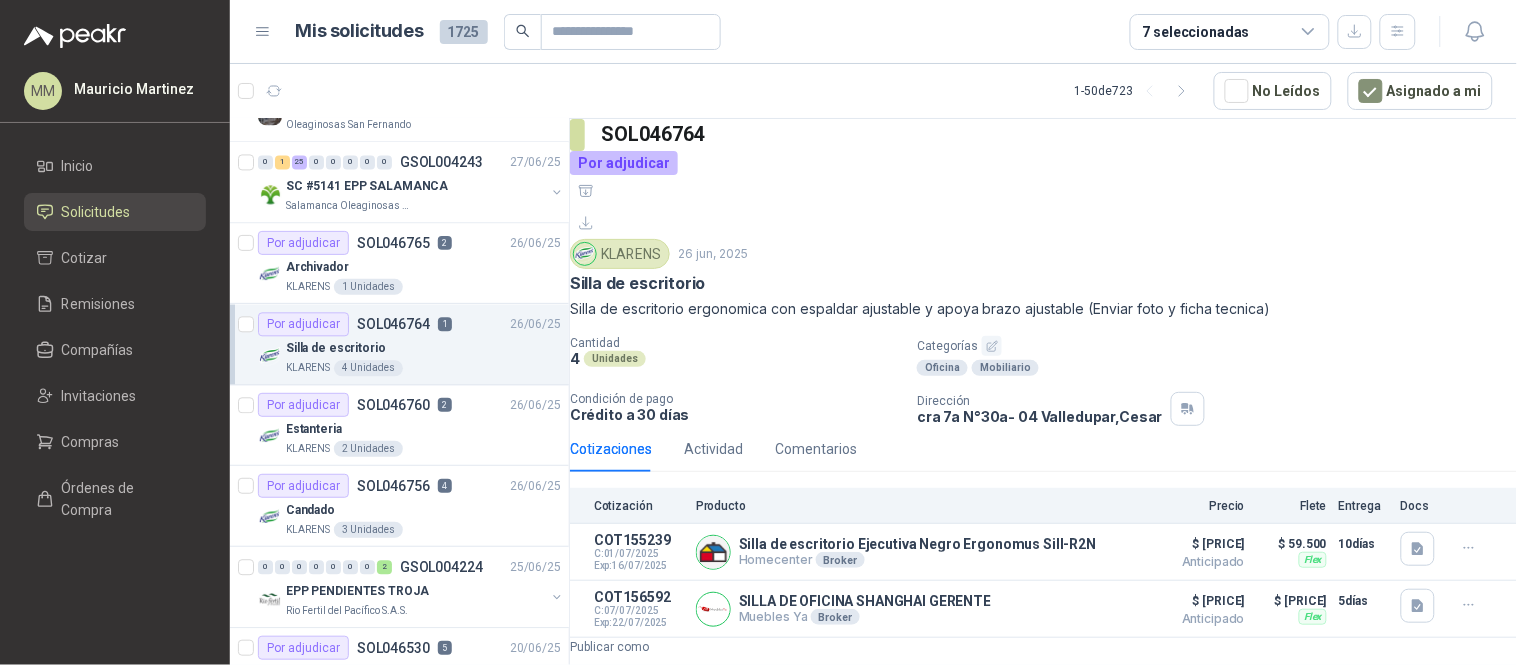 type on "**********" 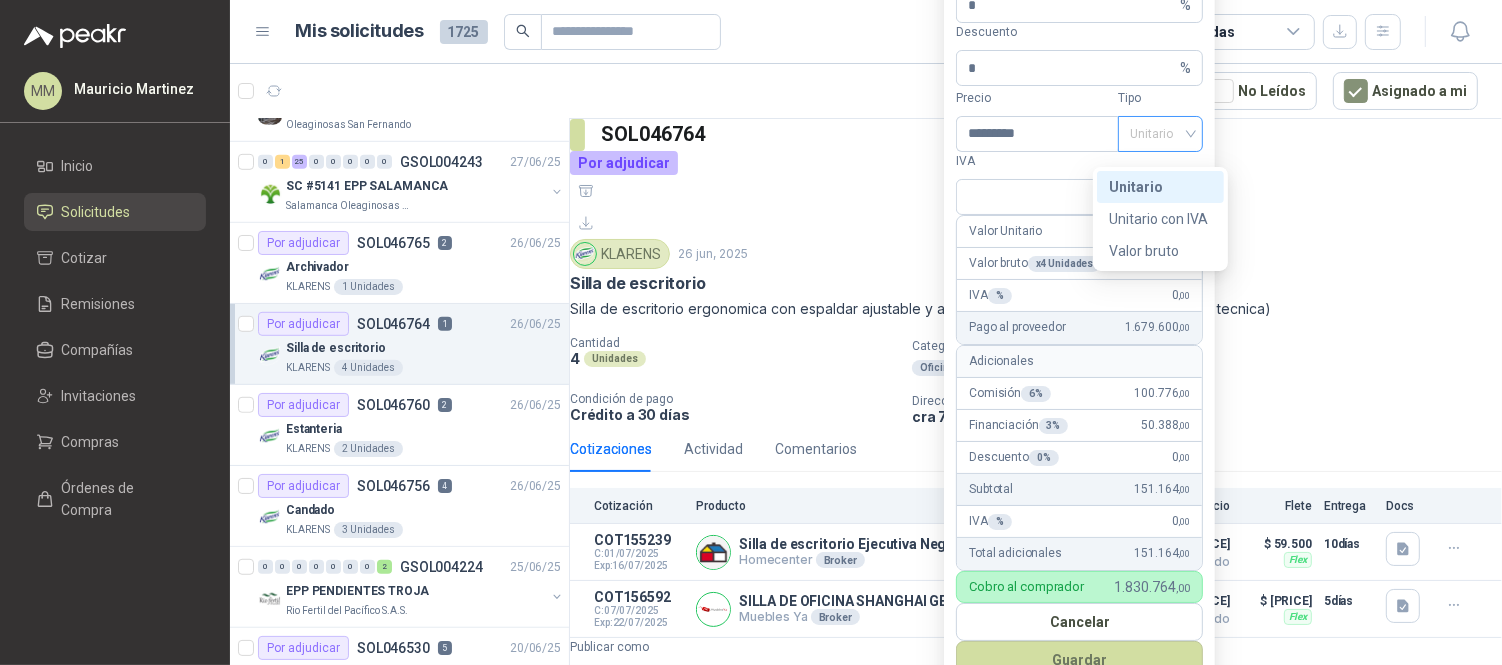 click on "Unitario" at bounding box center (1160, 134) 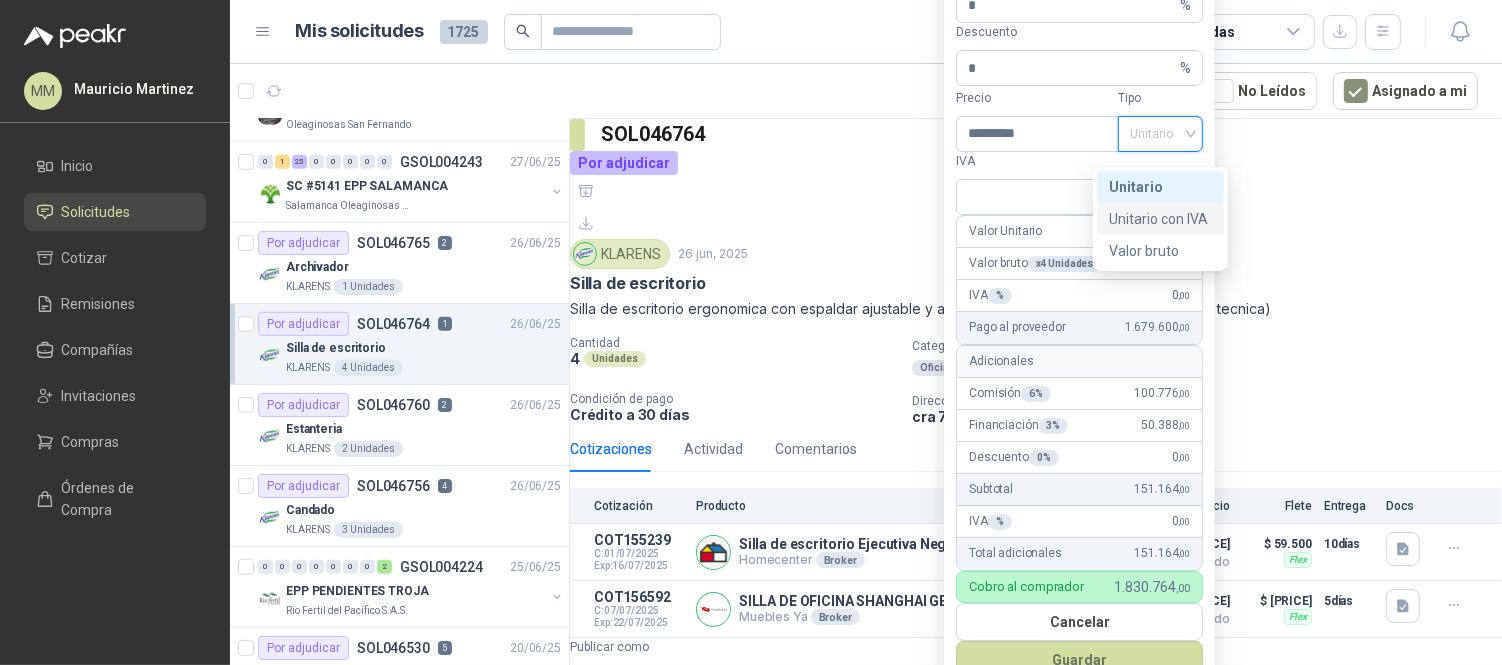 click on "Unitario con IVA" at bounding box center [1160, 219] 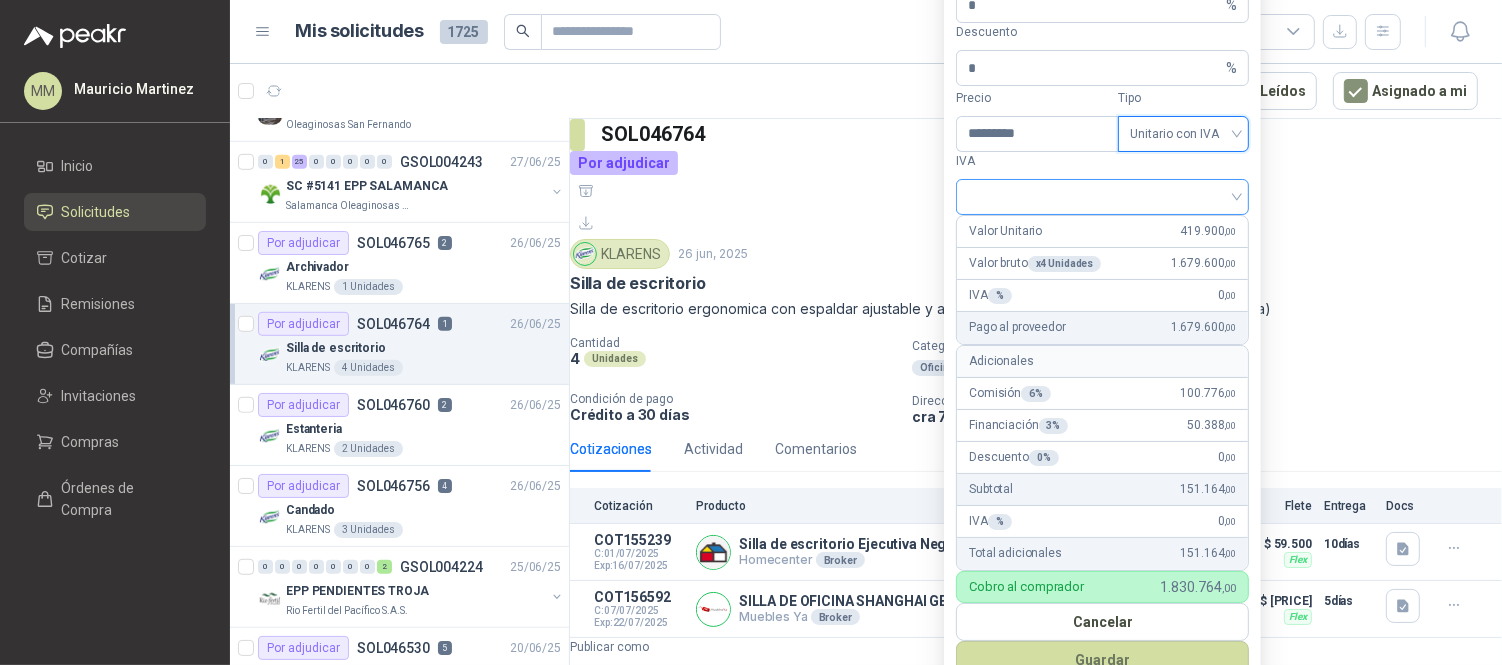 click at bounding box center [1102, 197] 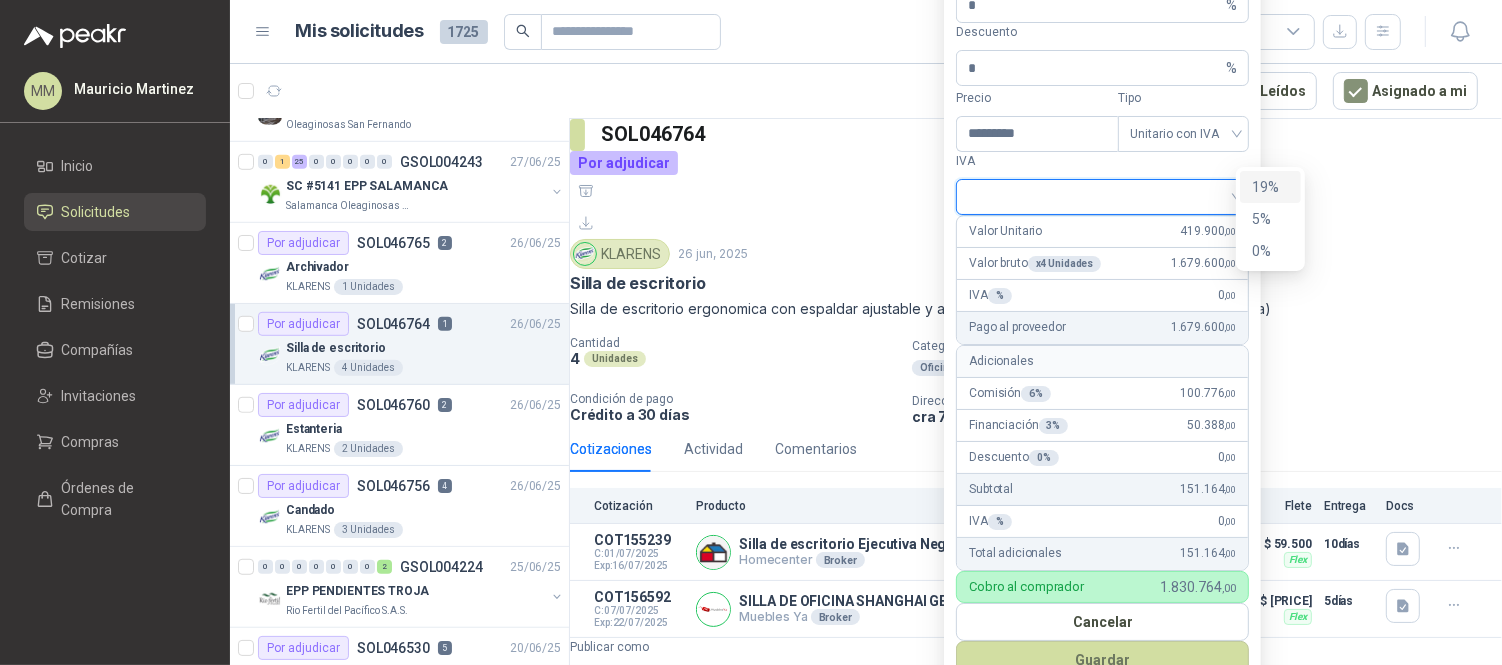 click on "19%" at bounding box center (0, 0) 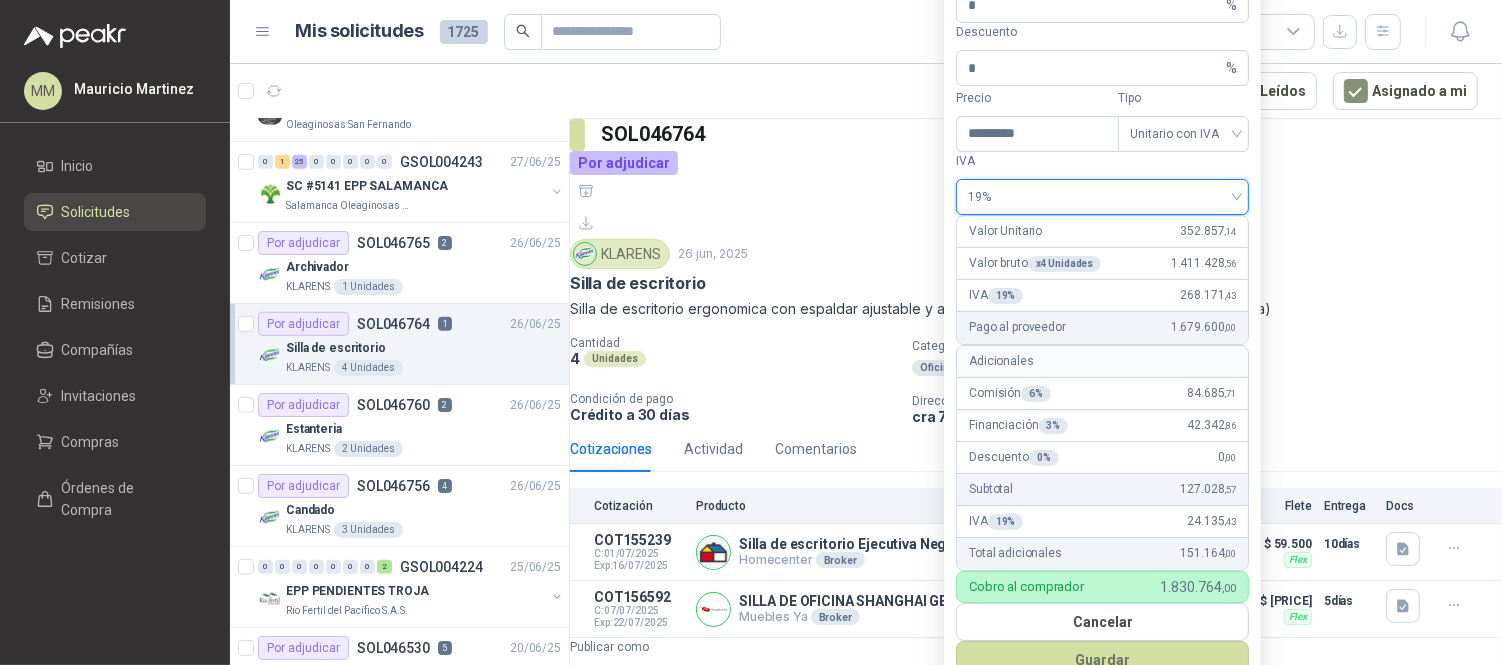 click on "Guardar" at bounding box center [1102, 660] 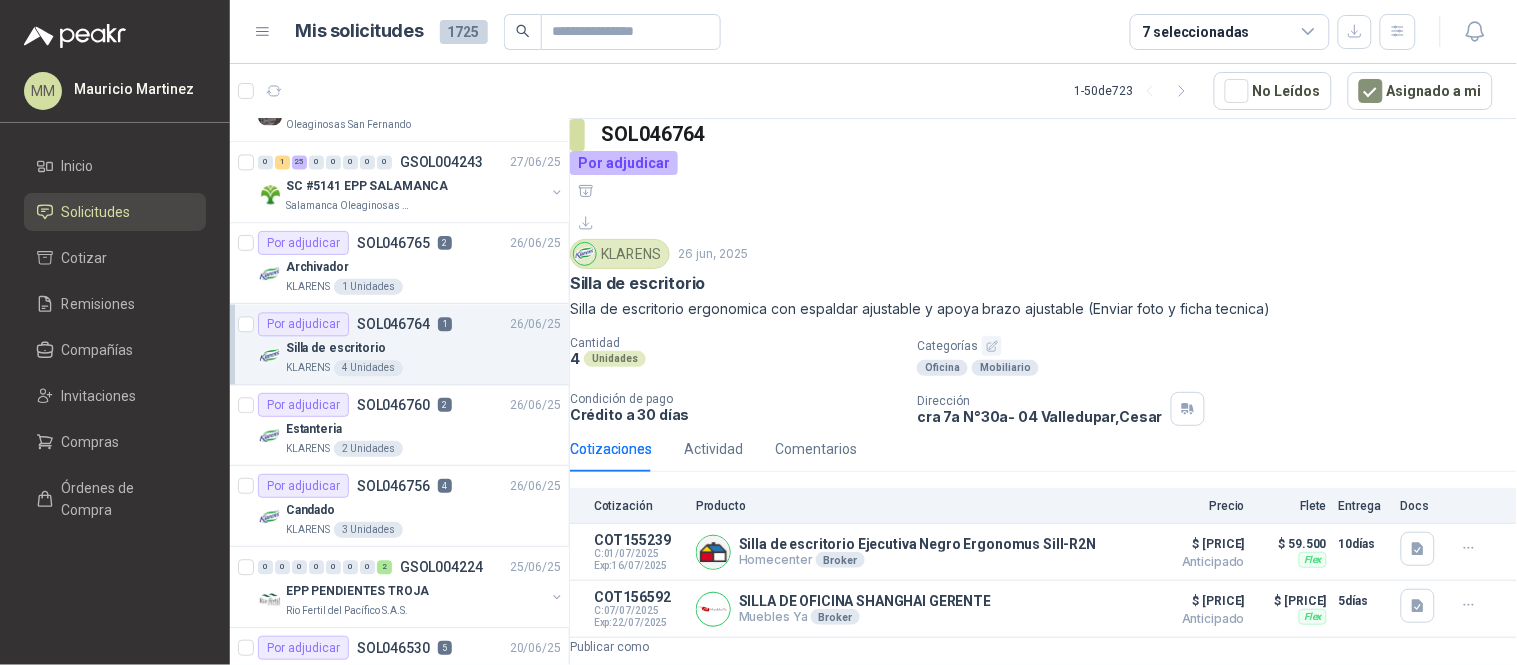 type on "*" 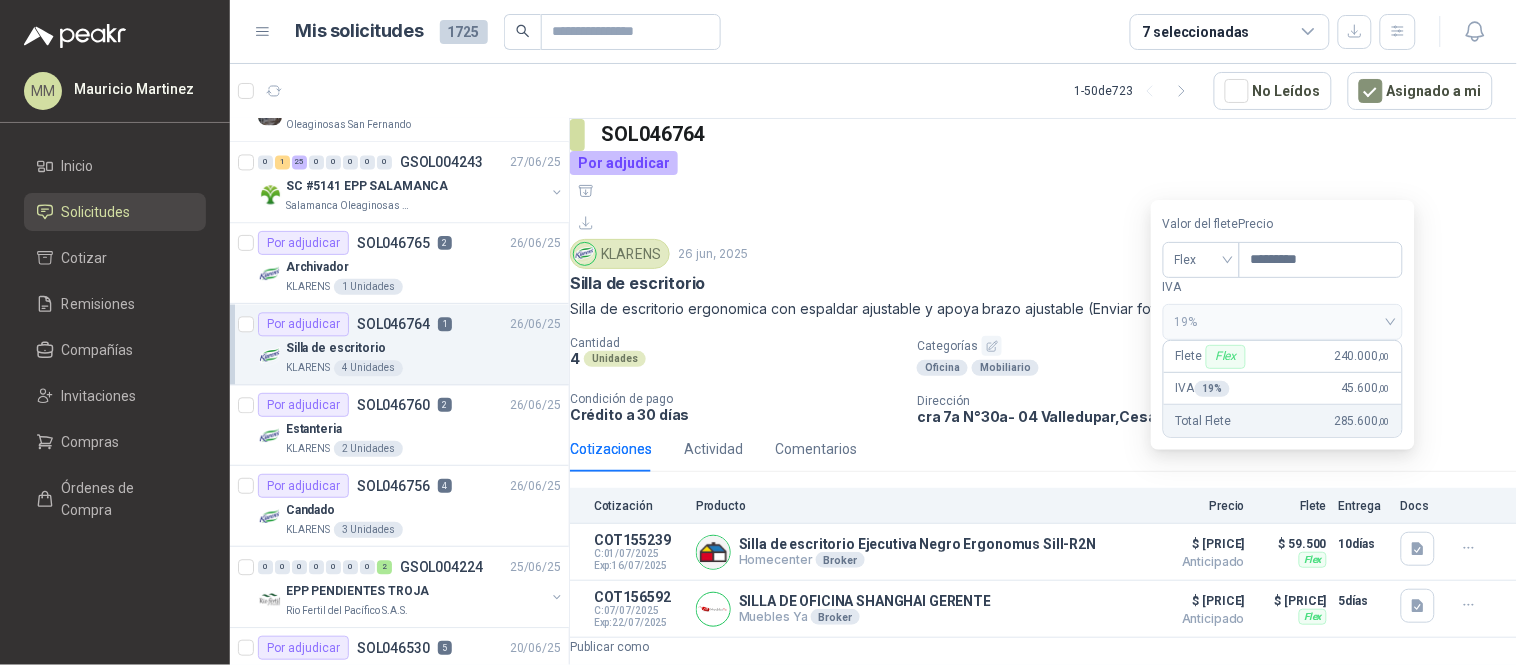 type on "*********" 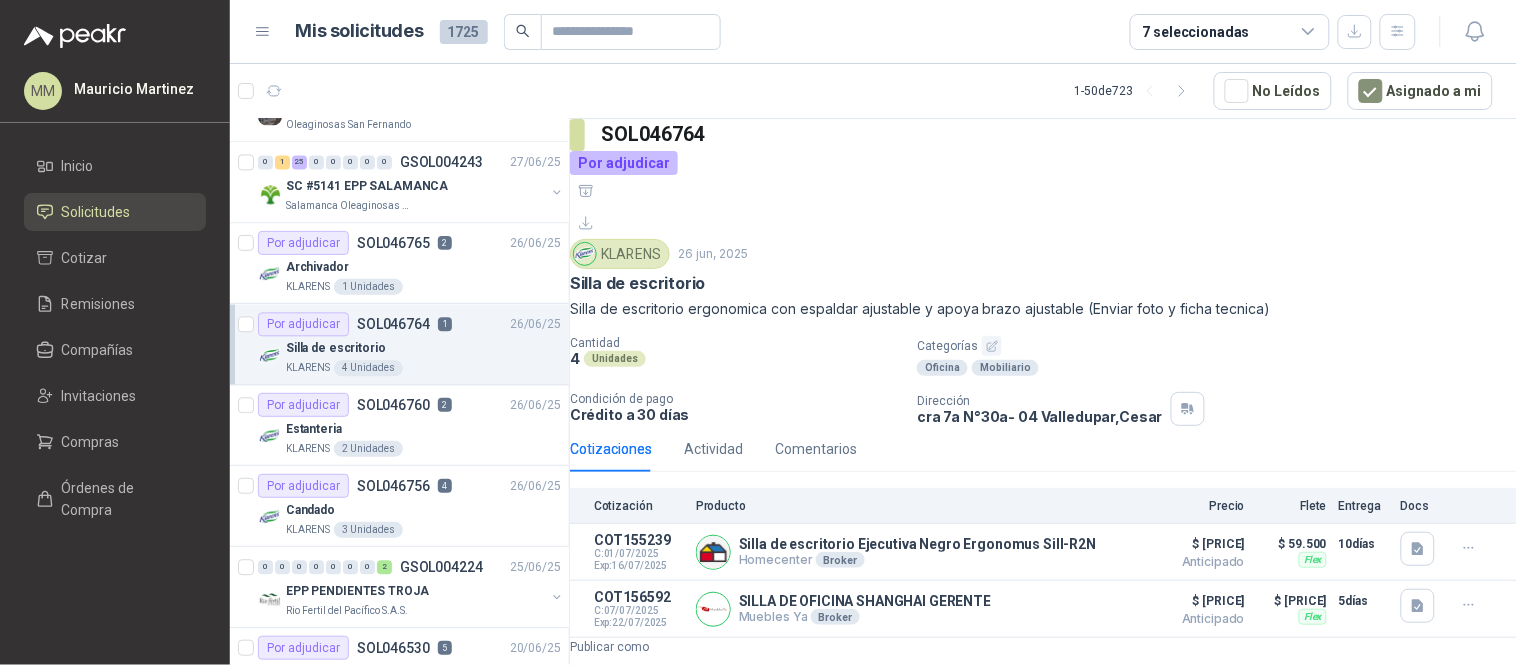 click on "Publicar Cotización" at bounding box center [647, 1179] 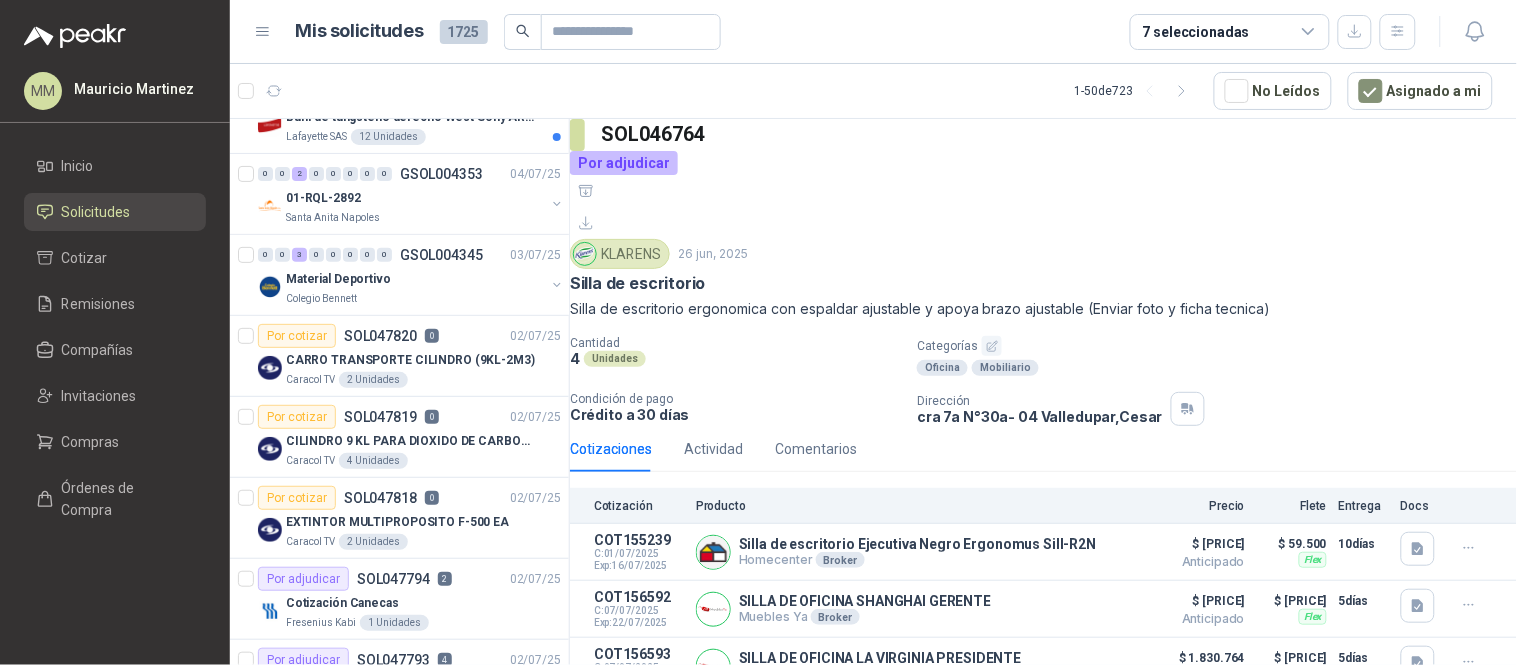 scroll, scrollTop: 0, scrollLeft: 0, axis: both 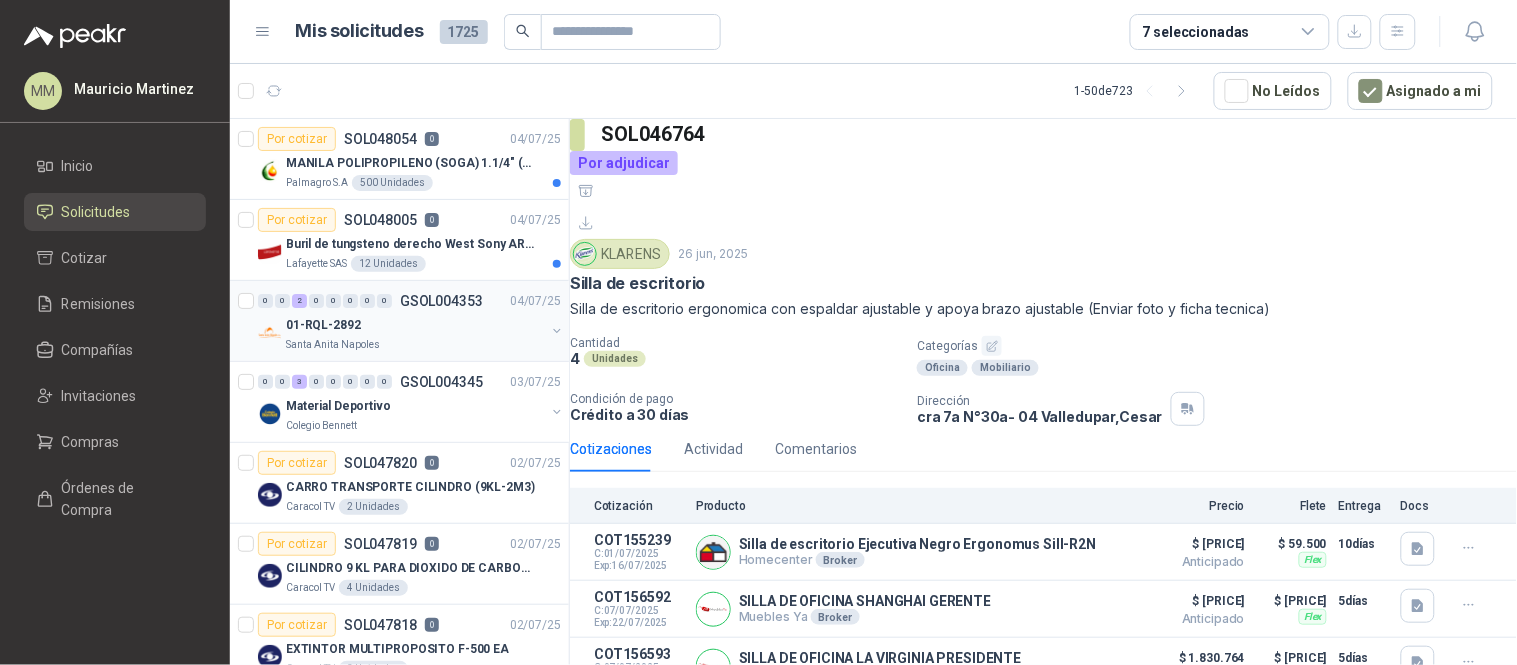 click at bounding box center (557, 331) 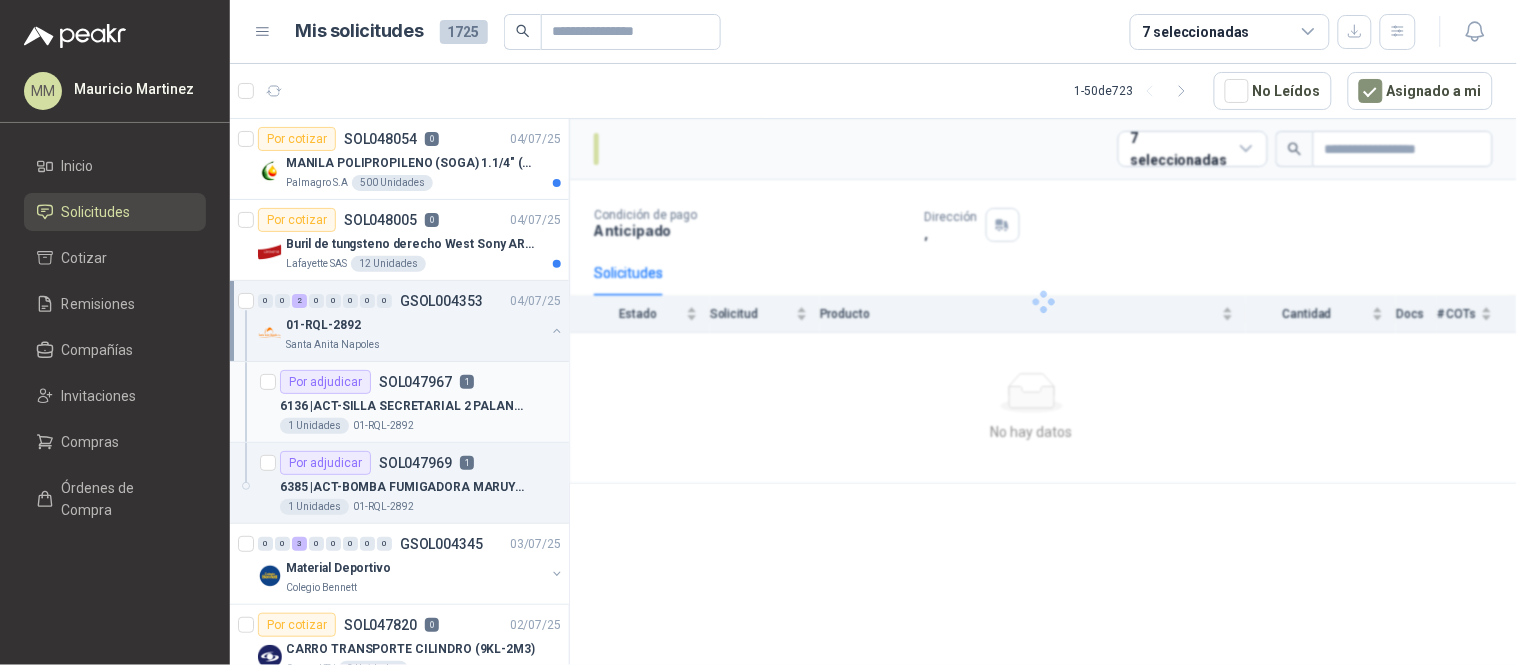click on "6136 | ACT-SILLA SECRETARIAL 2 PALANCAS" at bounding box center (404, 406) 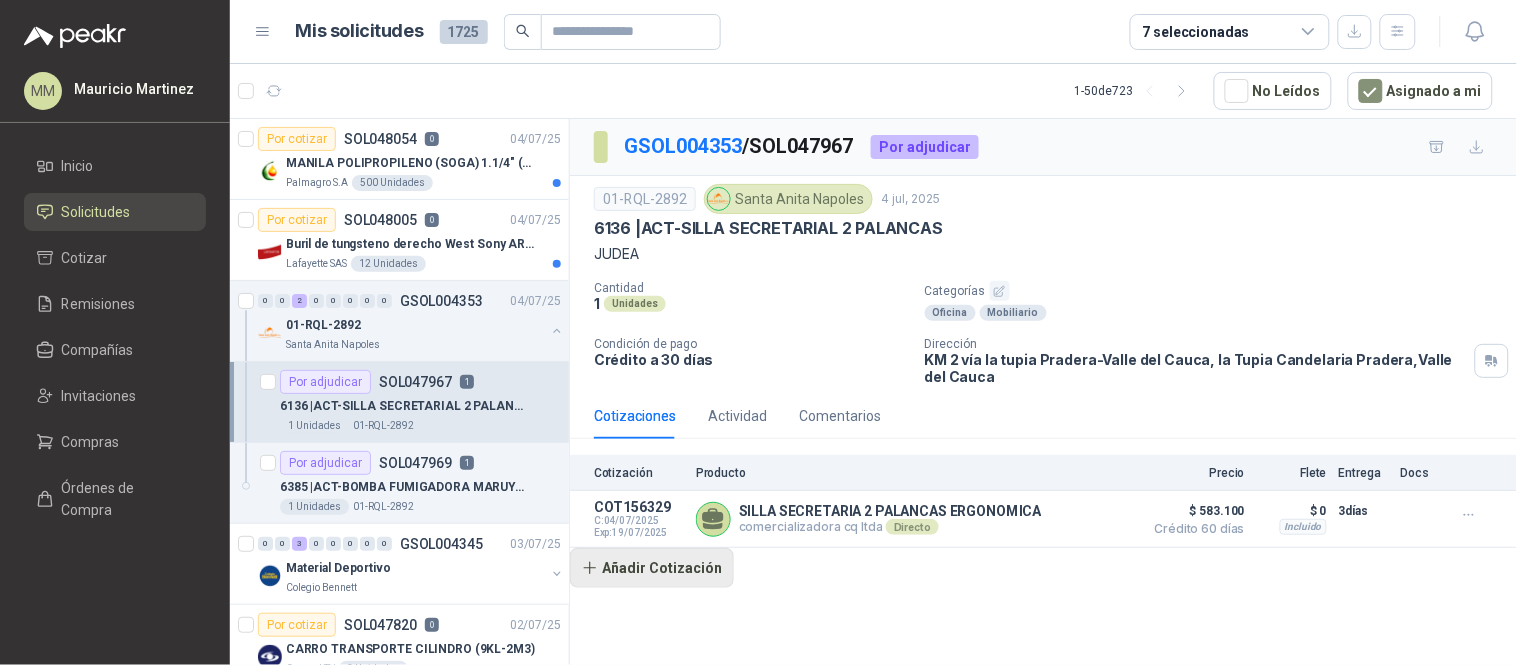 click on "Añadir Cotización" at bounding box center (652, 568) 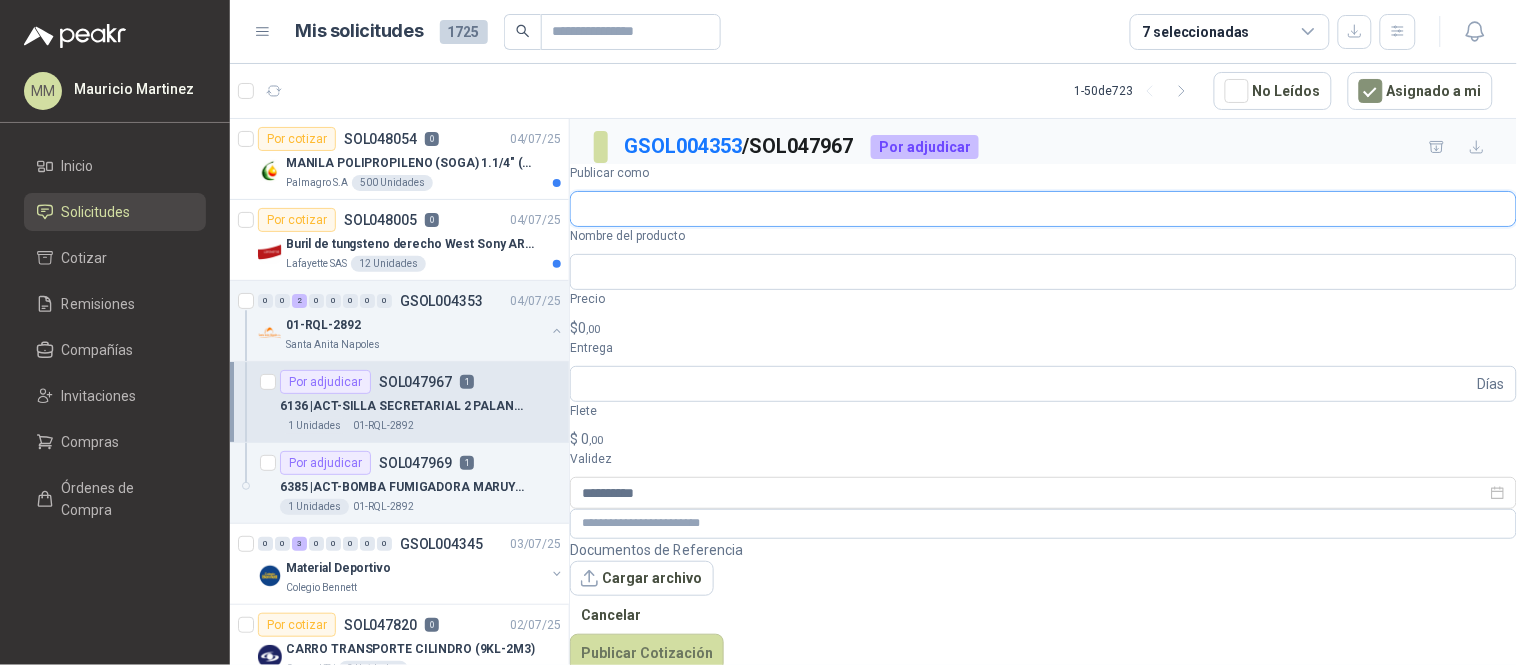 click on "Publicar como" at bounding box center (1043, 209) 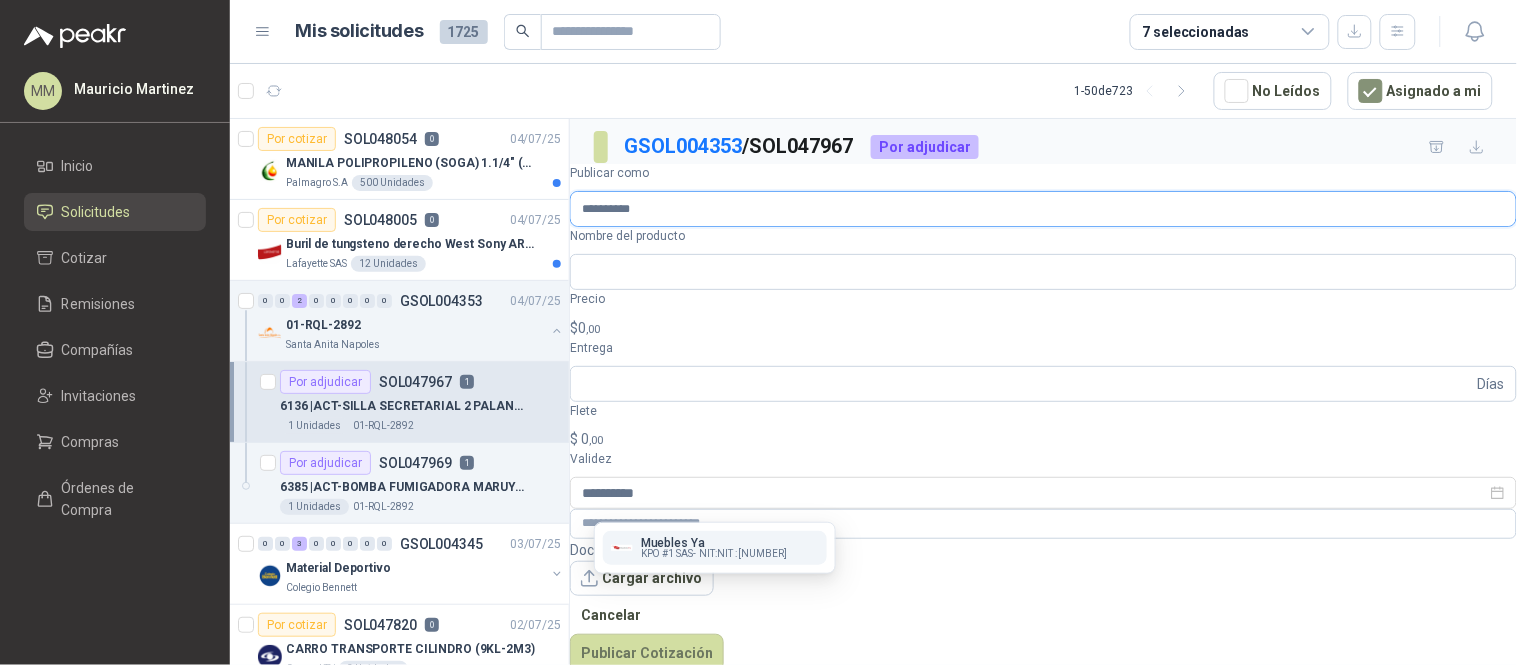 type on "**********" 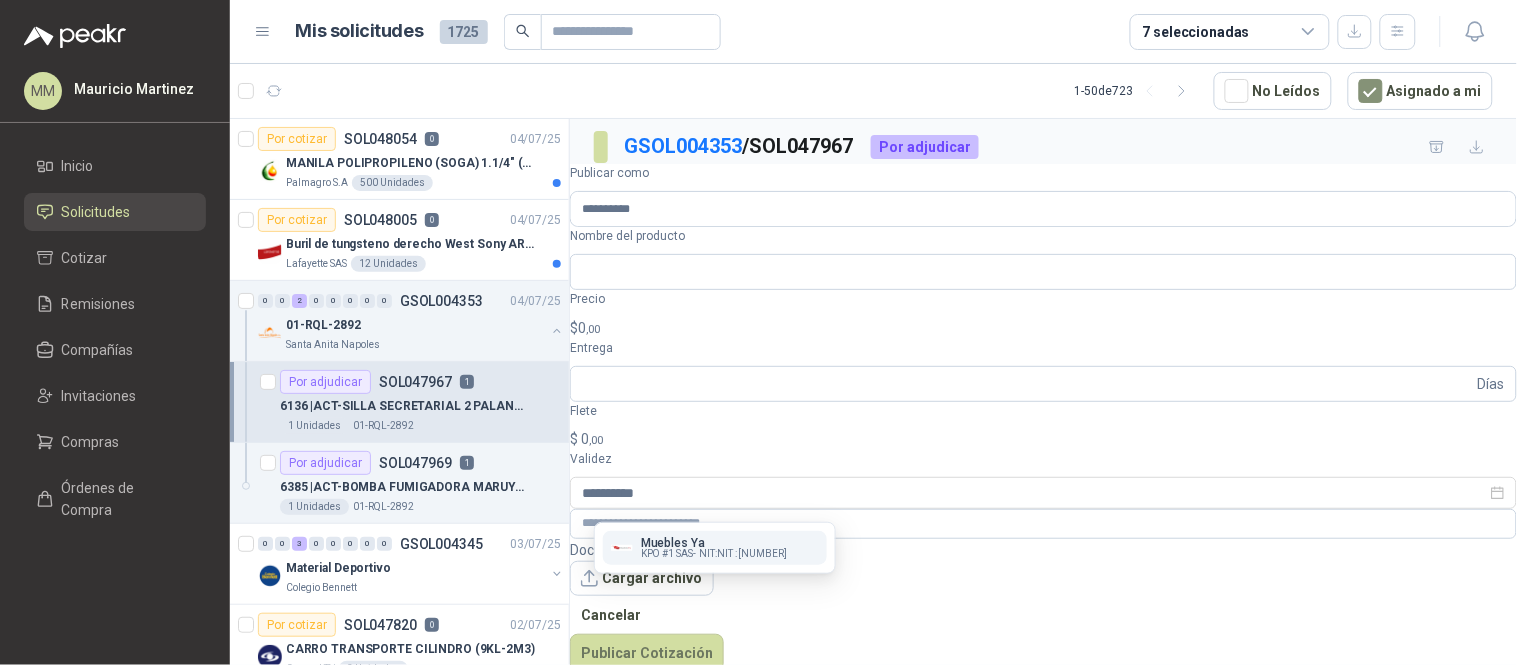 click on "NIT : 901184049" at bounding box center [743, 554] 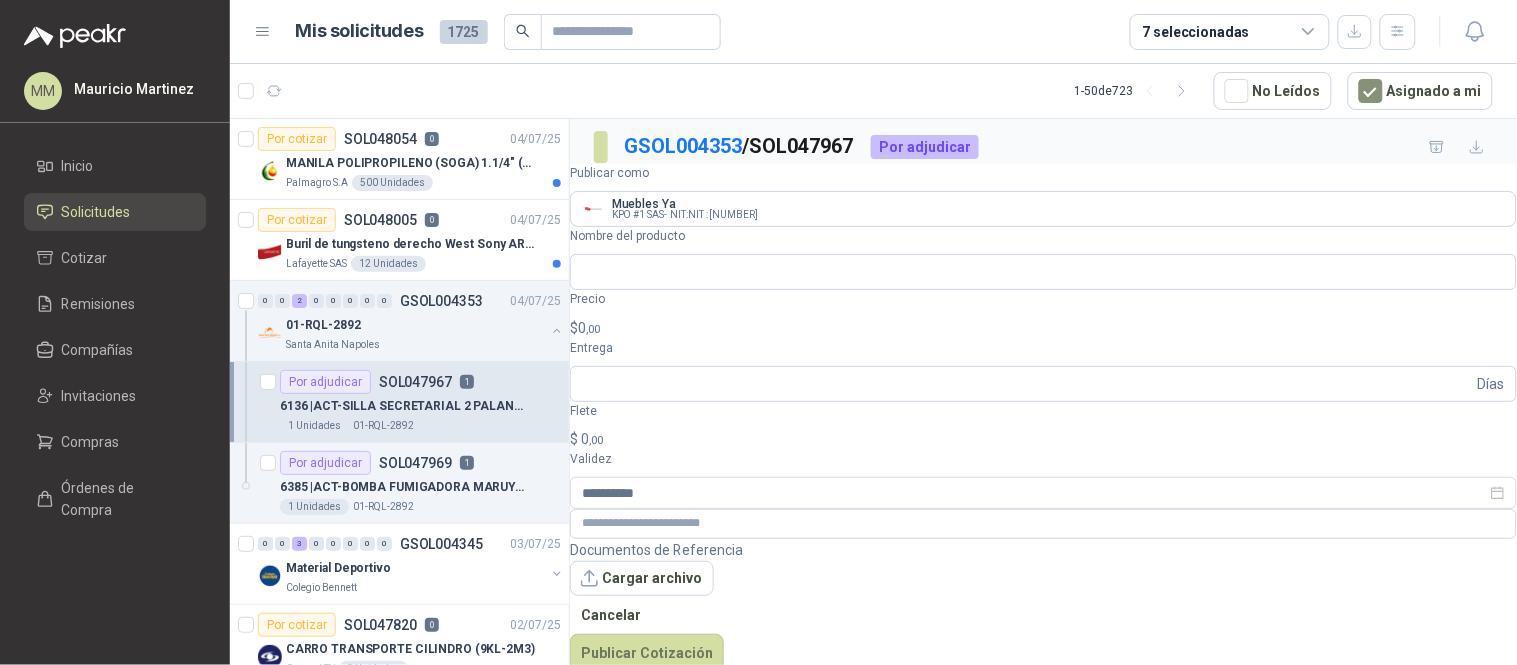 click on "**********" at bounding box center (1043, 418) 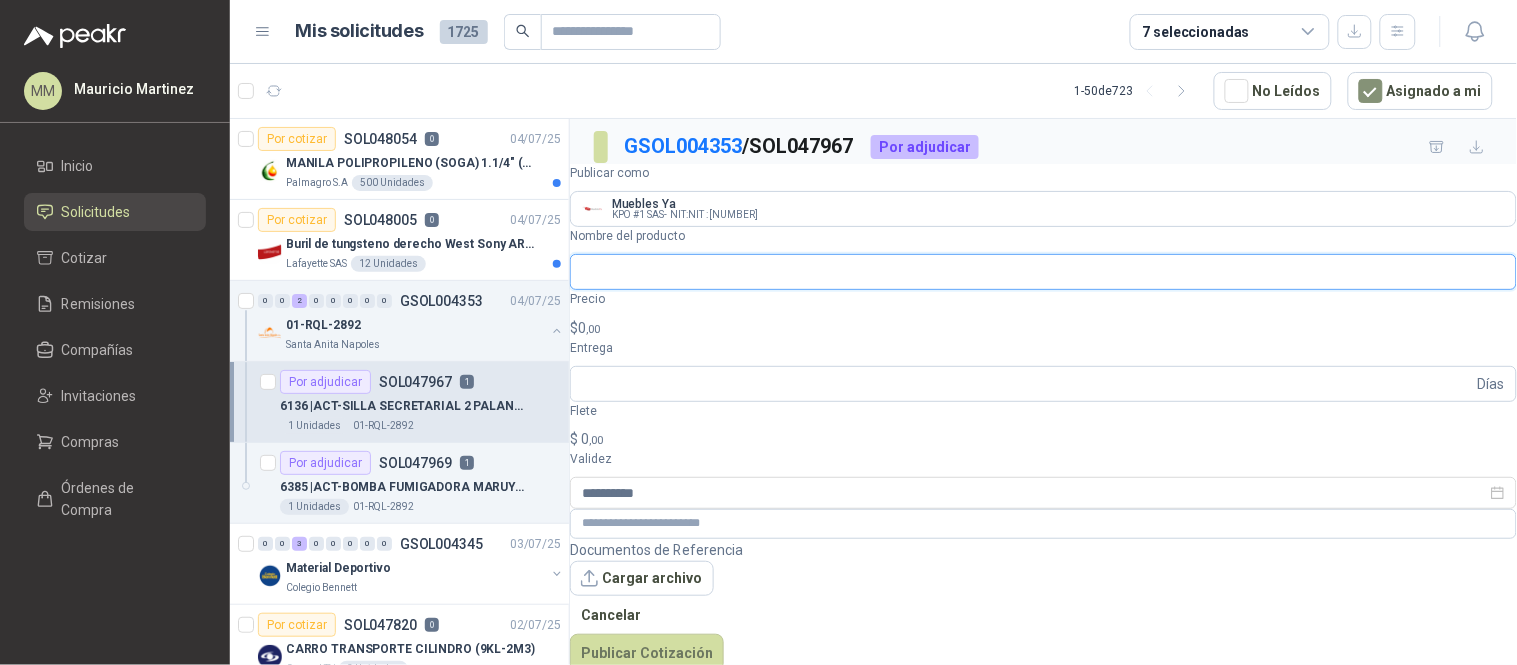 click on "Nombre del producto" at bounding box center (1043, 272) 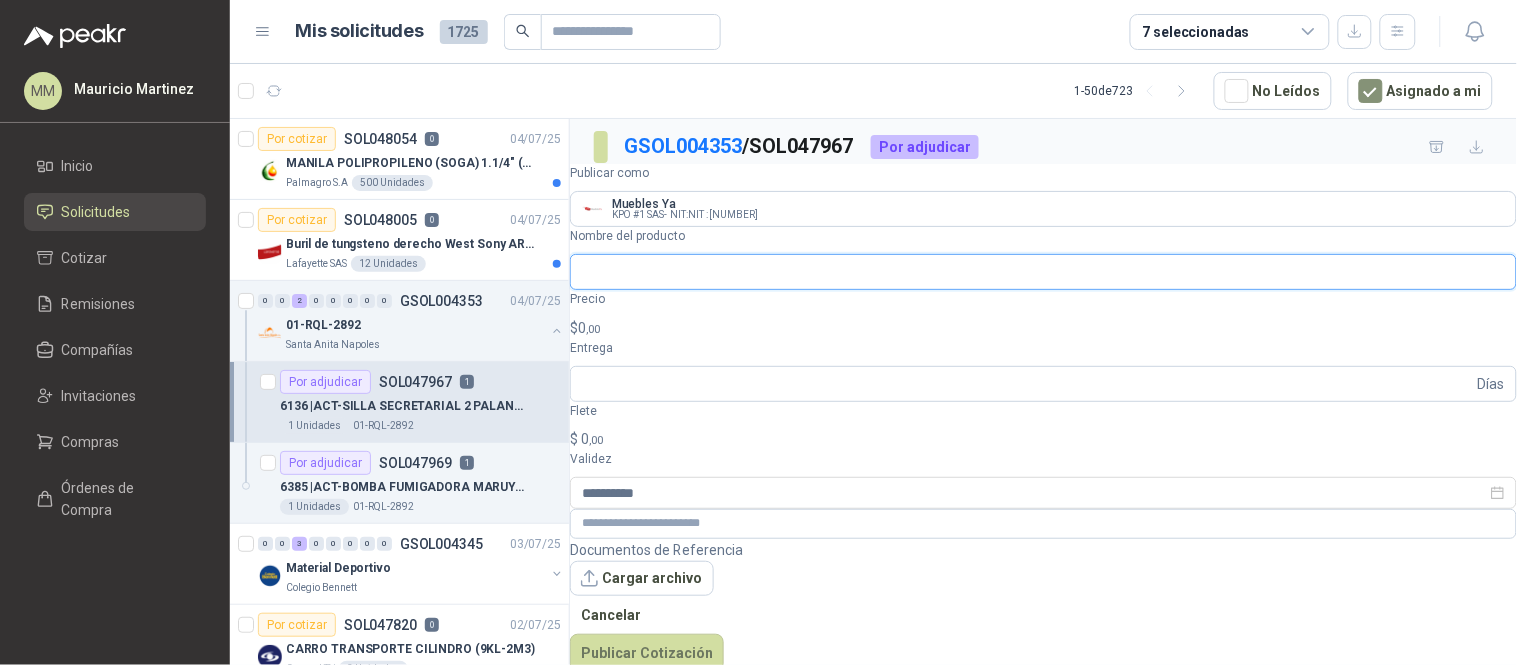 paste on "**********" 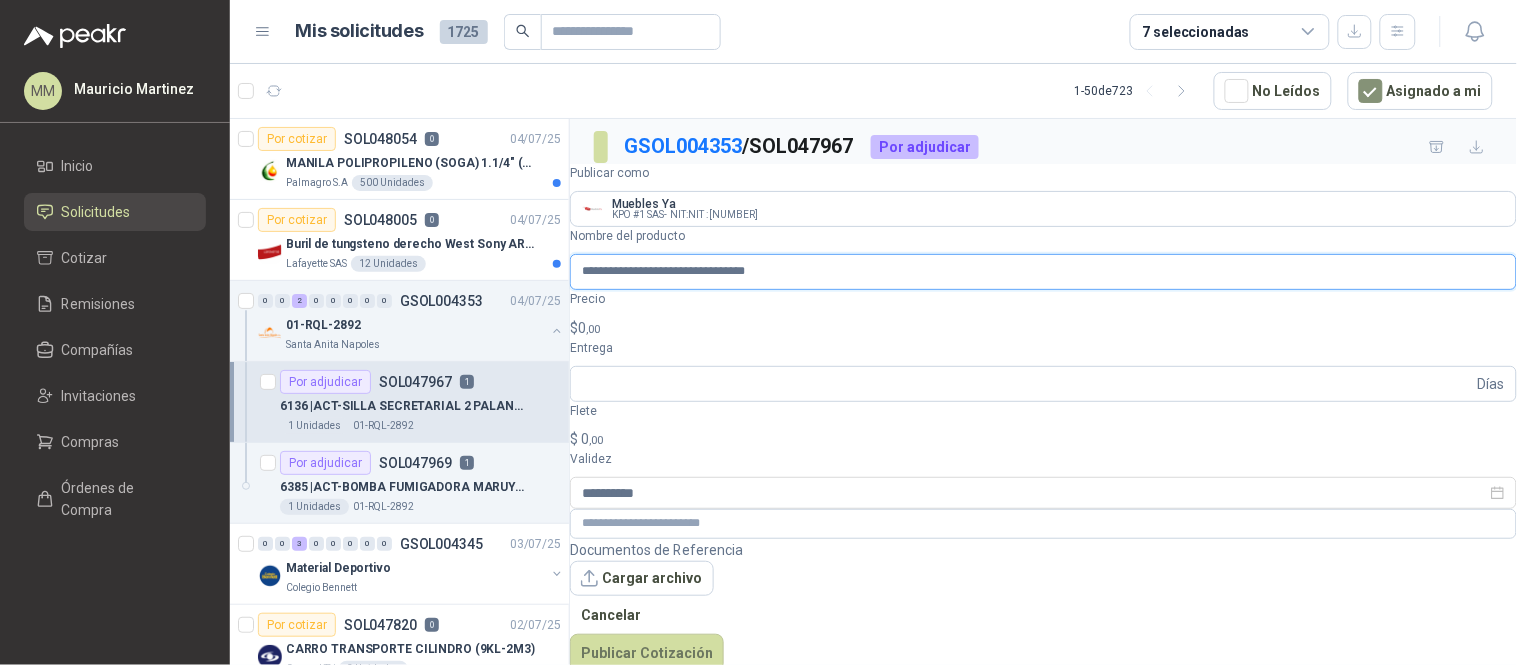 type on "**********" 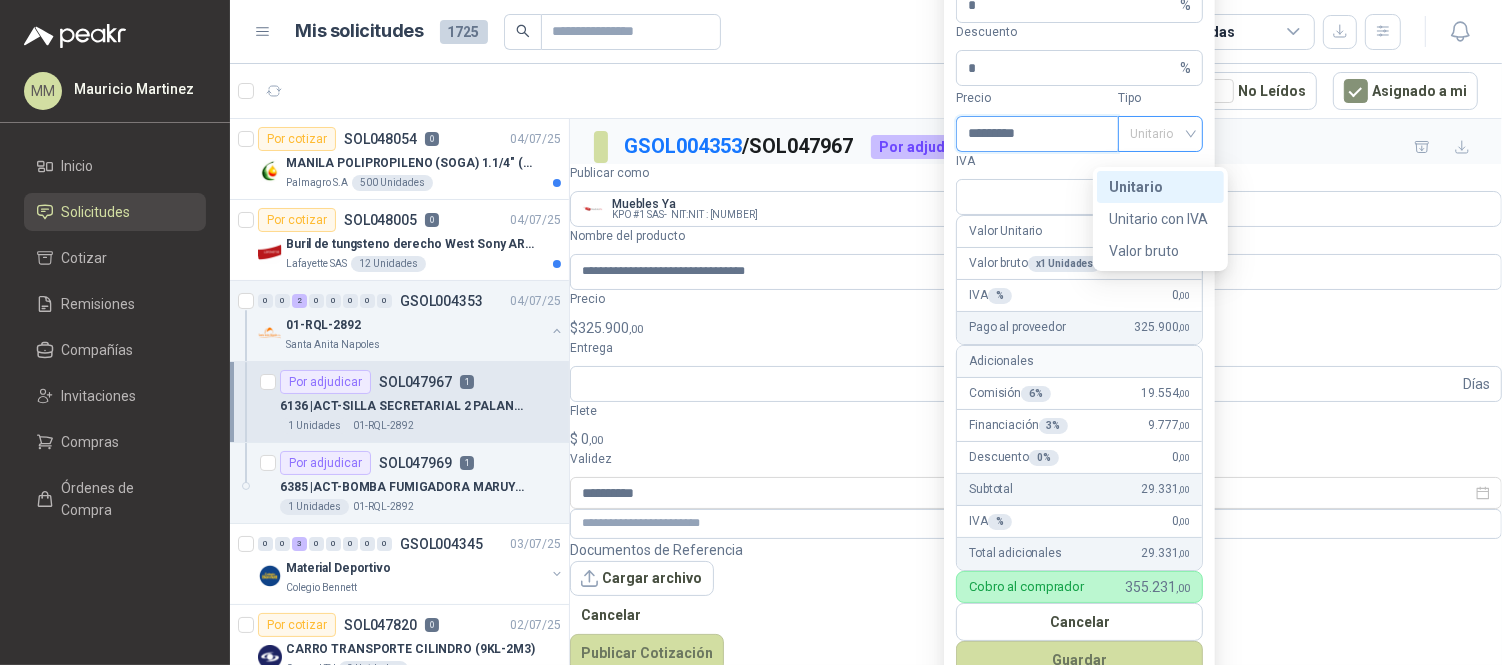 click on "Unitario" at bounding box center [1160, 134] 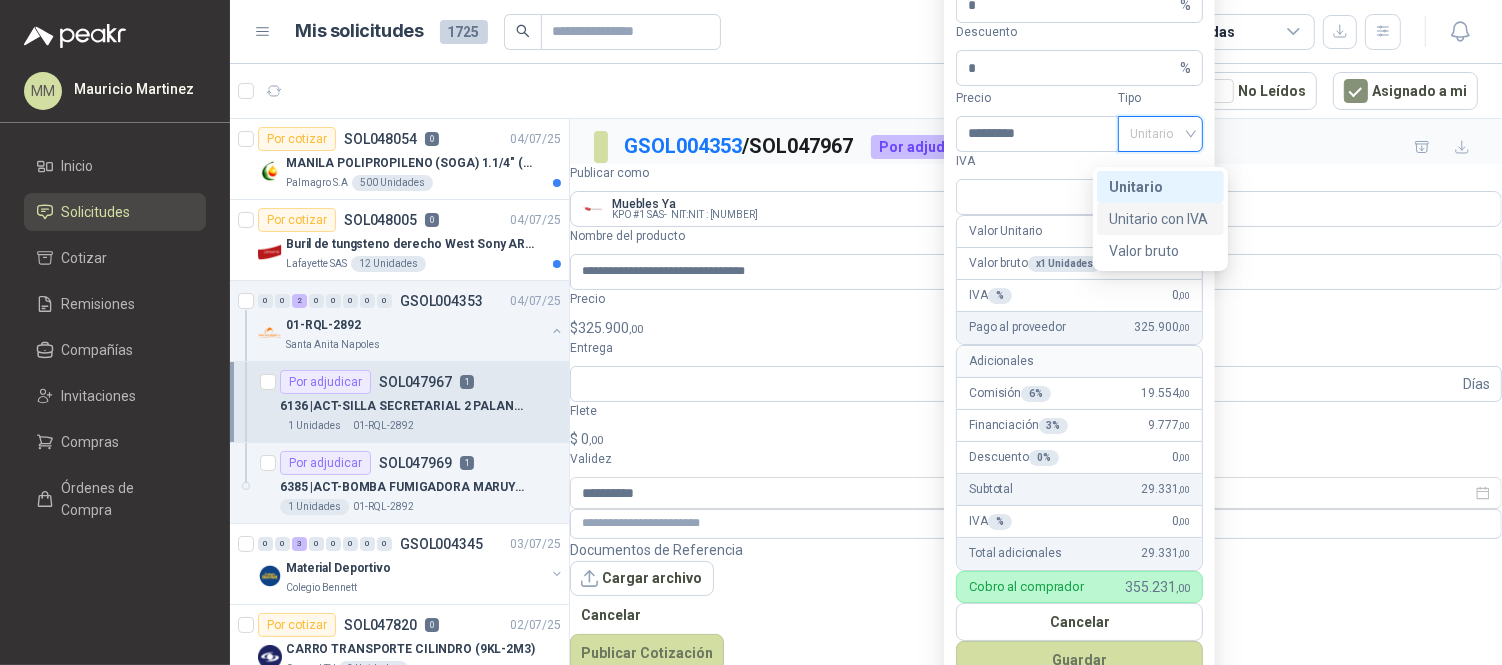 click on "Unitario con IVA" at bounding box center [1160, 219] 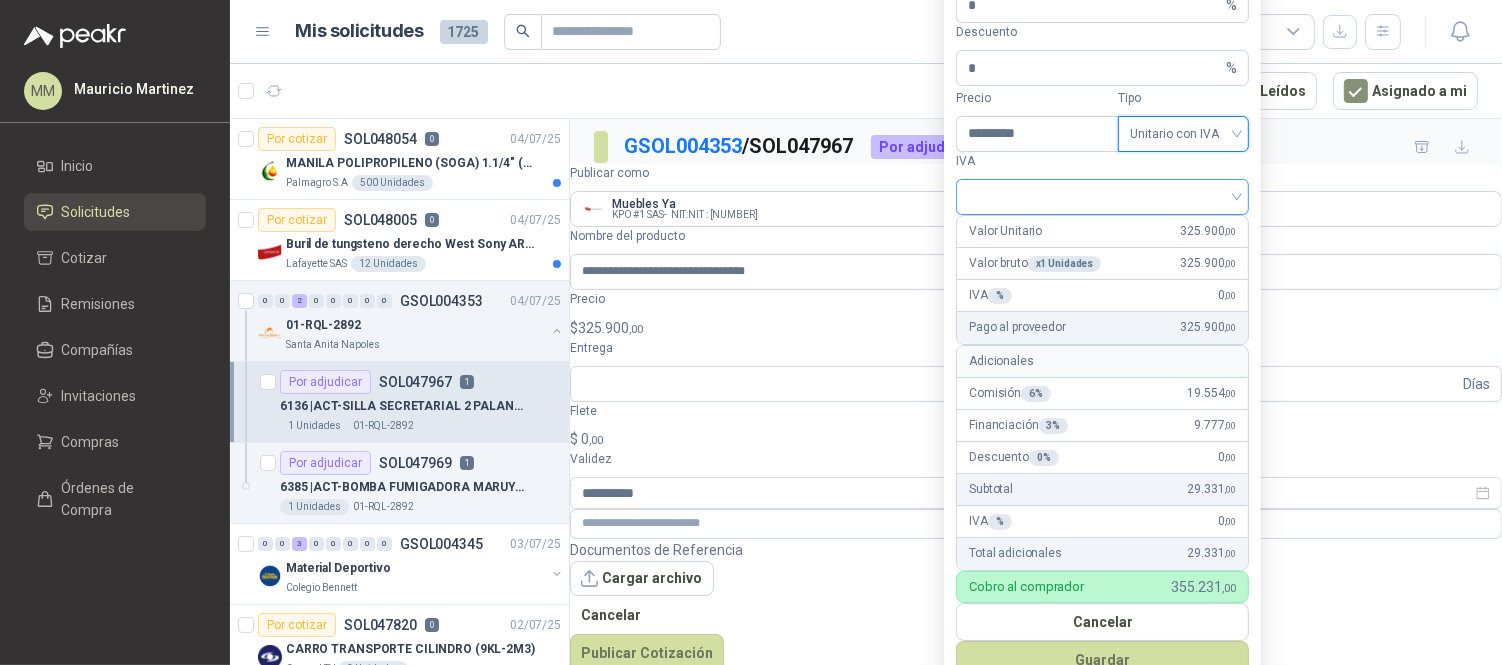 click at bounding box center [1102, 195] 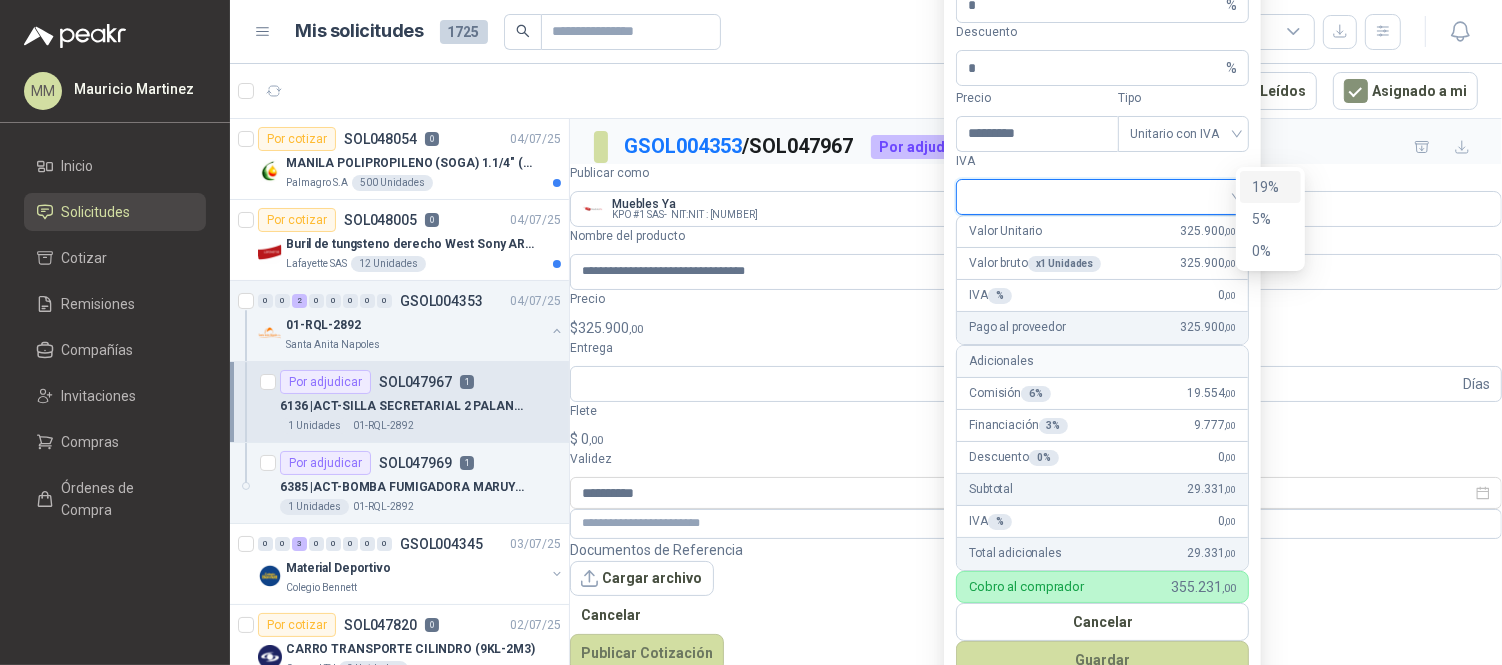 click on "19%" at bounding box center (0, 0) 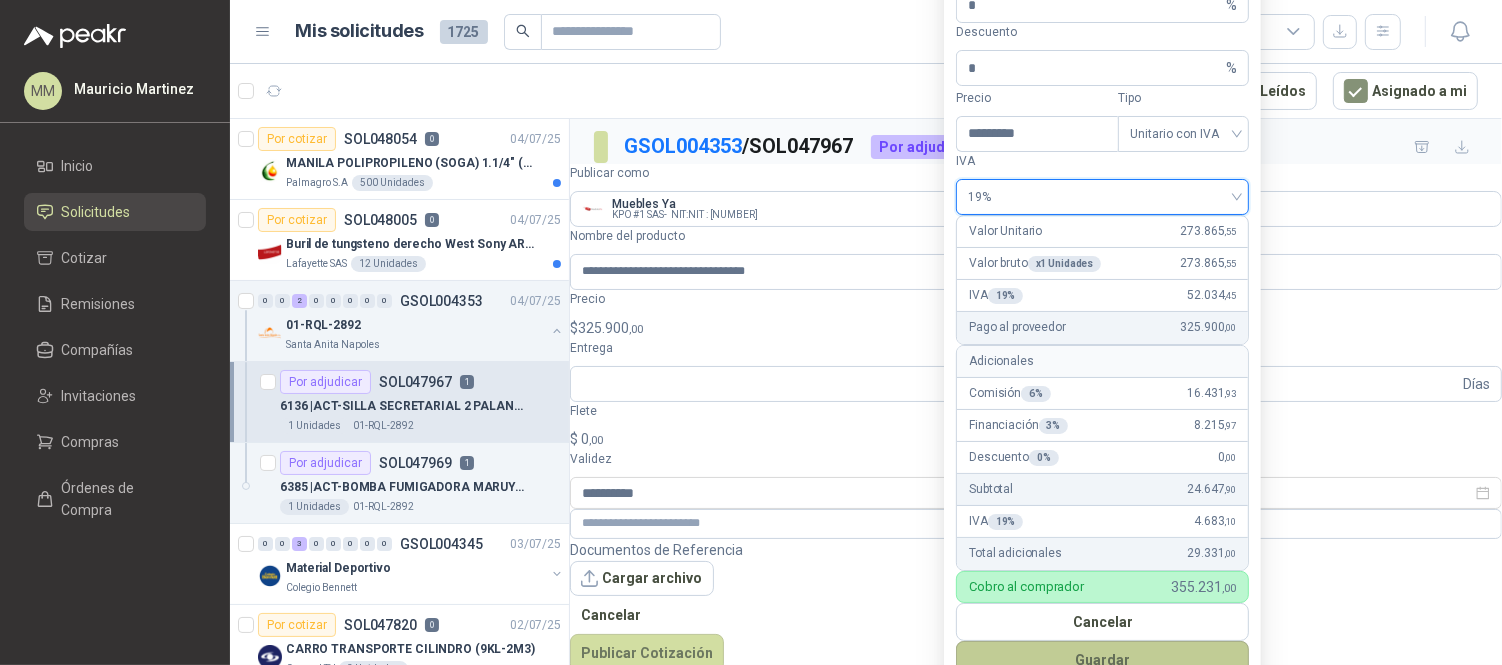 click on "Guardar" at bounding box center [1102, 660] 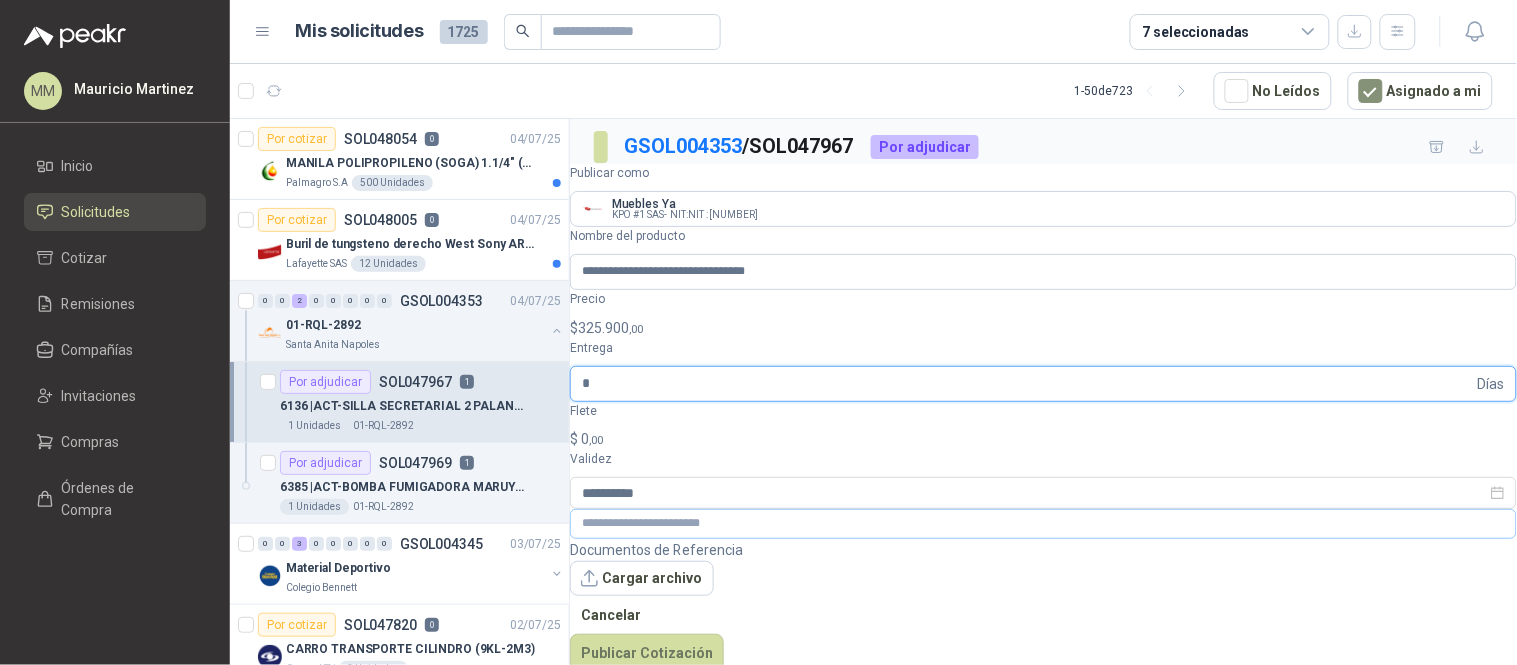 type on "*" 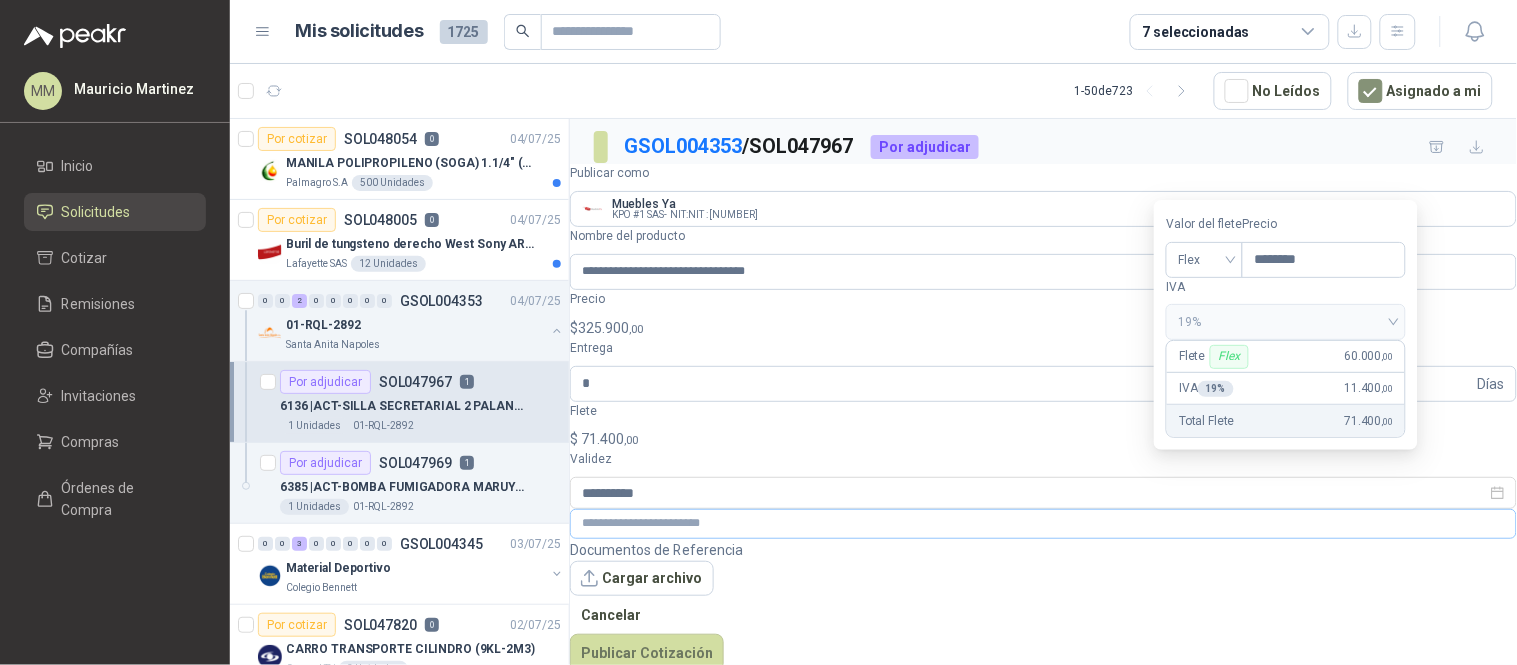 type on "********" 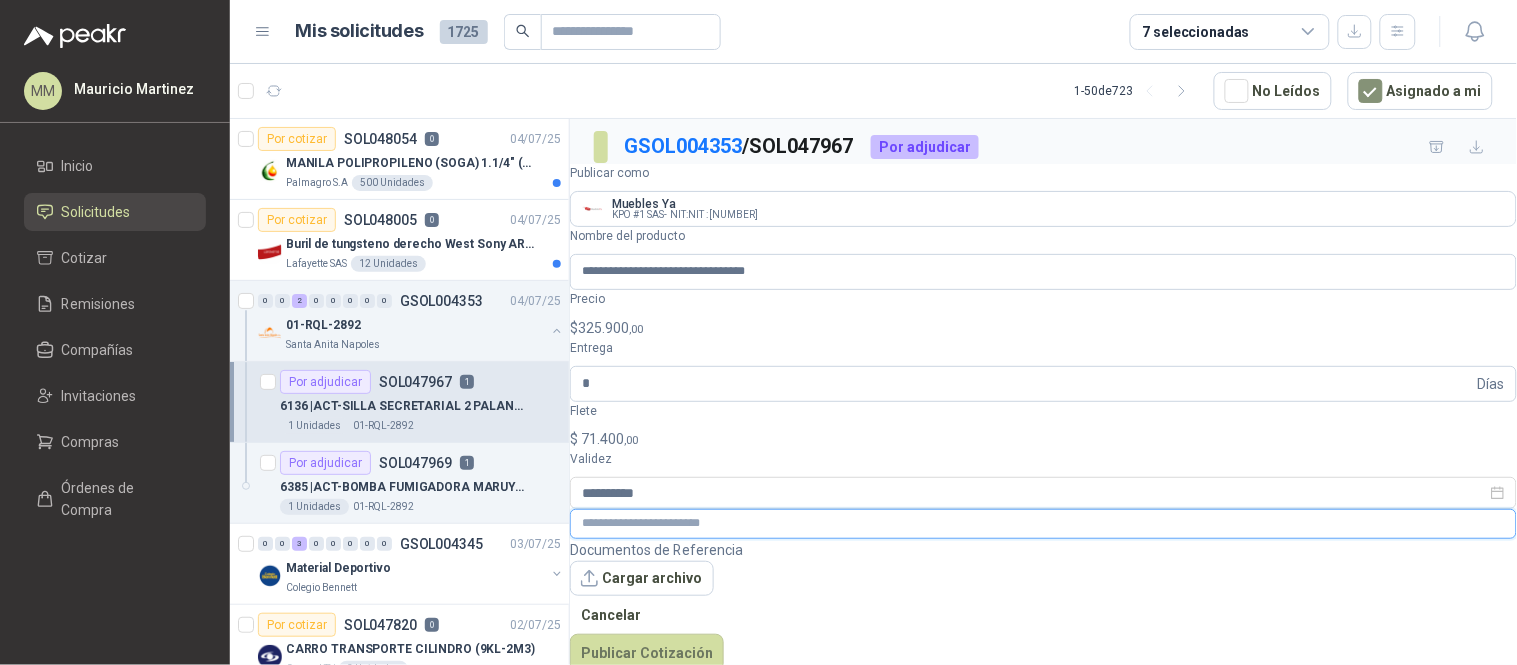 click at bounding box center (1043, 523) 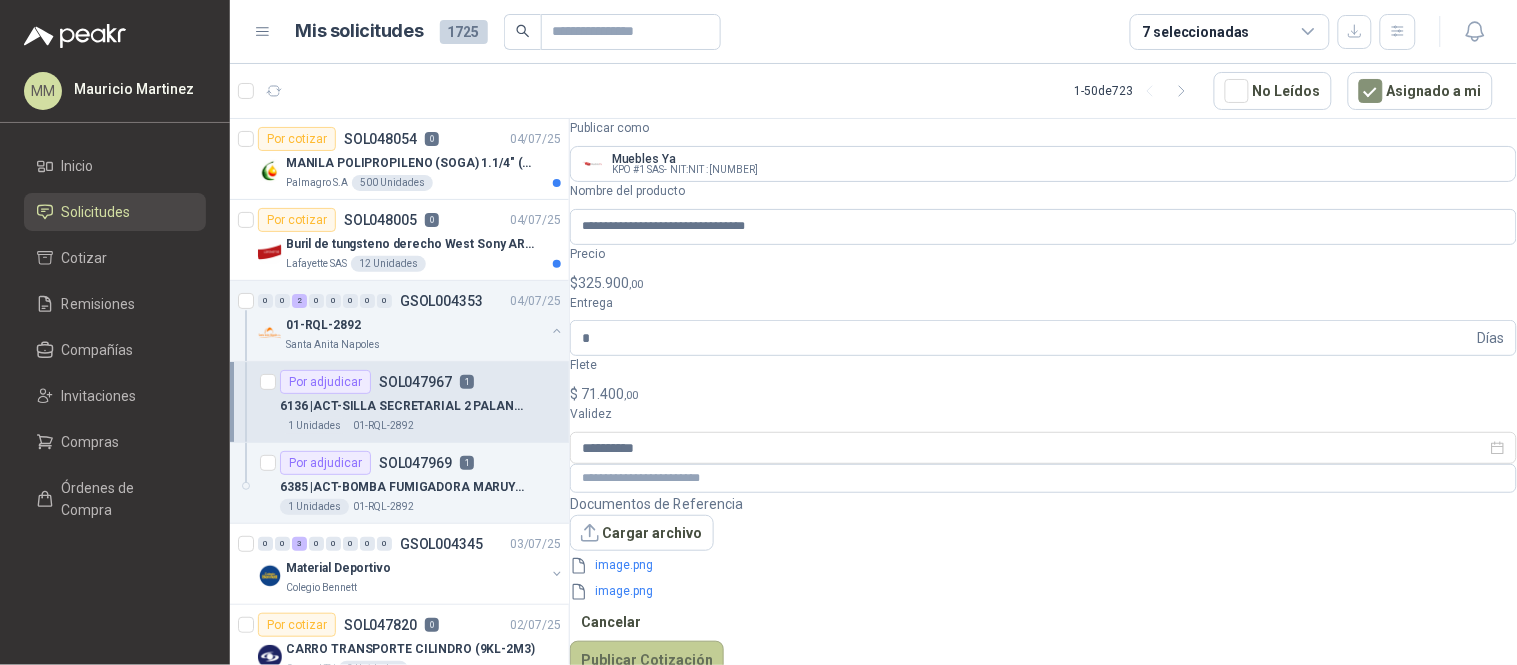 click on "Publicar Cotización" at bounding box center [647, 660] 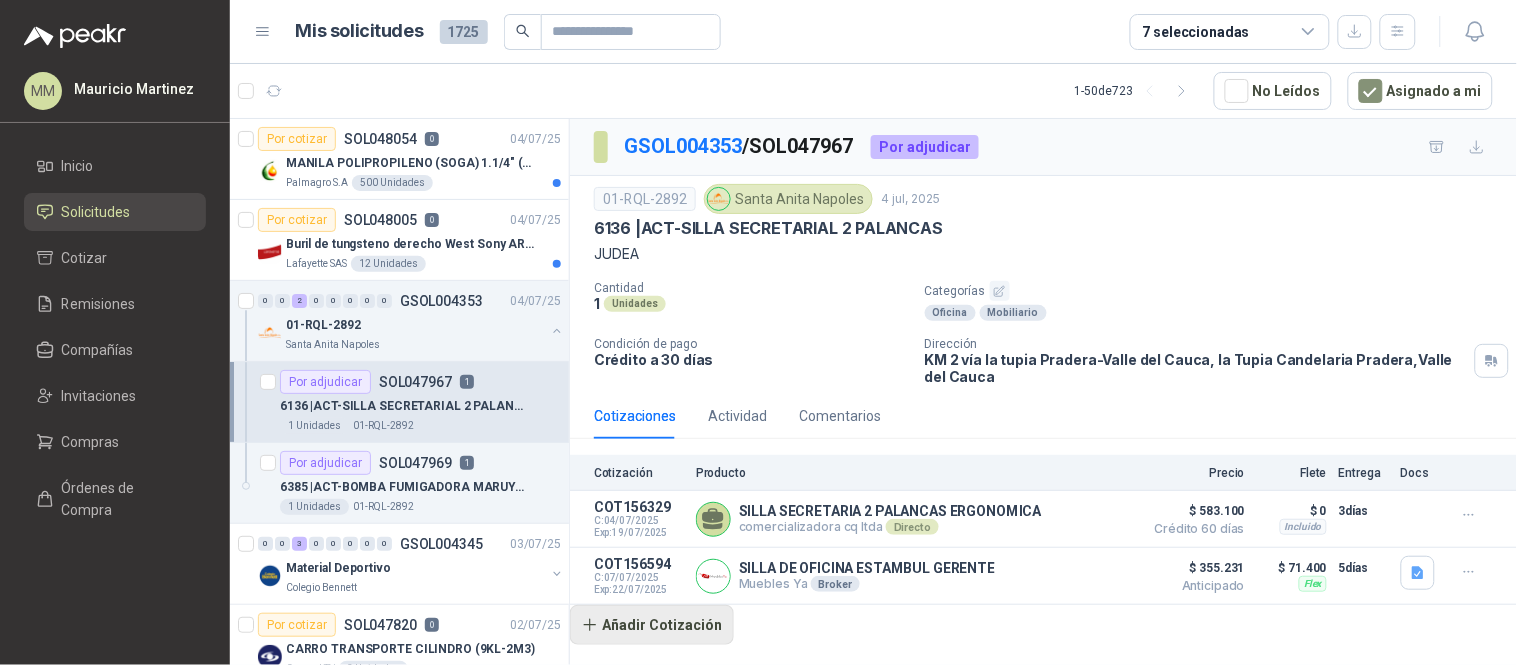 click on "Añadir Cotización" at bounding box center [652, 625] 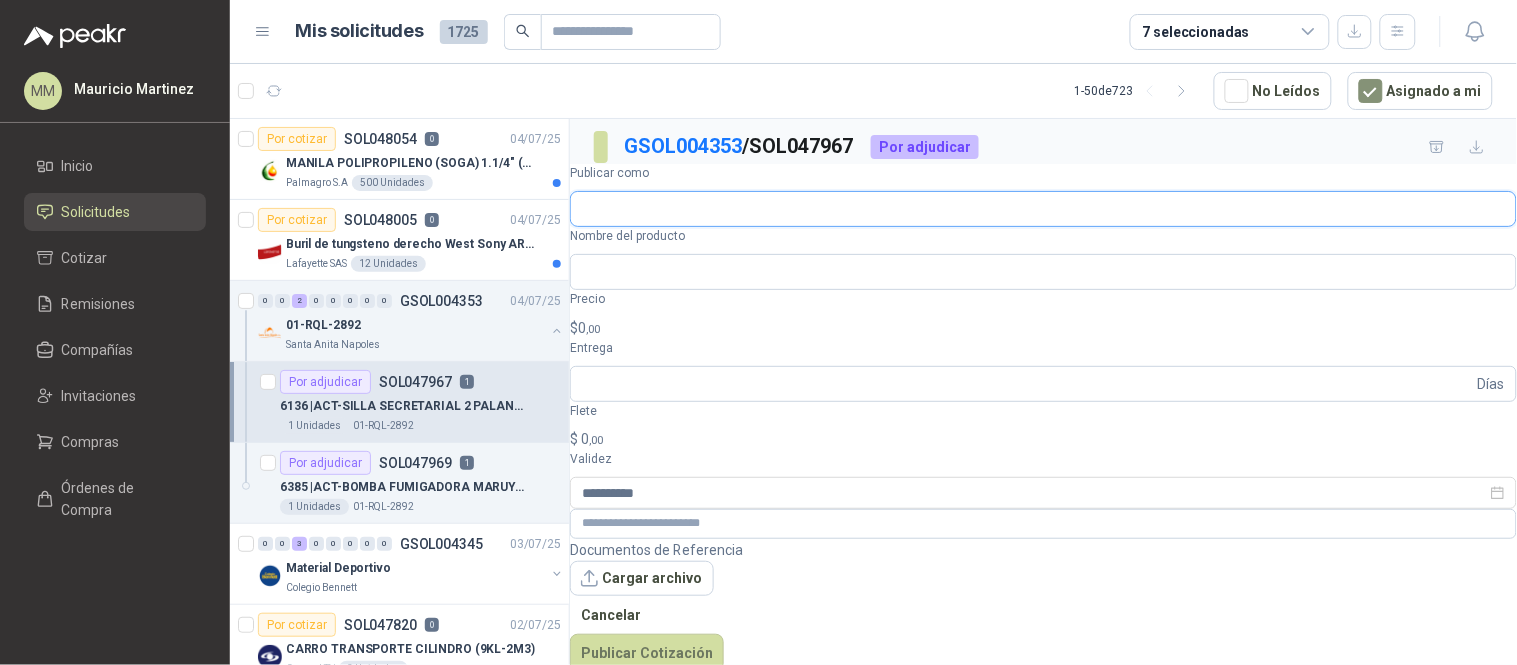 click on "Publicar como" at bounding box center [1043, 209] 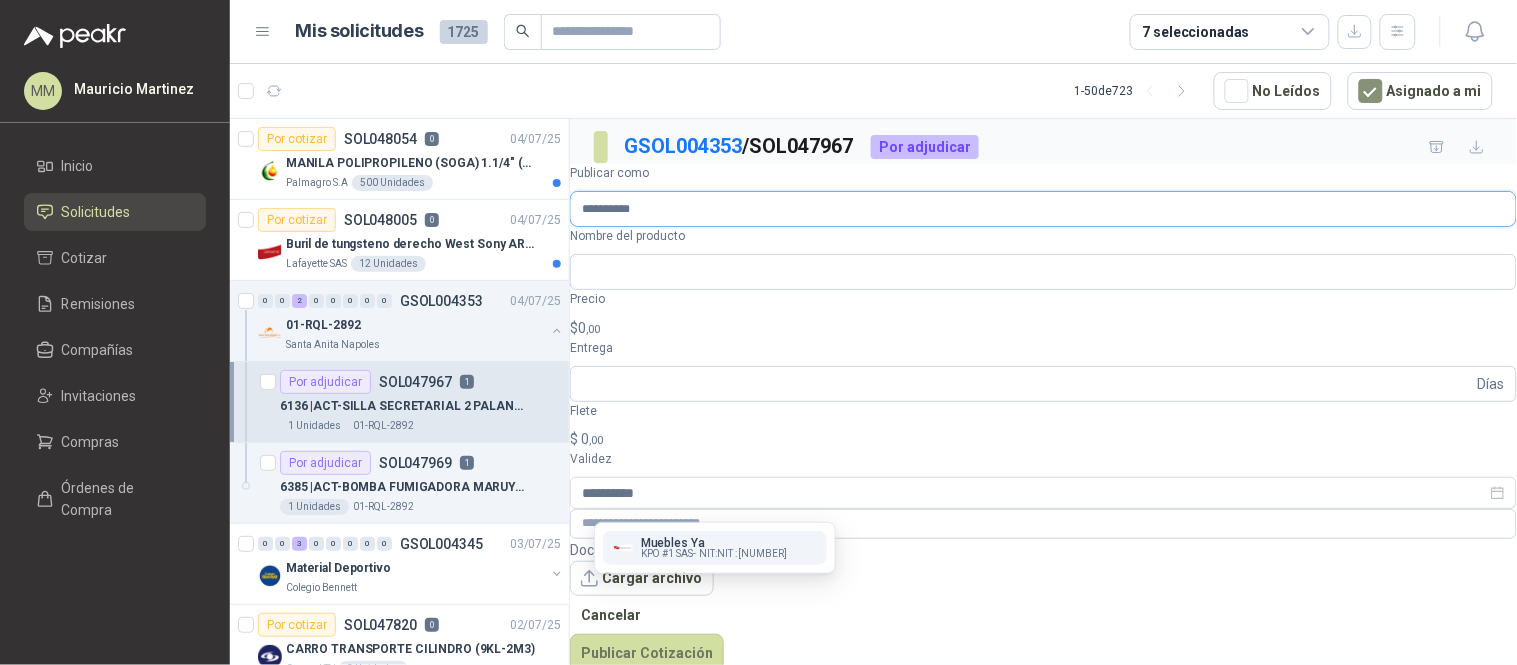 type on "**********" 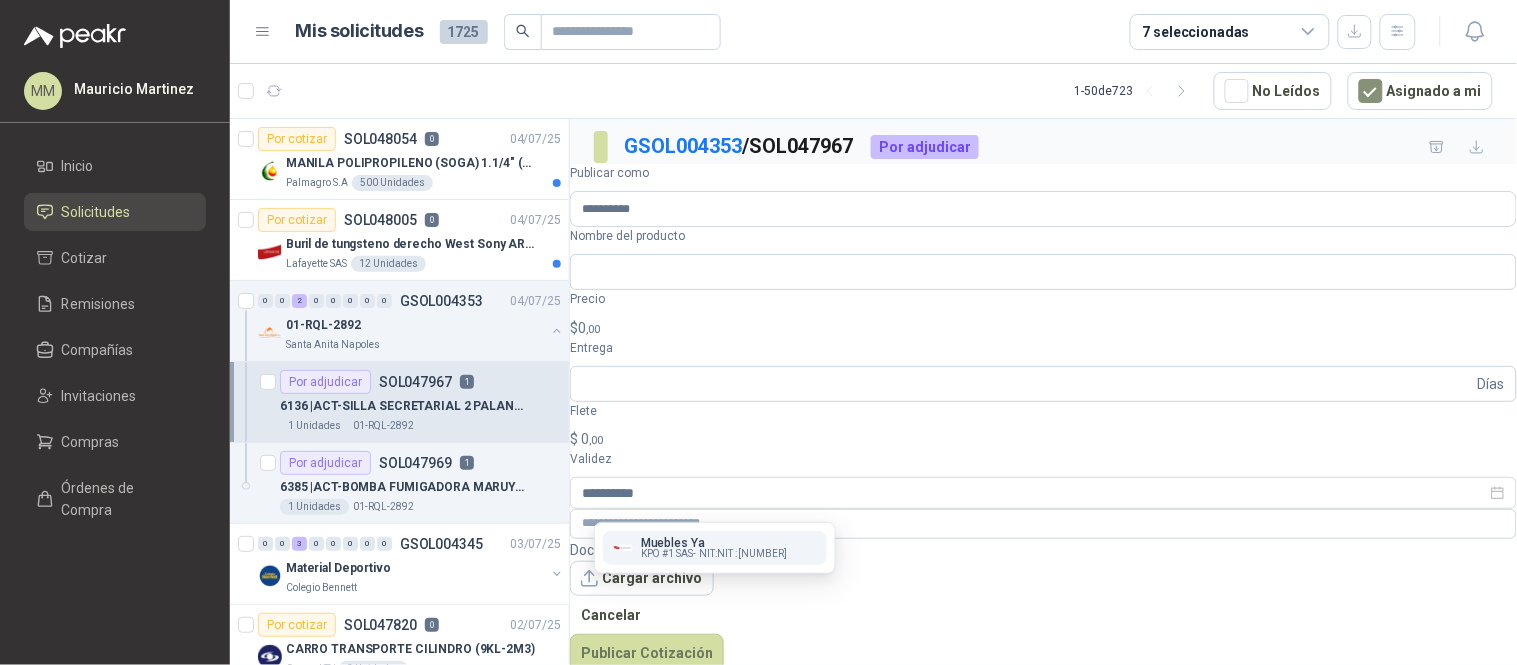 click on "Muebles Ya" at bounding box center [714, 543] 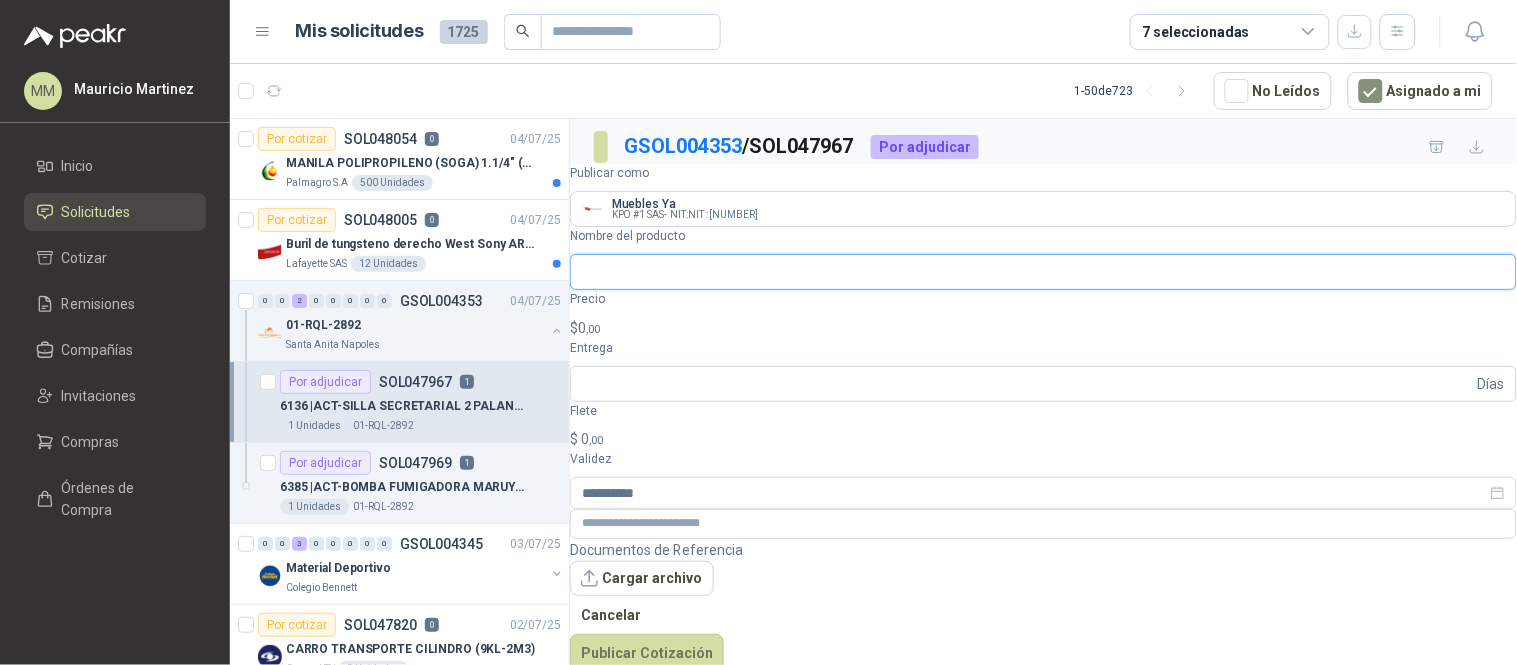 click on "Nombre del producto" at bounding box center (1043, 272) 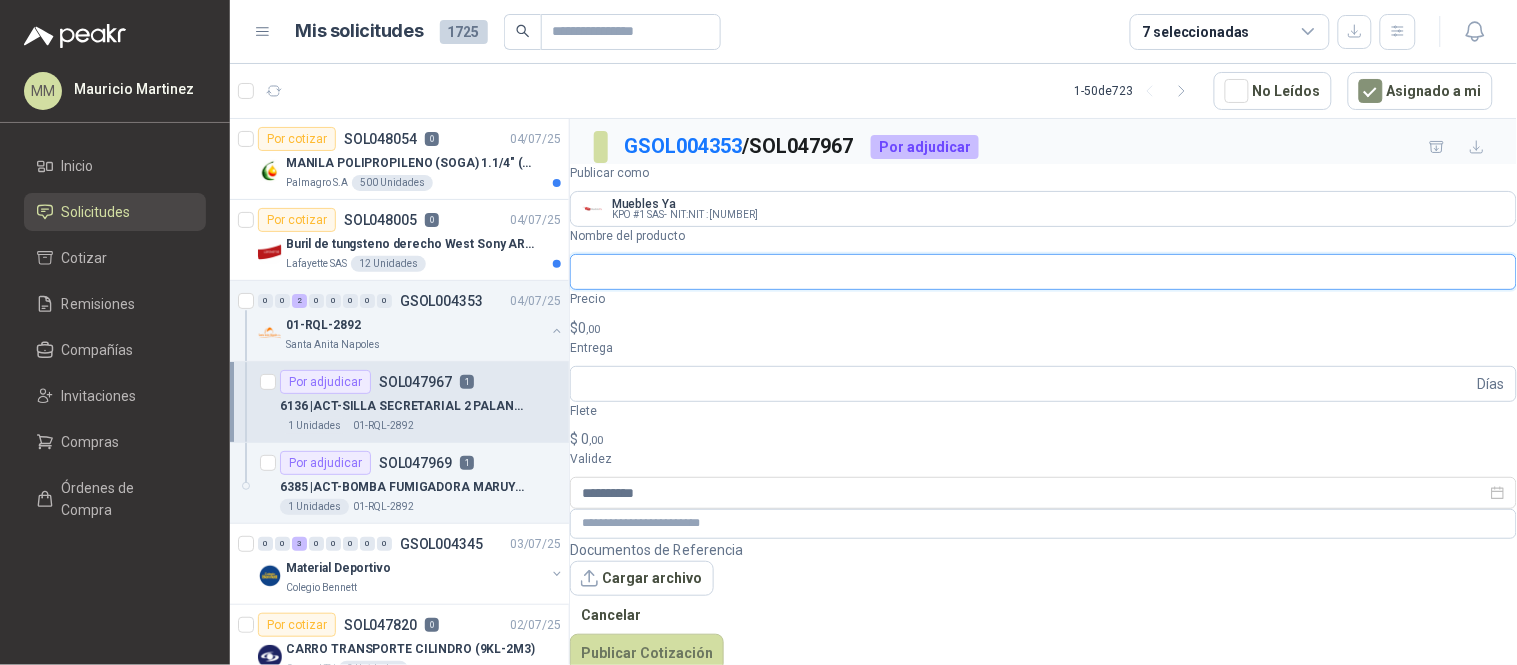 paste on "**********" 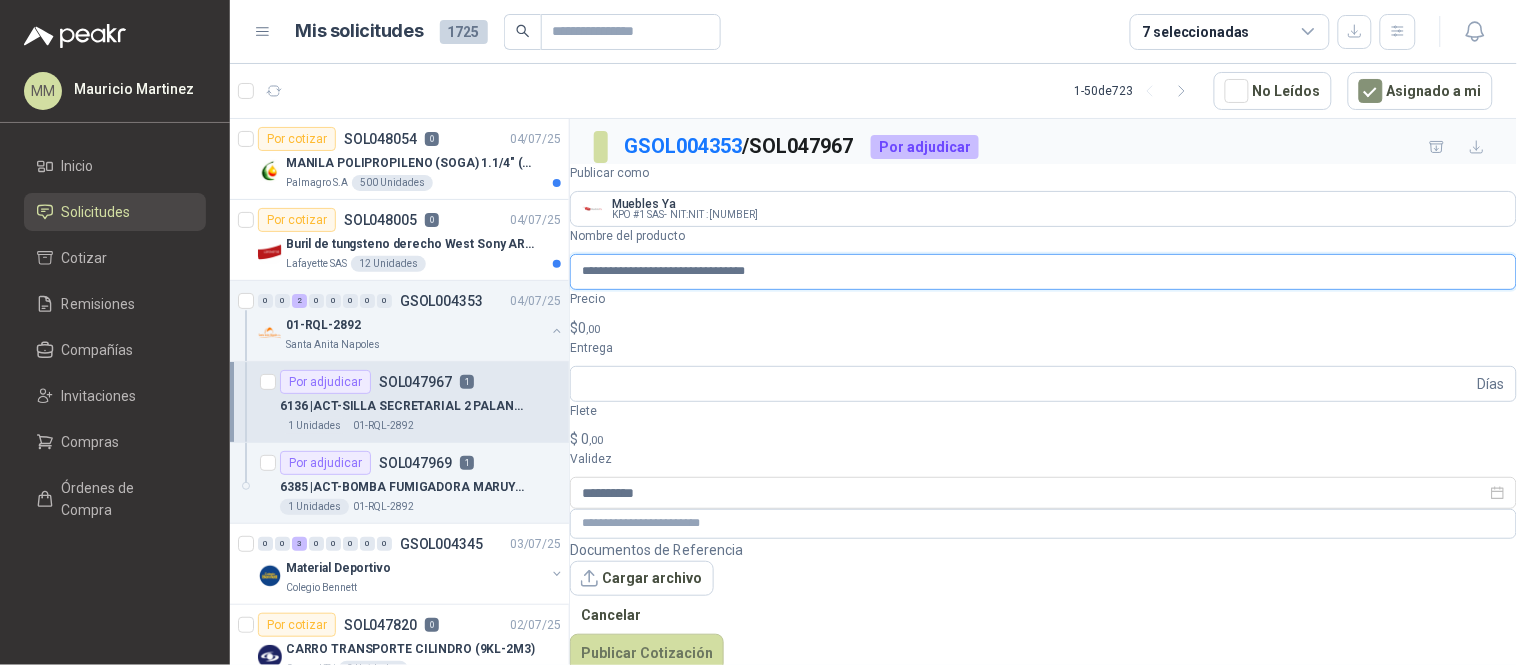 type on "**********" 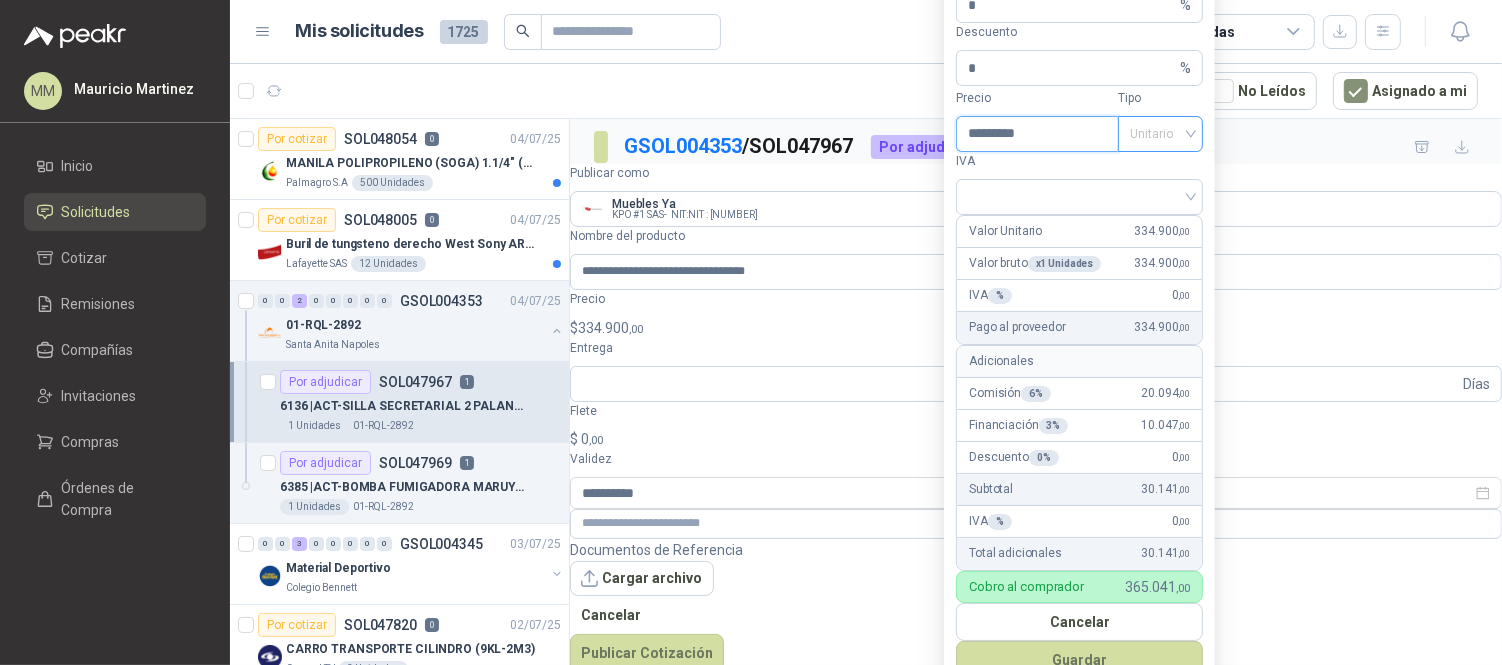 click on "Unitario" at bounding box center (1160, 134) 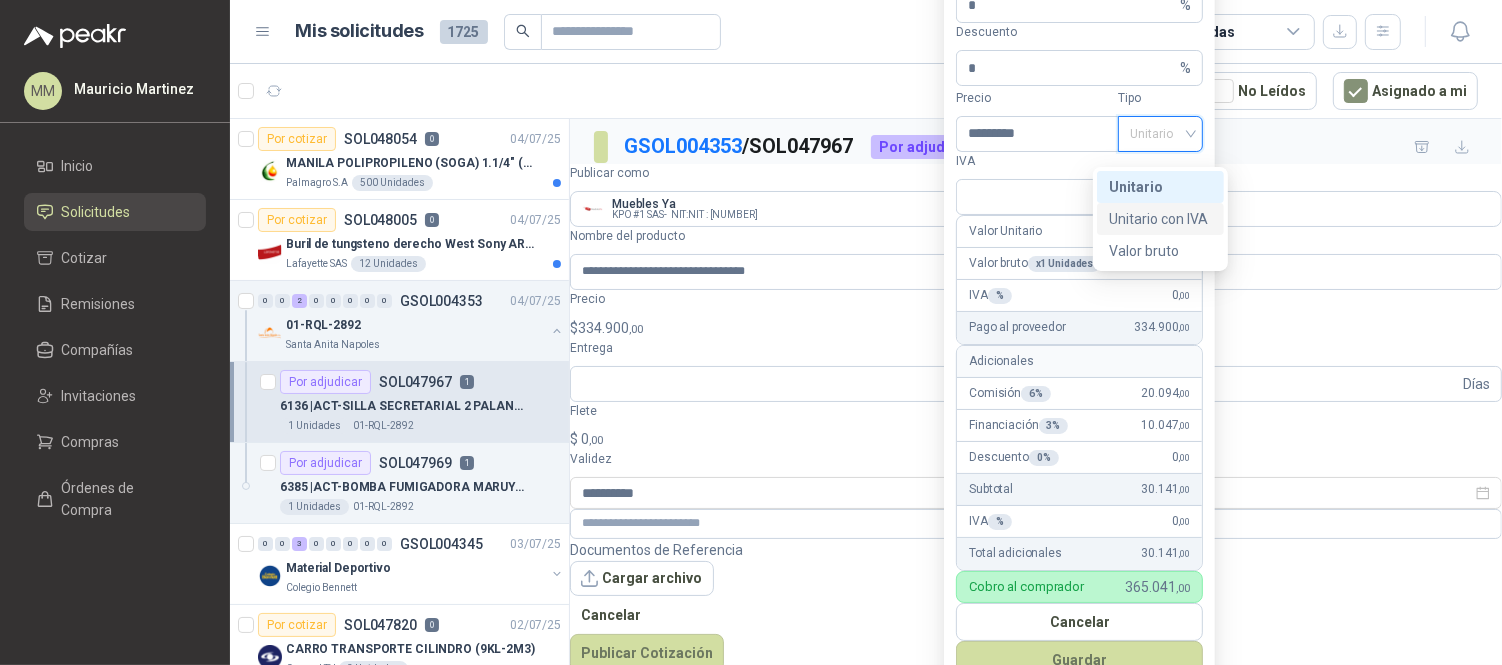 click on "Unitario con IVA" at bounding box center (1160, 219) 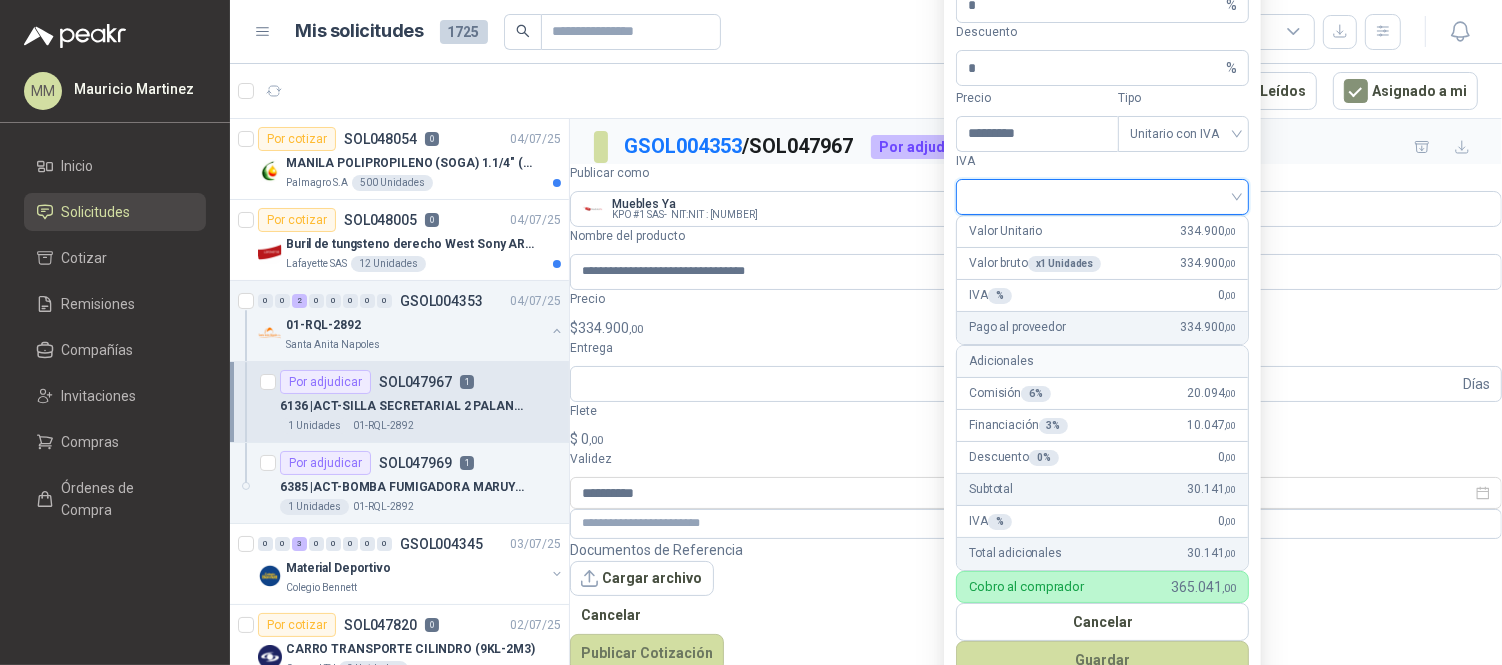 click at bounding box center (1102, 195) 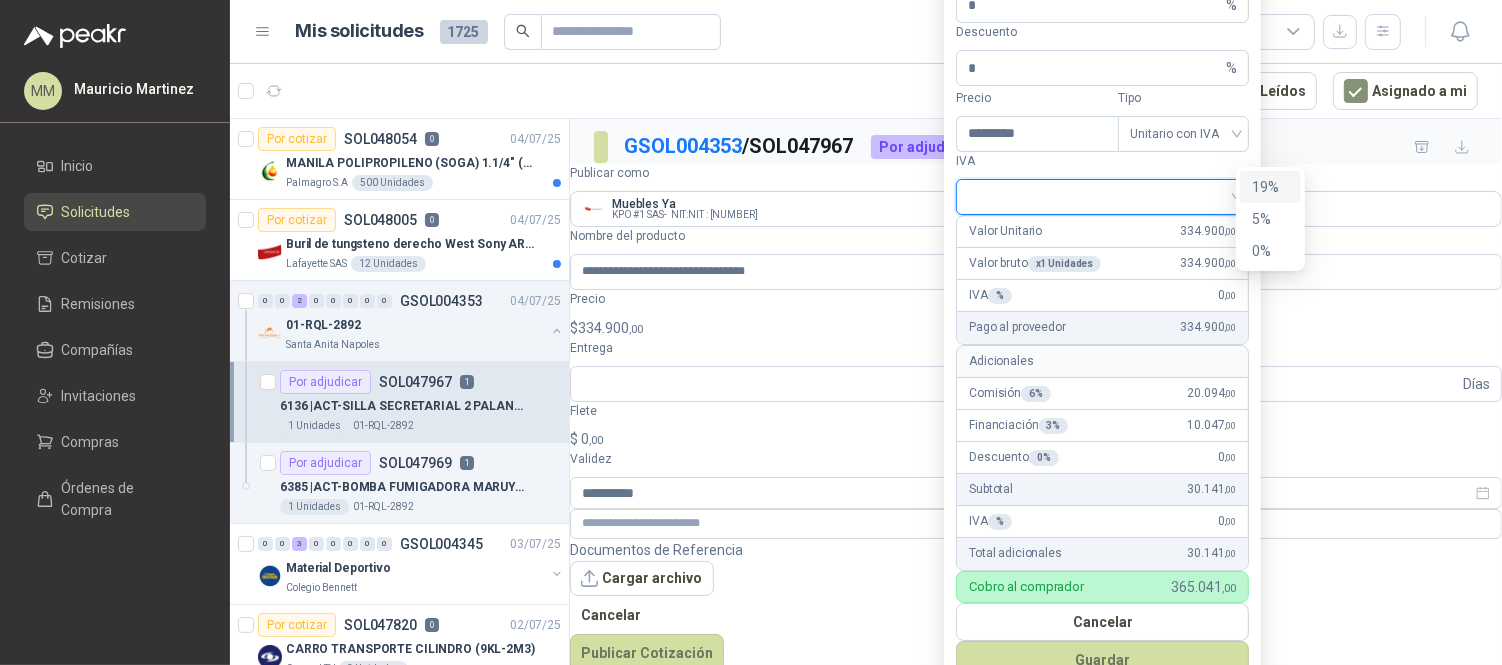 click on "19%" at bounding box center [1270, 187] 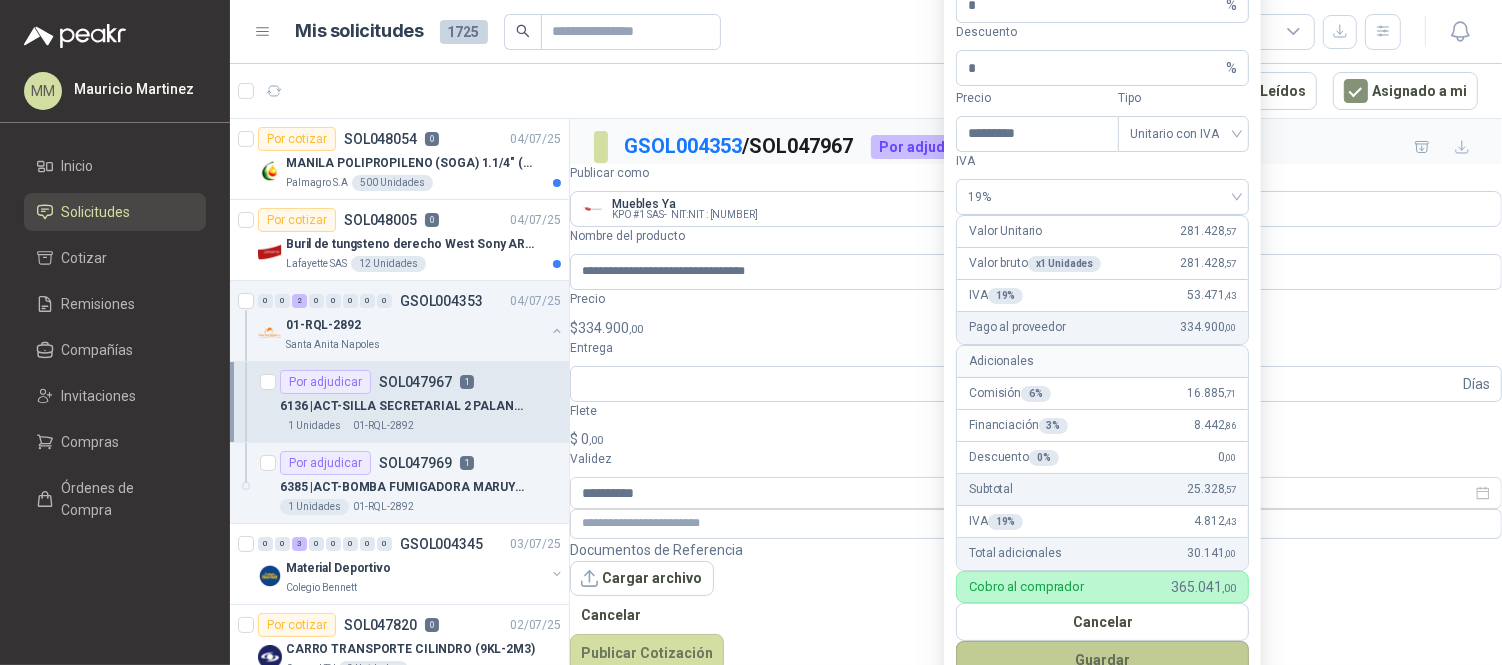 click on "Guardar" at bounding box center [1102, 660] 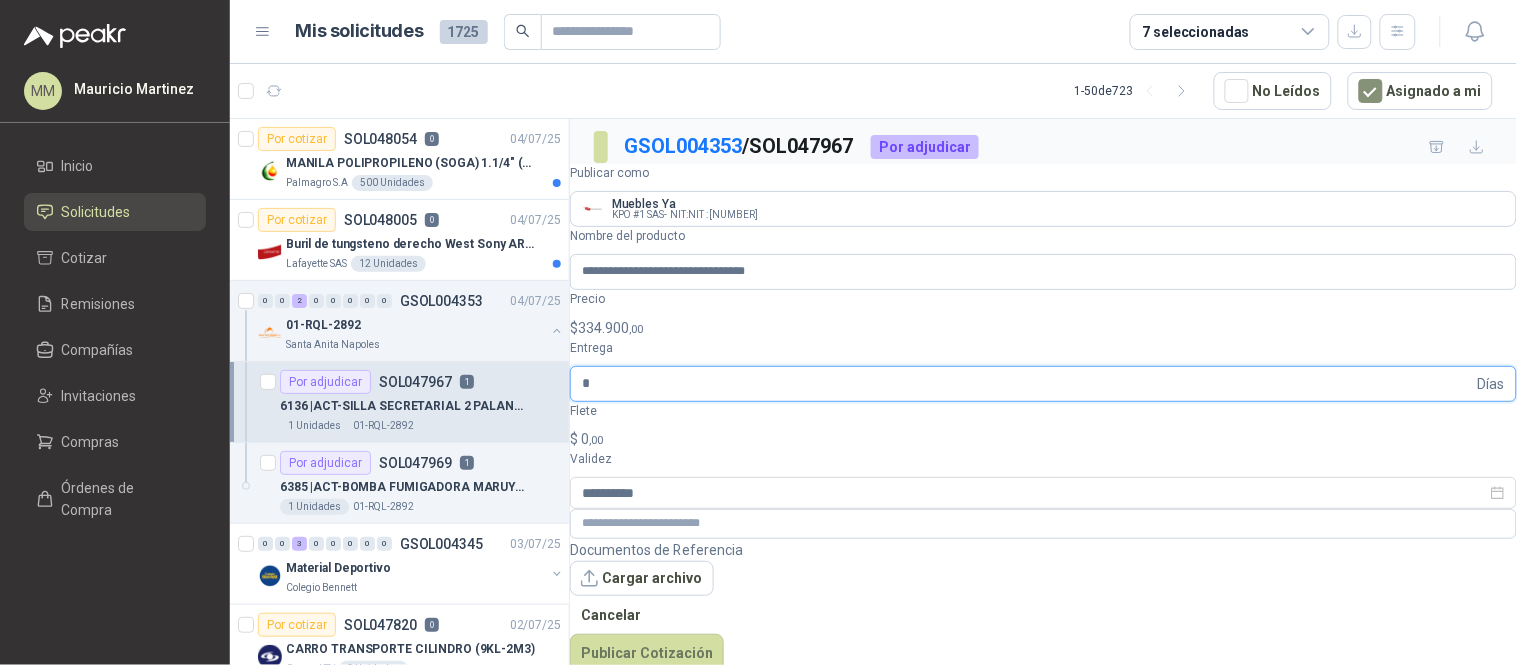 type on "*" 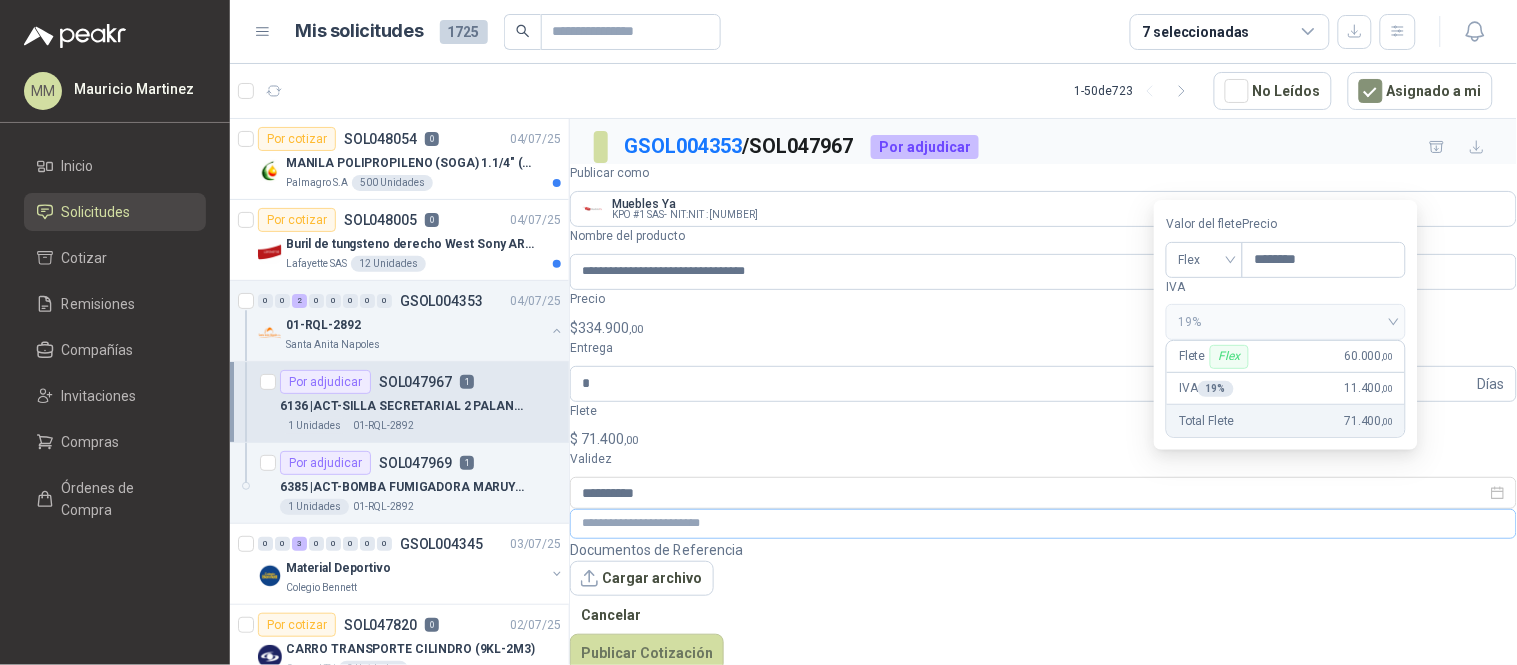 type on "********" 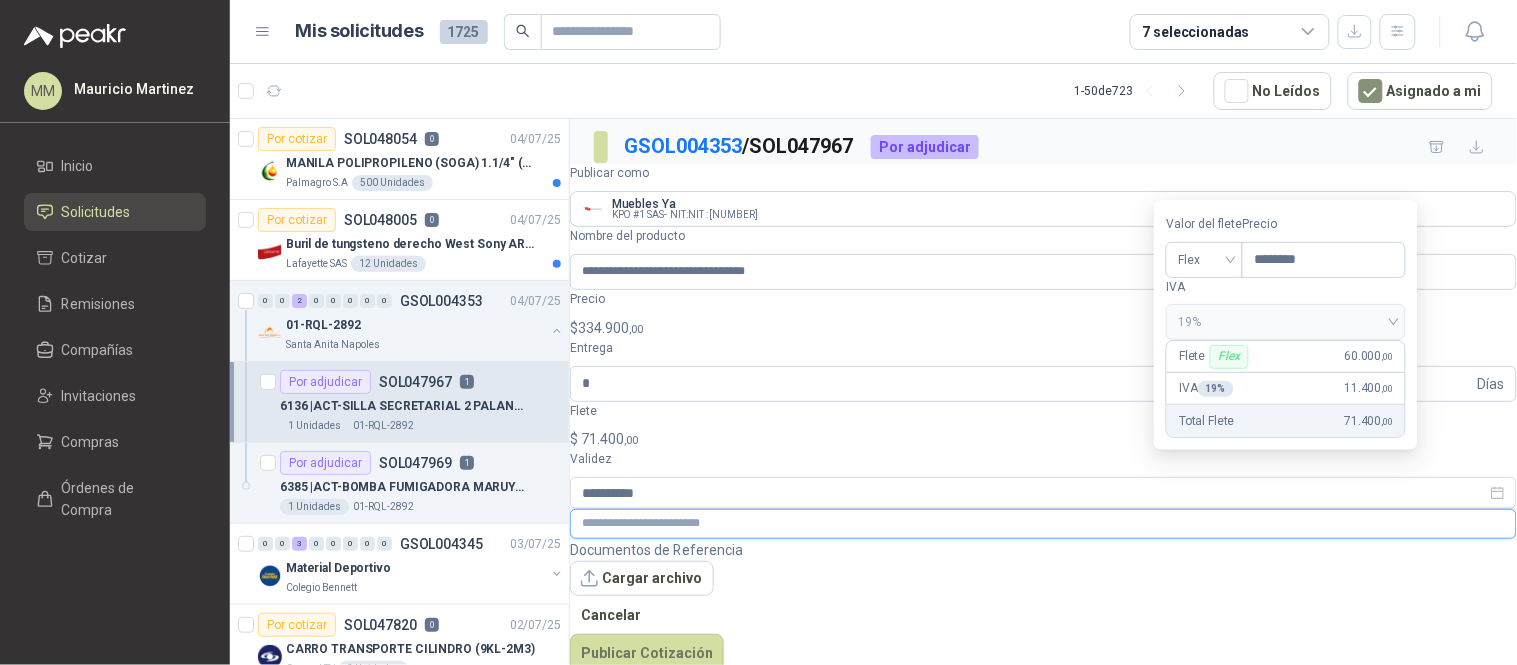 click at bounding box center (1043, 523) 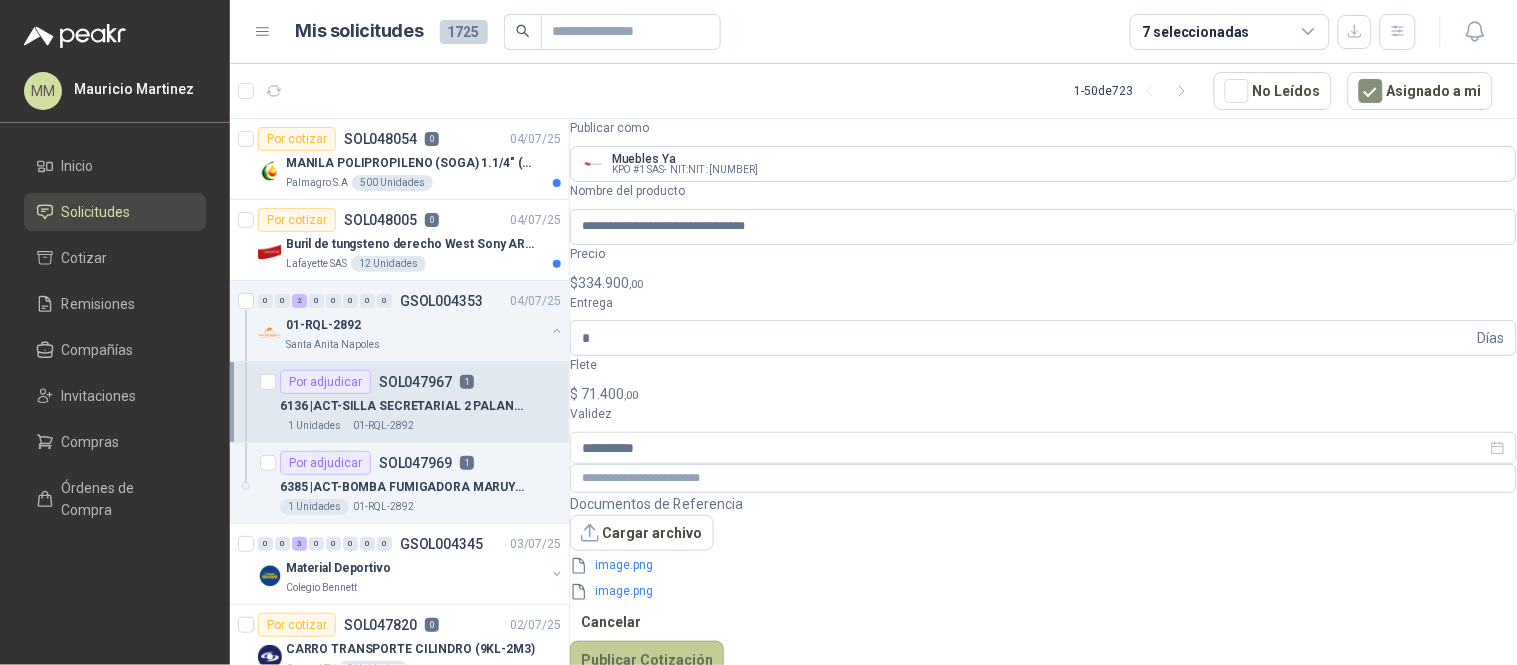click on "Publicar Cotización" at bounding box center (647, 660) 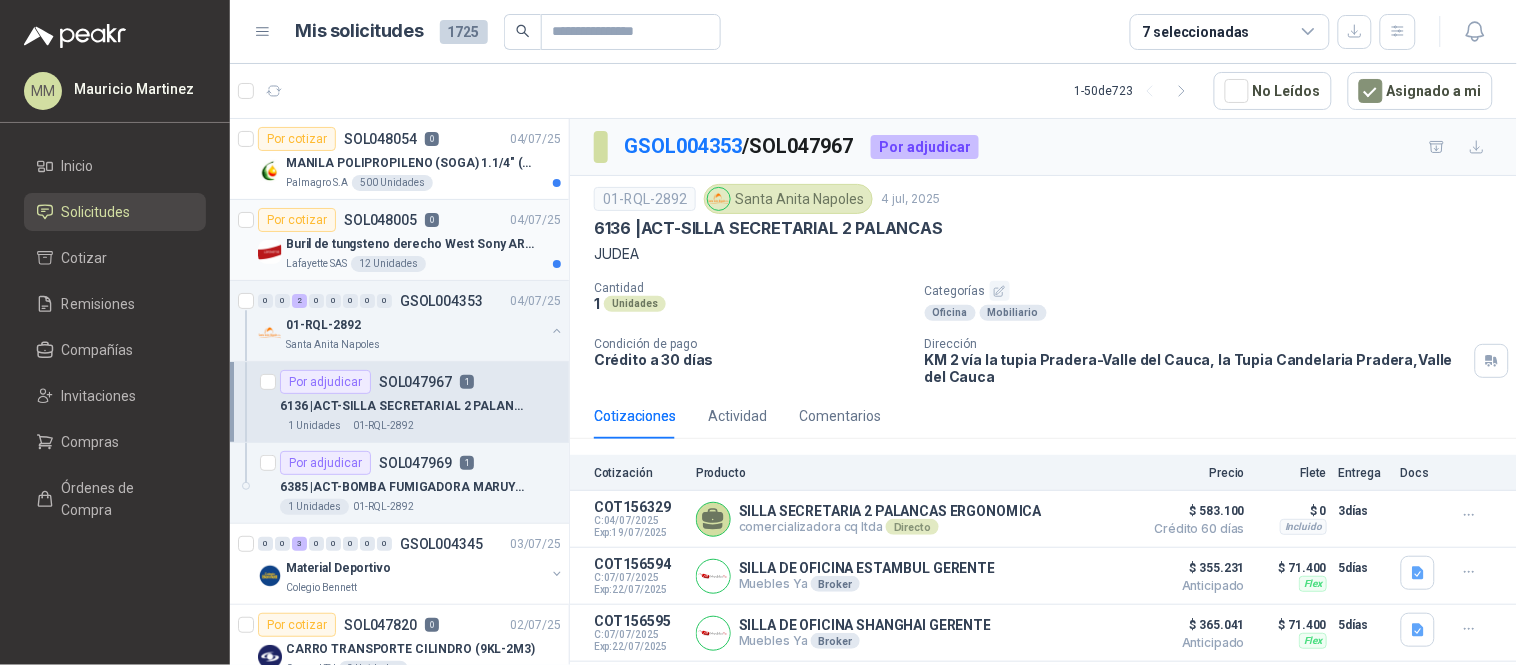 click on "Buril de tungsteno derecho West Sony ARG 3/8" P40" at bounding box center [410, 244] 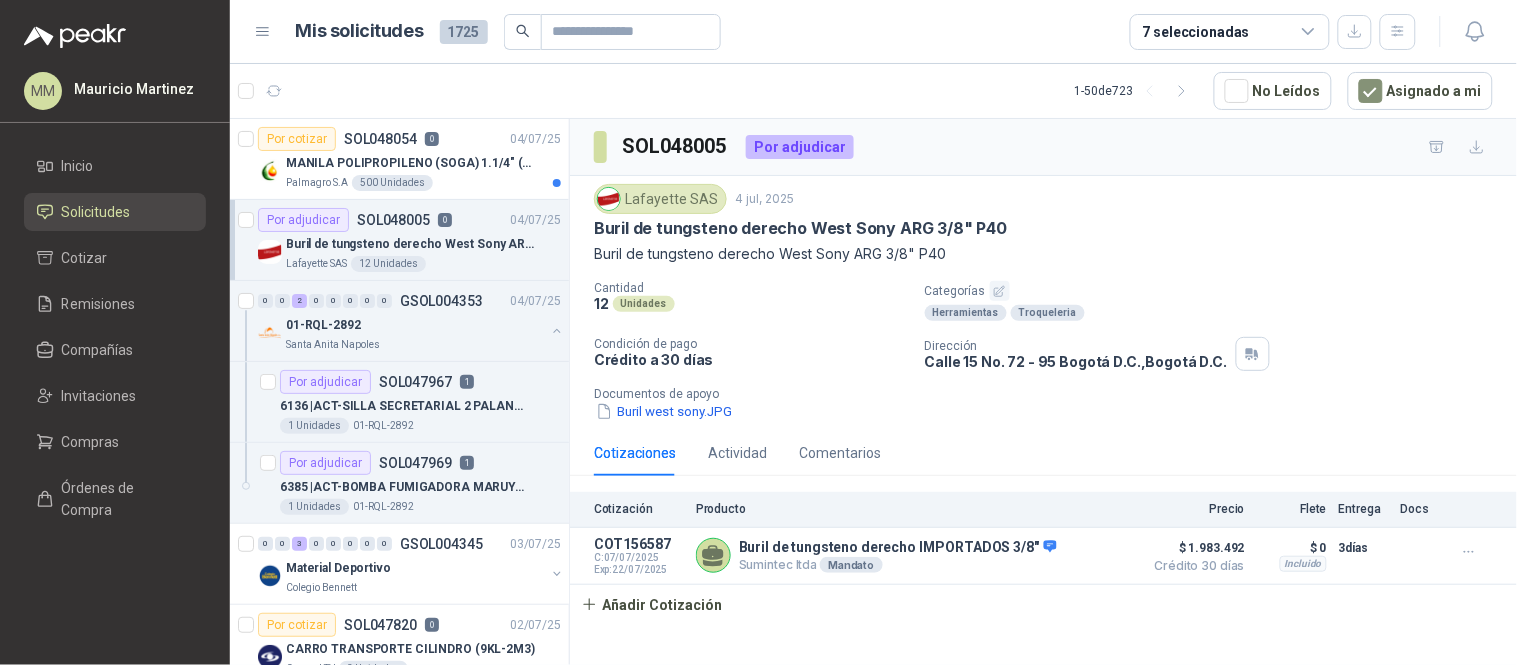 click on "Buril de tungsteno derecho West Sony ARG 3/8" P40" at bounding box center [800, 228] 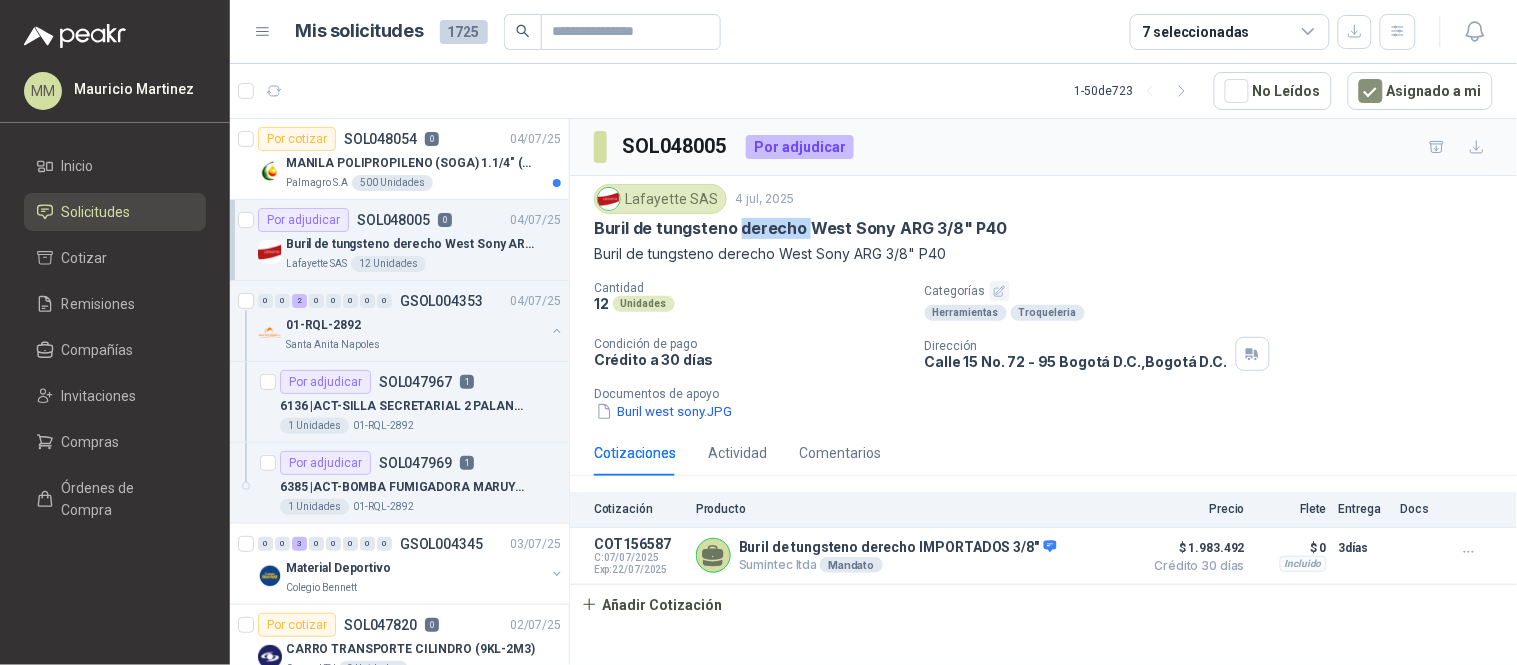 click on "Buril de tungsteno derecho West Sony ARG 3/8" P40" at bounding box center (800, 228) 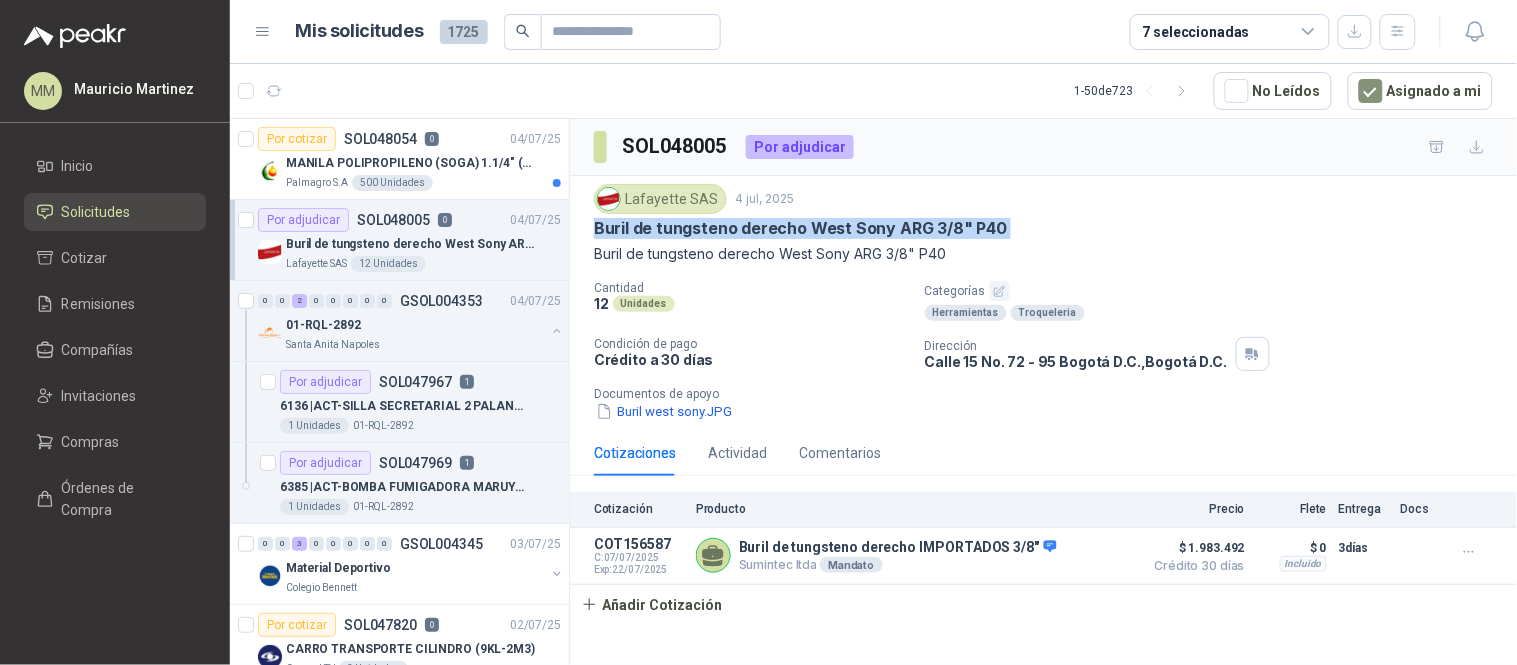 click on "Buril de tungsteno derecho West Sony ARG 3/8" P40" at bounding box center [800, 228] 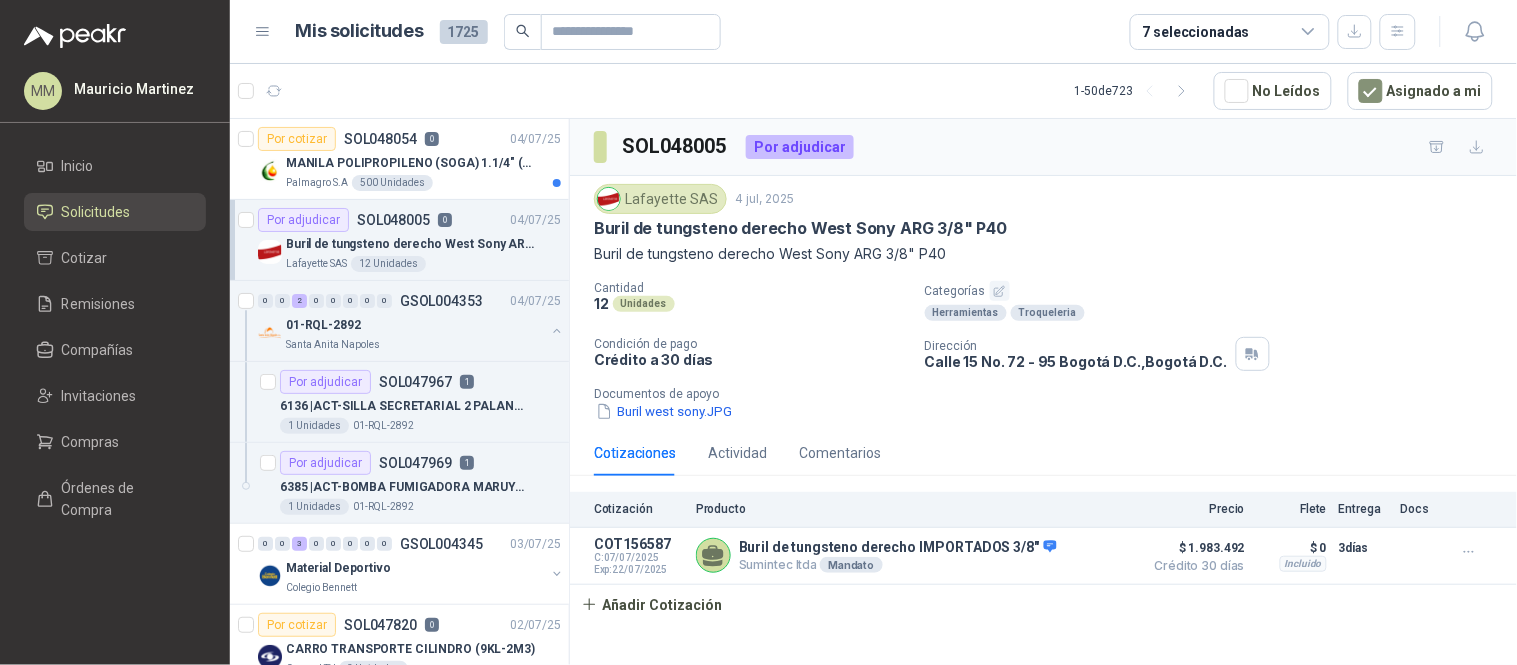 click on "Categorías Herramientas Troqueleria" at bounding box center [751, 296] 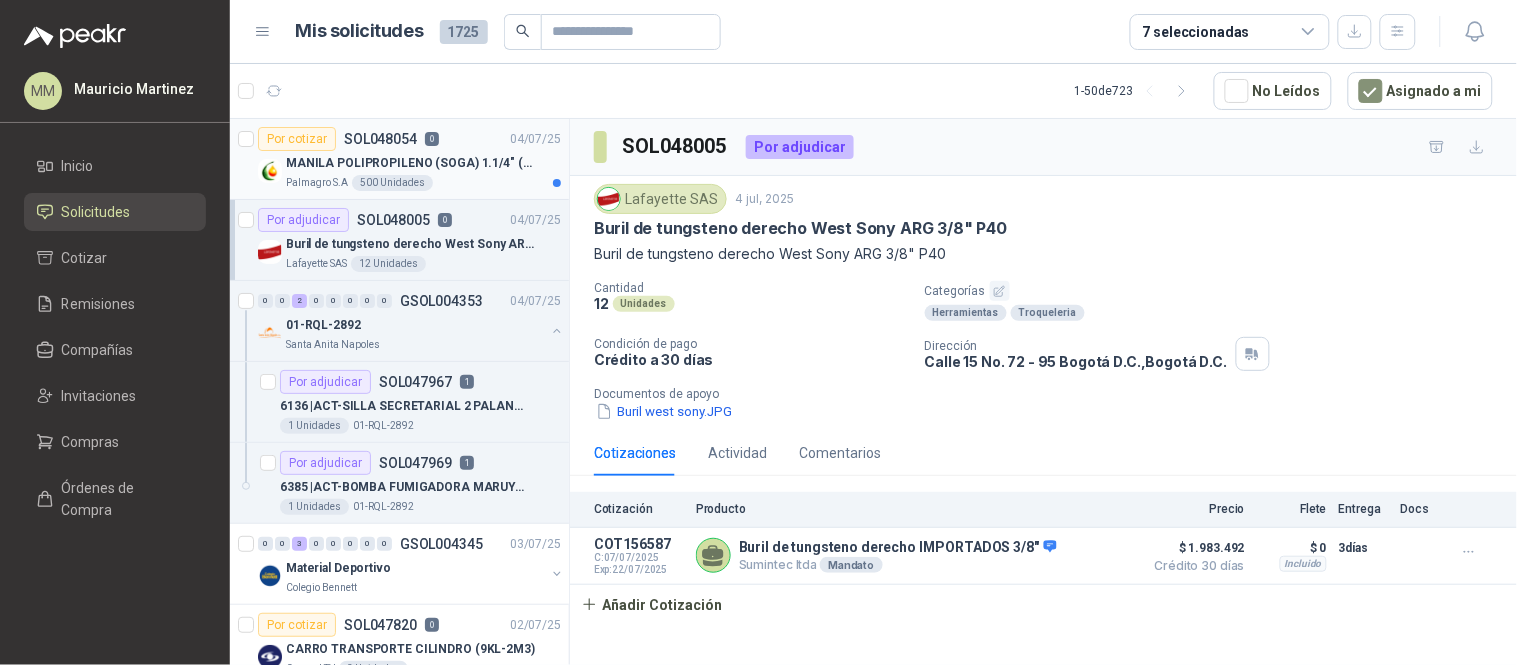 click on "Palmagro S.A 500 Unidades" at bounding box center (423, 183) 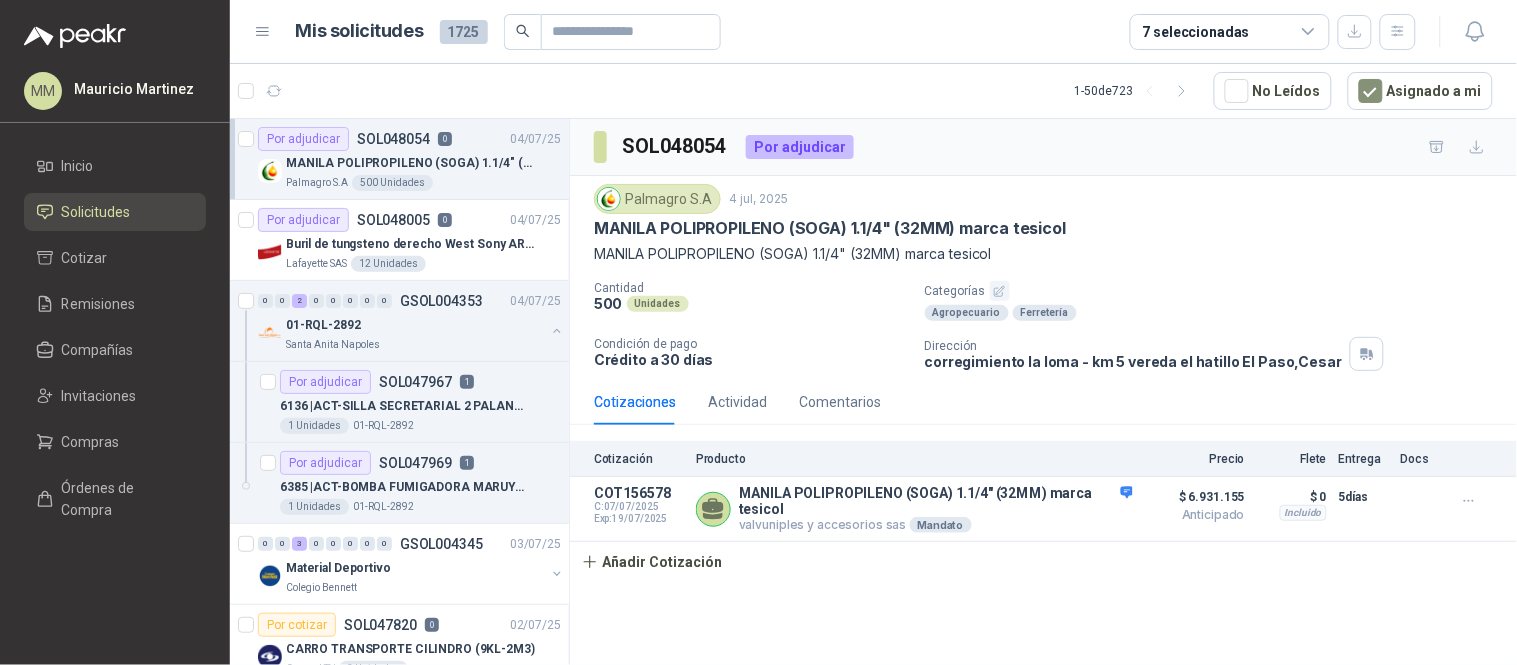 click on "MANILA POLIPROPILENO (SOGA) 1.1/4" (32MM) marca tesicol" at bounding box center [830, 228] 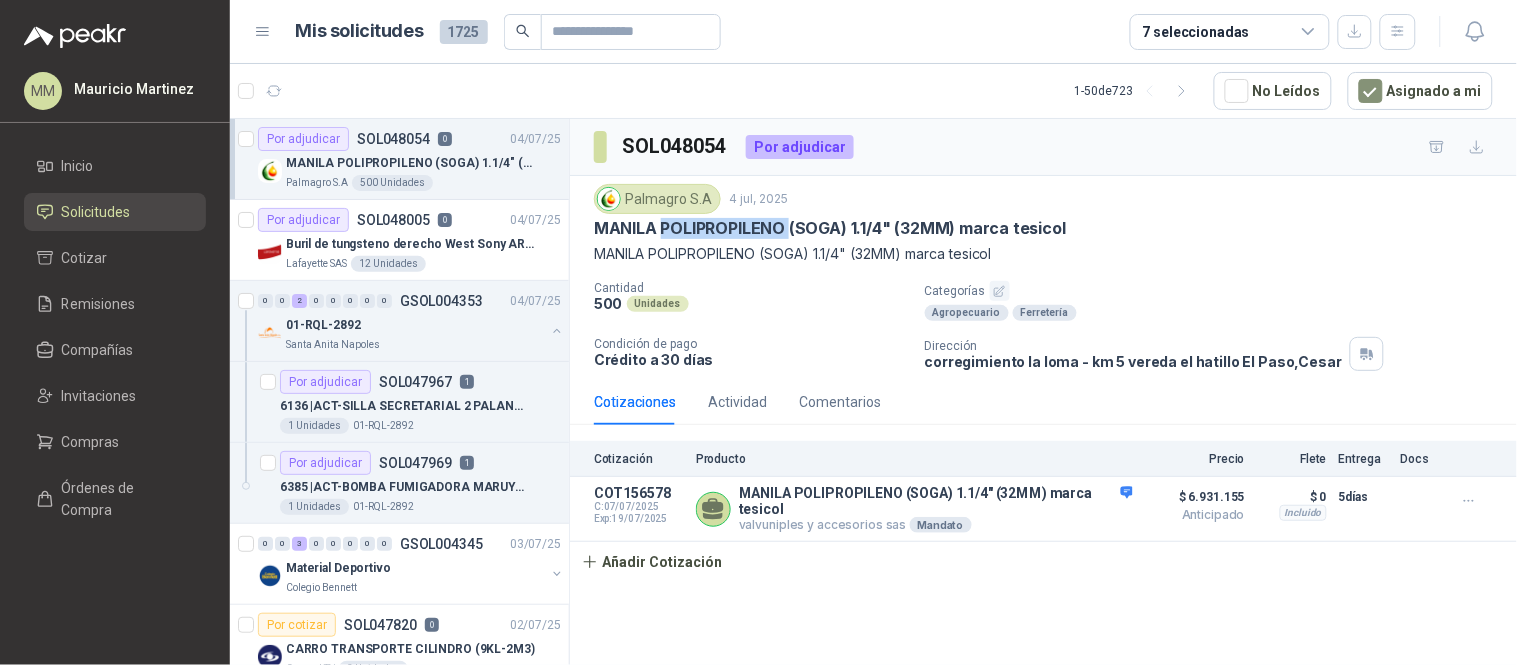 click on "MANILA POLIPROPILENO (SOGA) 1.1/4" (32MM) marca tesicol" at bounding box center [830, 228] 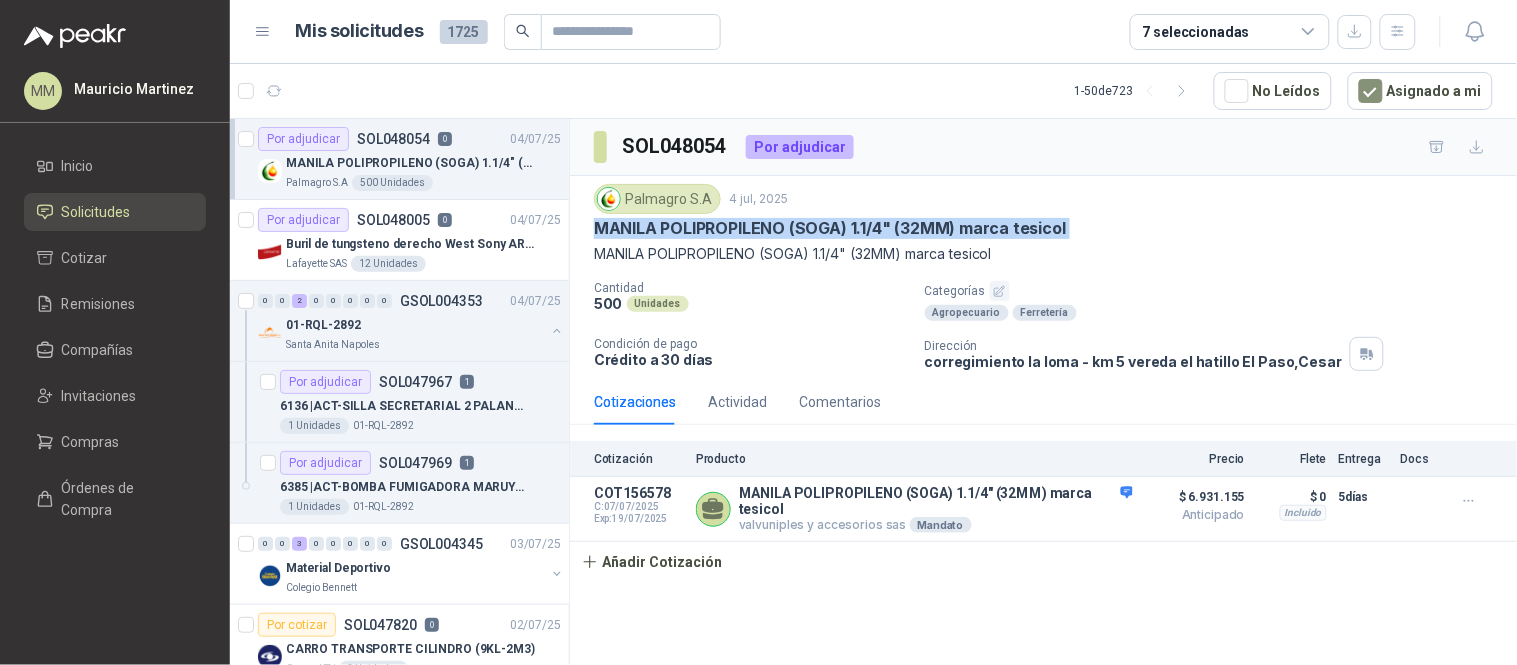 click on "MANILA POLIPROPILENO (SOGA) 1.1/4" (32MM) marca tesicol" at bounding box center [830, 228] 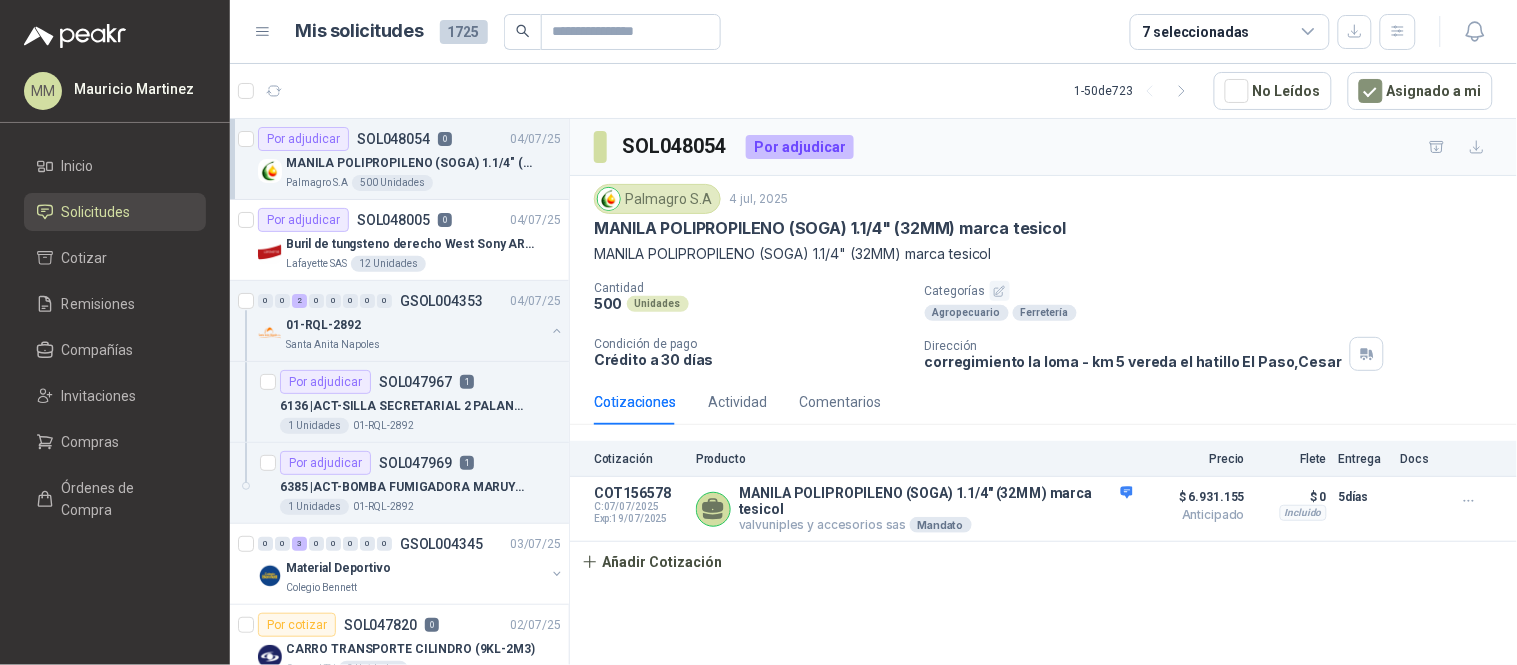 click on "Condición de pago Crédito a 30 días" at bounding box center [751, 354] 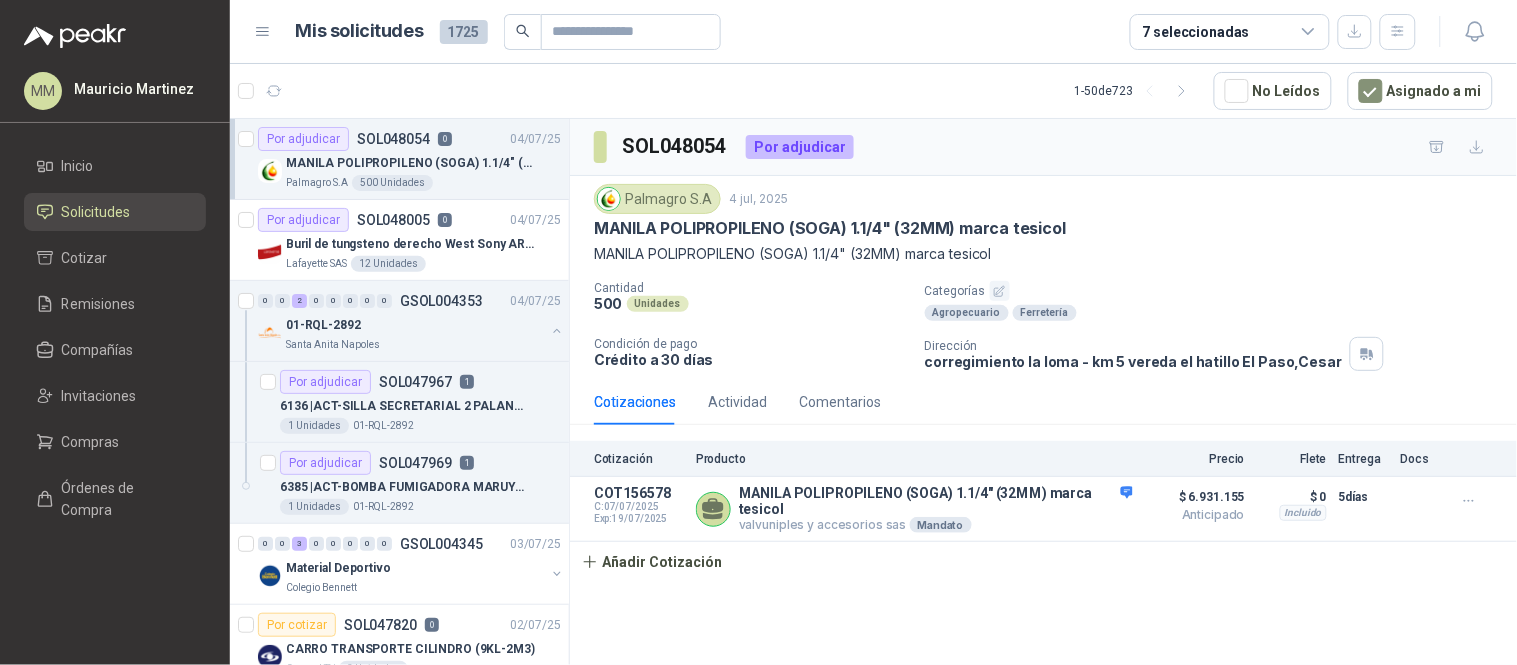 click on "MANILA POLIPROPILENO (SOGA) 1.1/4" (32MM) marca tesicol" at bounding box center [1043, 254] 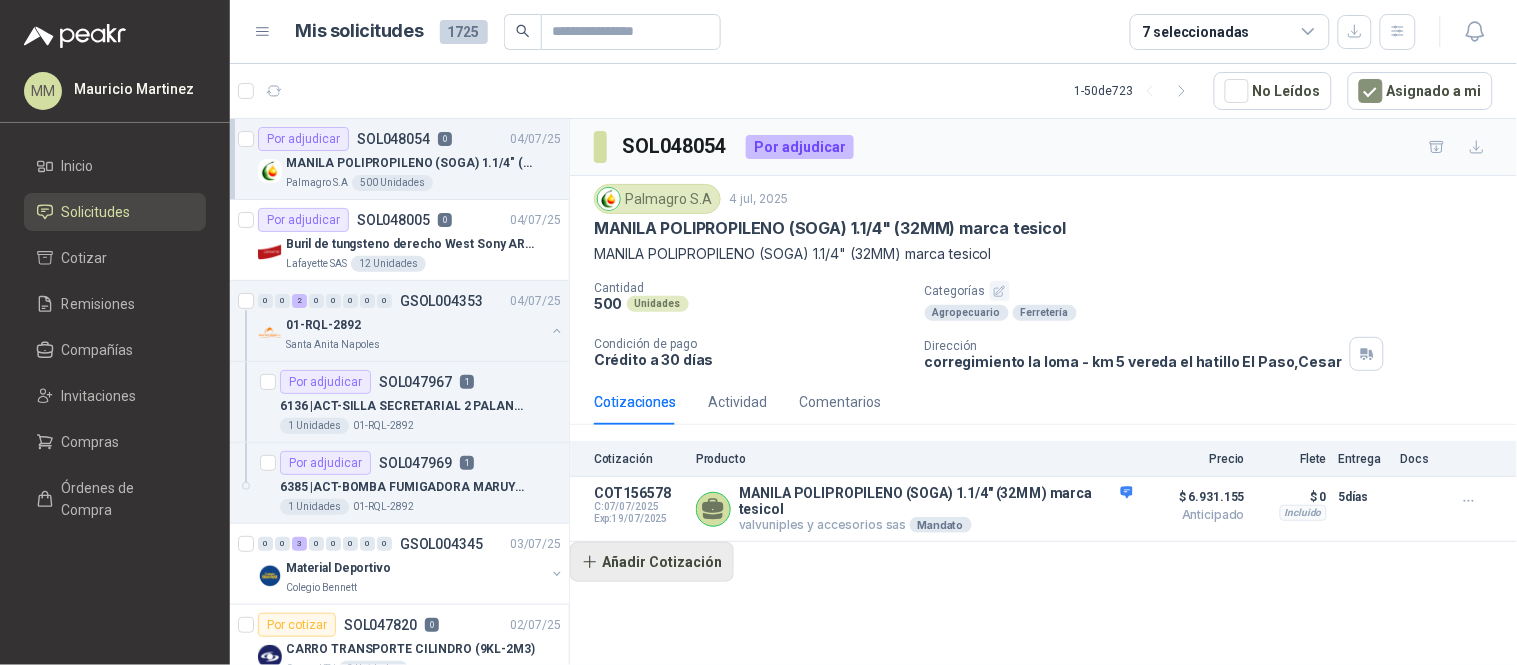 click on "Añadir Cotización" at bounding box center [652, 562] 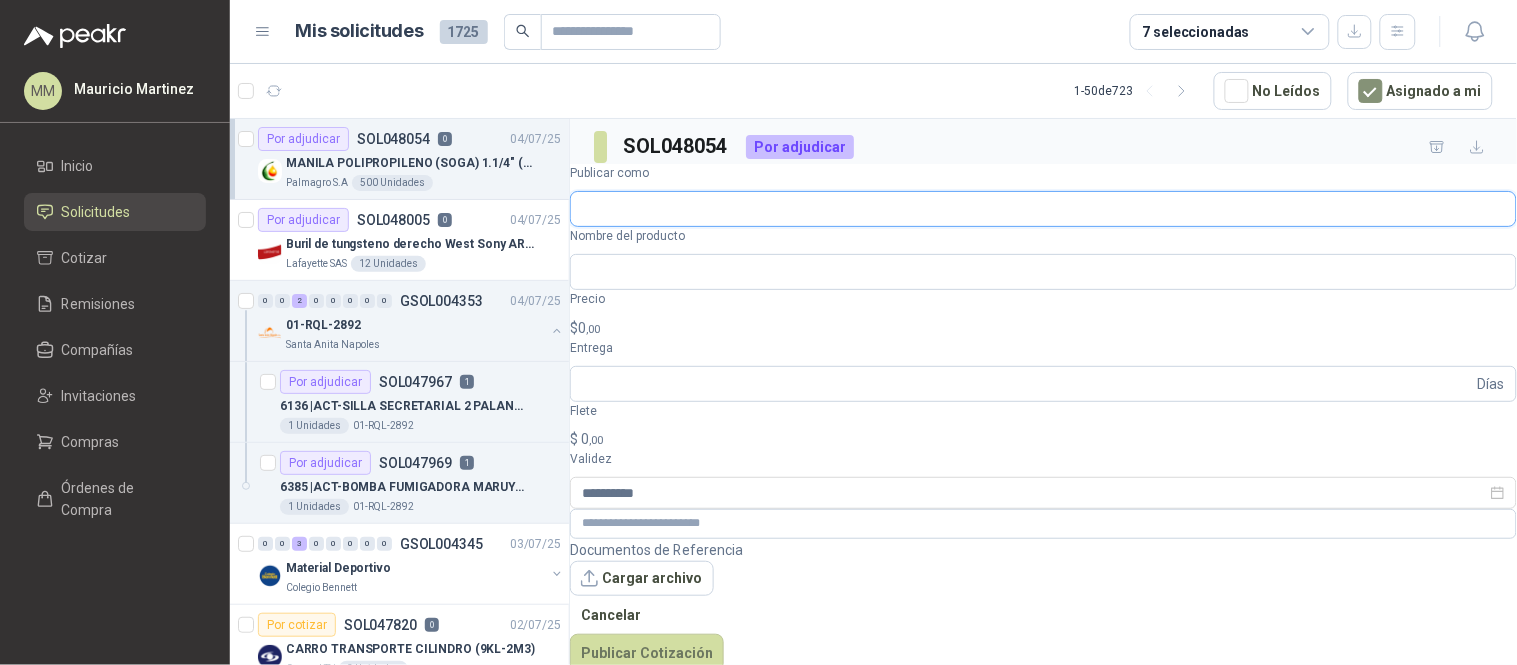 click on "Publicar como" at bounding box center (1043, 209) 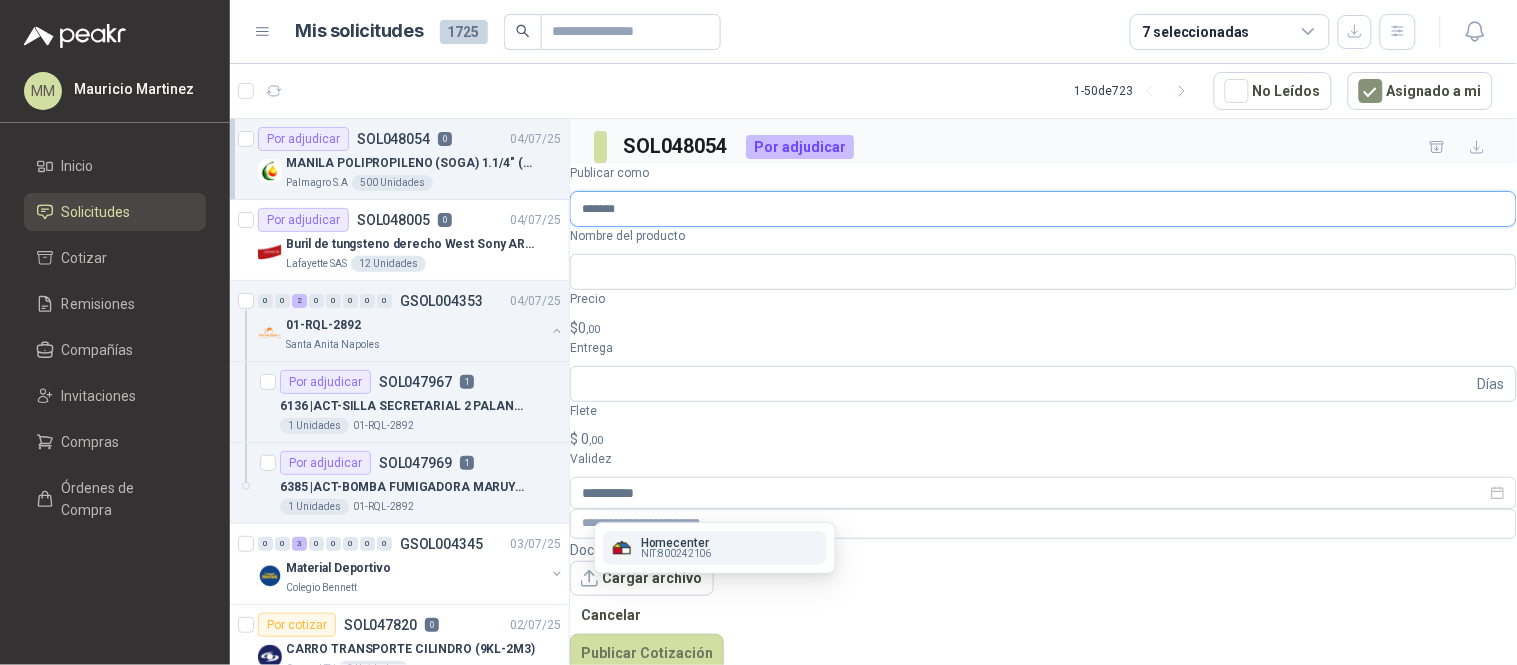 type on "*******" 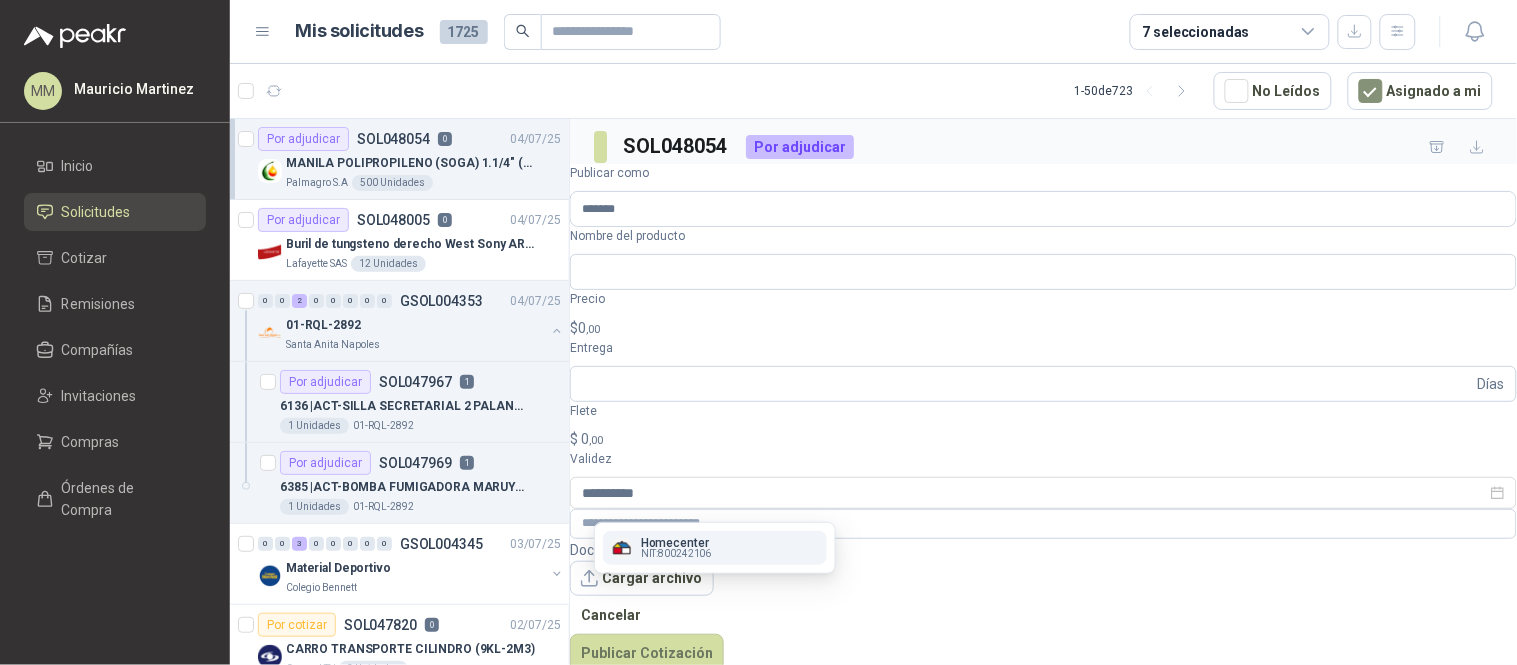 click on "Homecenter" at bounding box center (676, 543) 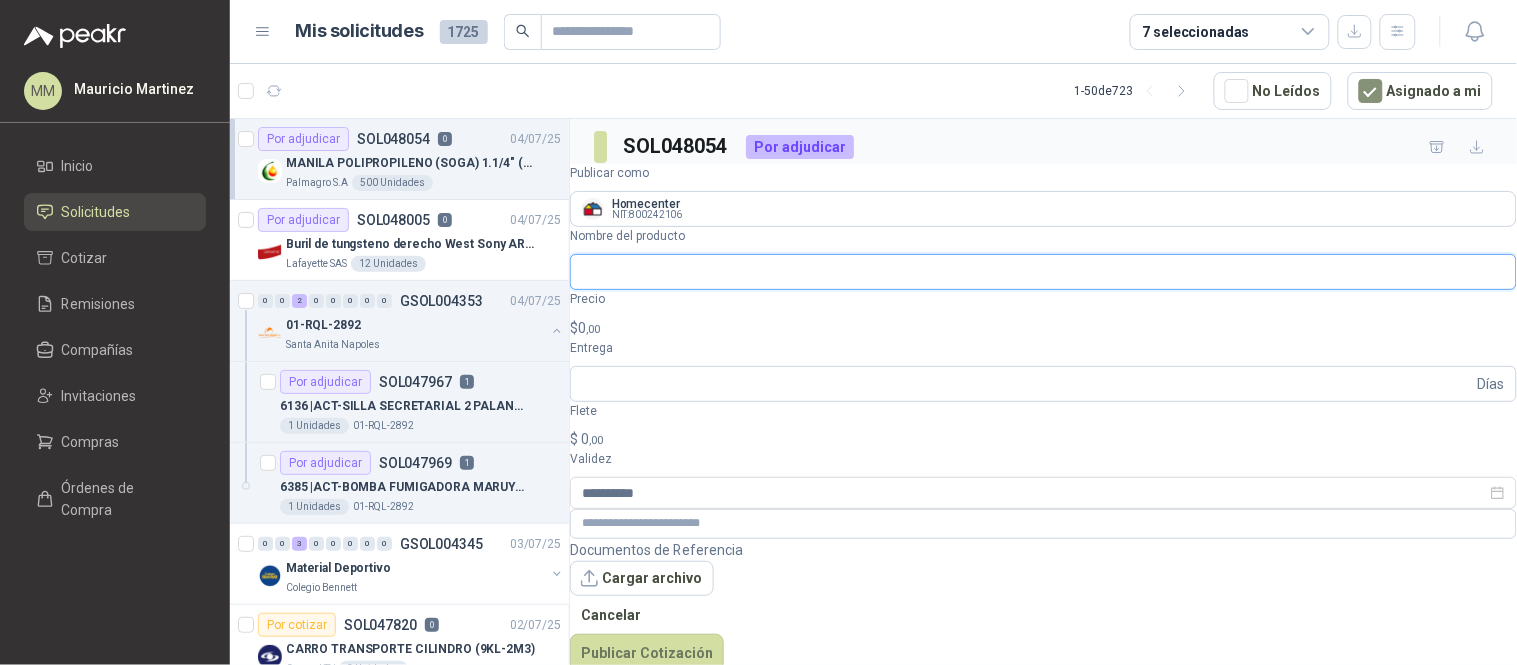 click on "Nombre del producto" at bounding box center [1043, 272] 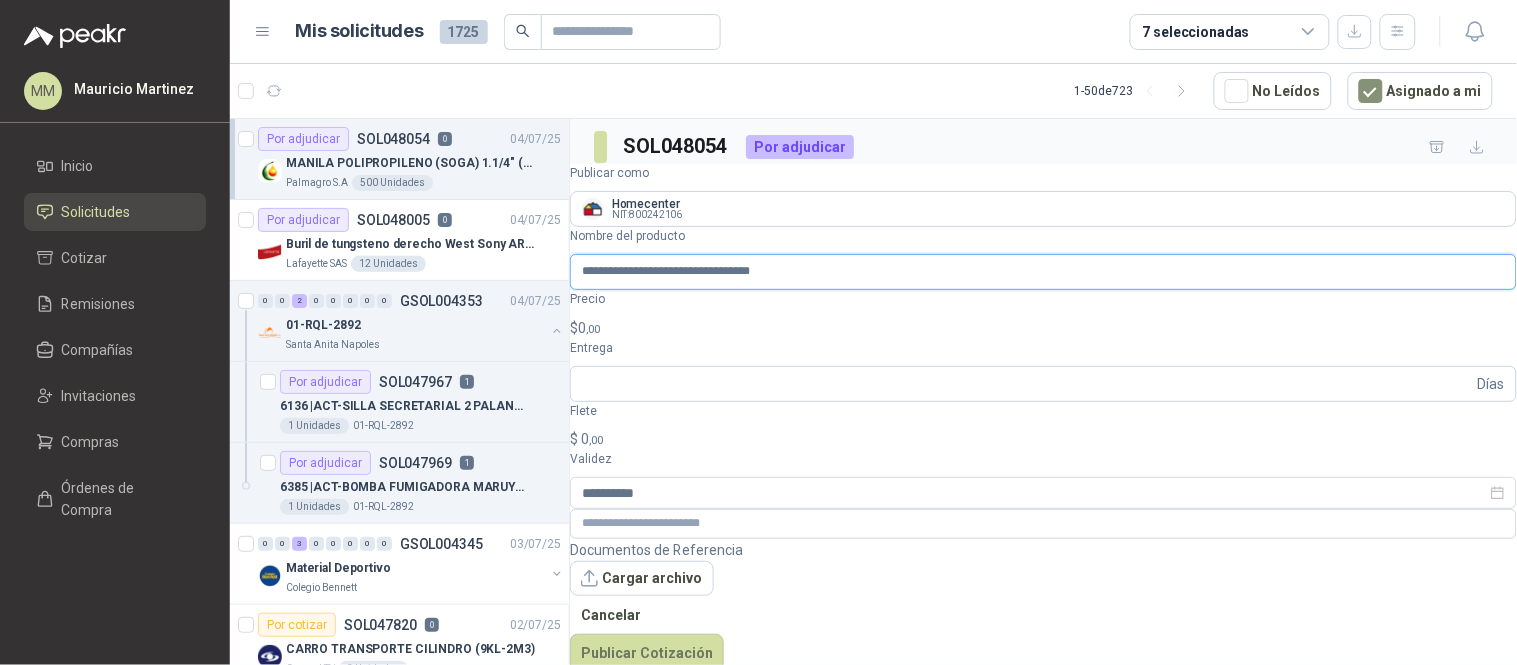 type on "**********" 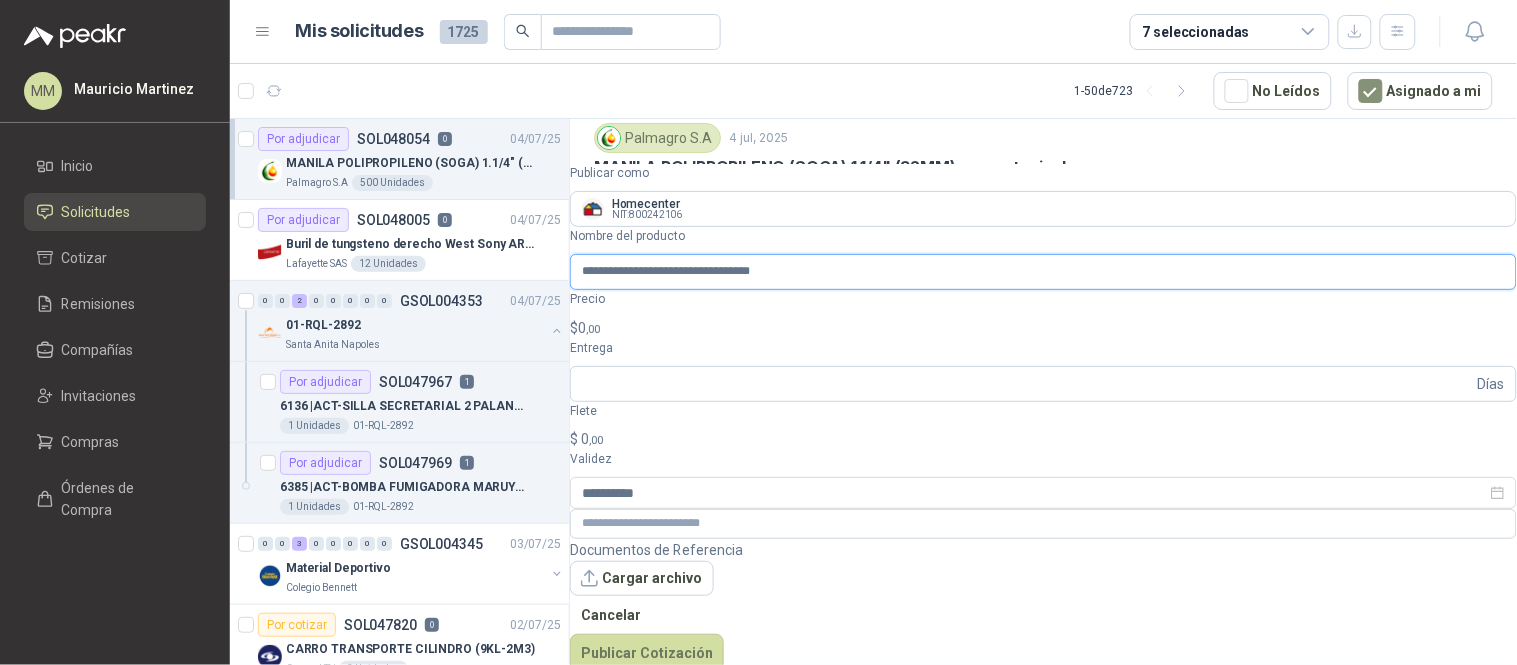 scroll, scrollTop: 114, scrollLeft: 0, axis: vertical 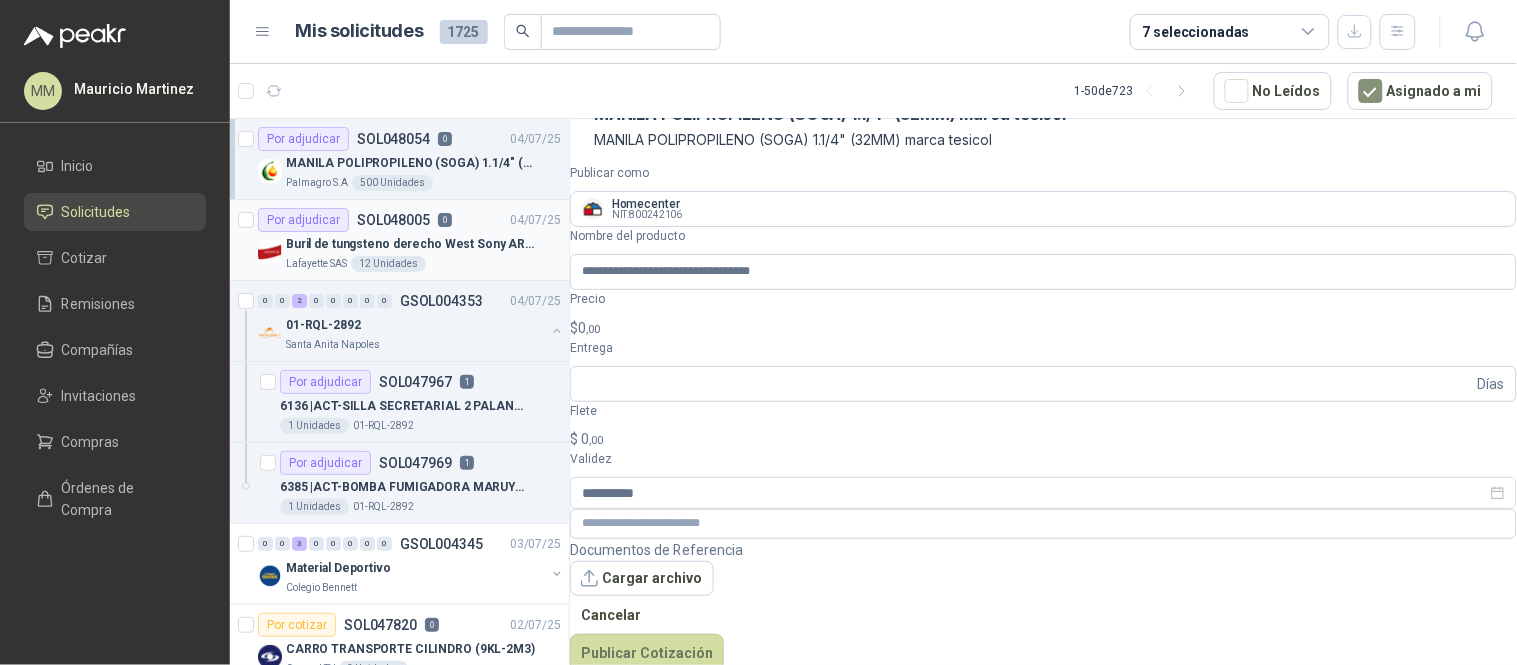 click on "Buril de tungsteno derecho West Sony ARG 3/8" P40" at bounding box center [410, 244] 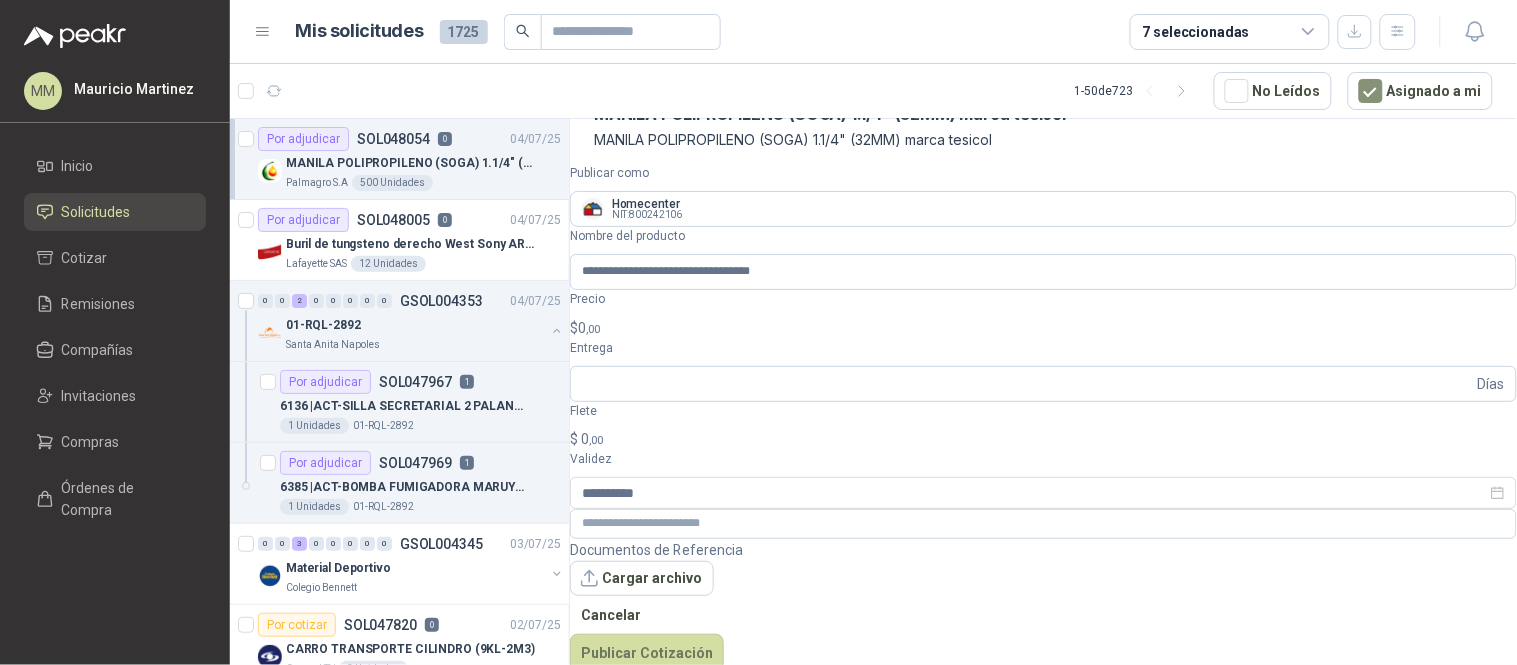 click on "MM [FIRST] [LAST] Inicio Solicitudes Cotizar Remisiones Compañías Invitaciones Compras Órdenes de Compra Mis solicitudes [NUMBER] [NUMBER] seleccionadas 1 - 50 de [NUMBER] No Leídos Asignado a mi Por adjudicar SOL[NUMBER] [NUMBER] [MONTH]/[DAY]/[YEAR] MANILA POLIPROPILENO (SOGA) 1.1/4" (32MM) marca tesicol [COMPANY] [NUMBER] Unidades Por adjudicar SOL[NUMBER] [NUMBER] [MONTH]/[DAY]/[YEAR] Buril de tungsteno derecho West Sony ARG 3/8" P40 [COMPANY] [NUMBER] Unidades [NUMBER] [NUMBER] [NUMBER] [NUMBER] [NUMBER] [NUMBER] [NUMBER] [NUMBER] GSOL[NUMBER] [MONTH]/[DAY]/[YEAR] [NUMBER]-[NUMBER]-[NUMBER] [CITY] [STATE] Por adjudicar SOL[NUMBER] [NUMBER] [NUMBER] | ACT-SILLA SECRETARIAL 2 PALANCAS [NUMBER] Unidades [NUMBER]-[NUMBER]-[NUMBER] Por adjudicar SOL[NUMBER] [NUMBER] [NUMBER] | ACT-BOMBA FUMIGADORA MARUYAMA [NUMBER] Unidades [NUMBER]-[NUMBER]-[NUMBER] [NUMBER] [NUMBER] [NUMBER] [NUMBER] [NUMBER] [NUMBER] [NUMBER] [NUMBER] GSOL[NUMBER] [MONTH]/[DAY]/[YEAR] Material Deportivo [COMPANY] Por cotizar SOL[NUMBER] [NUMBER] [MONTH]/[DAY]/[YEAR] CARRO TRANSPORTE CILINDRO (9KL-2M3) [COMPANY] [NUMBER] Unidades Por cotizar SOL[NUMBER] [NUMBER] [MONTH]/[DAY]/[YEAR] CILINDRO 9 KL PARA DIOXIDO DE CARBONO [COMPANY] [NUMBER] Unidades Por cotizar SOL[NUMBER] [NUMBER]" at bounding box center (758, 332) 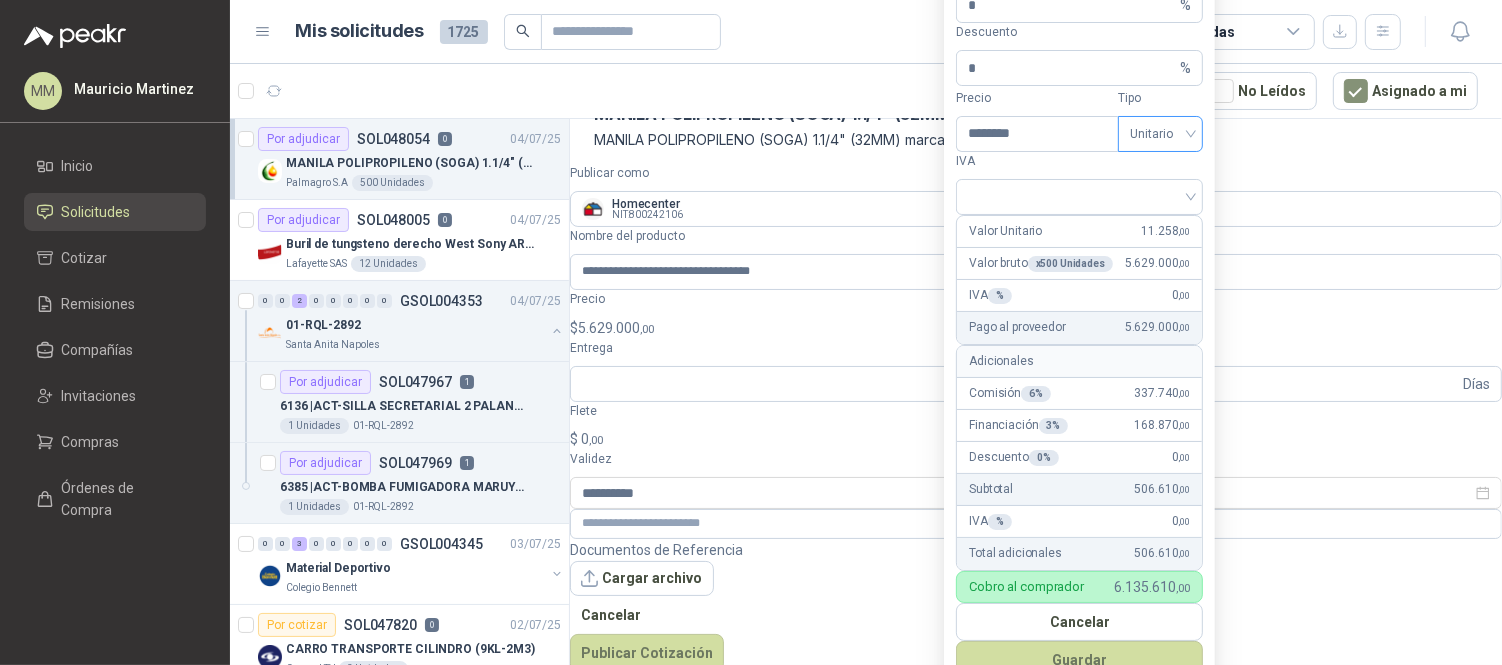 click on "Unitario" at bounding box center (1160, 134) 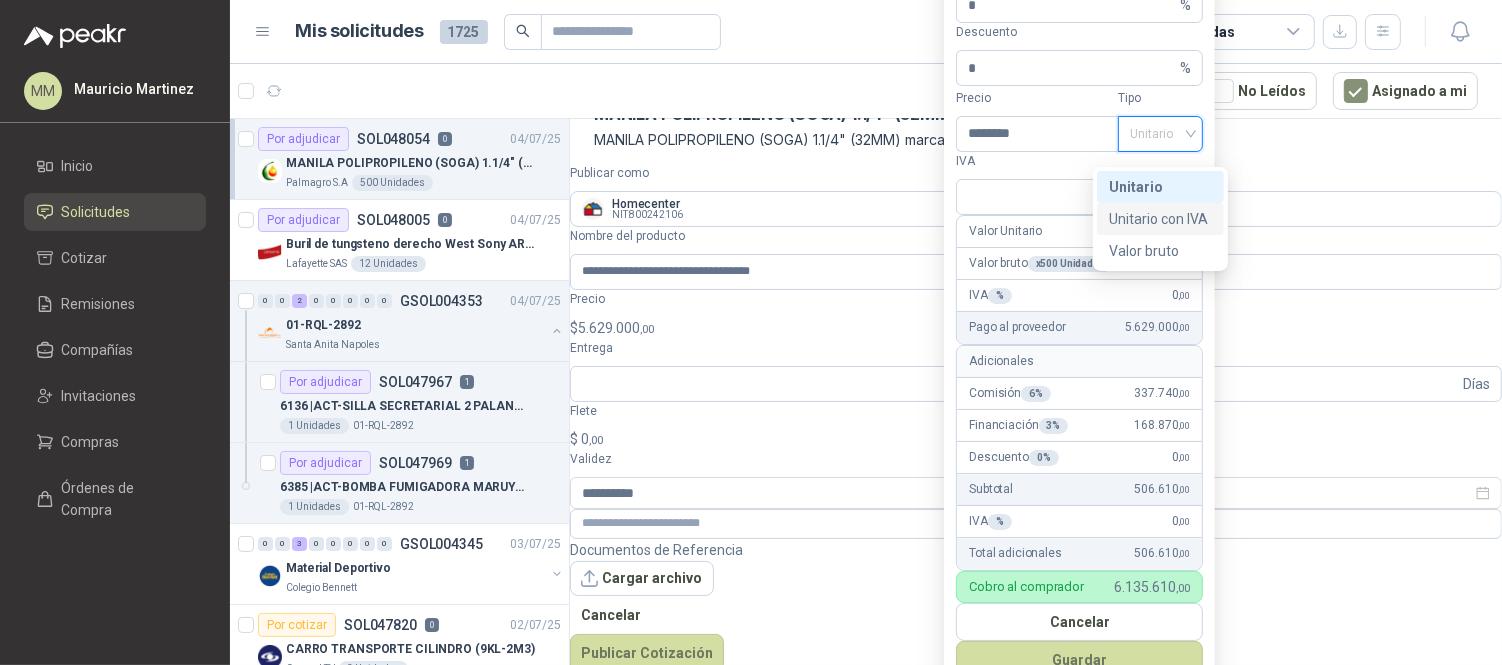 click on "Unitario con IVA" at bounding box center (1160, 219) 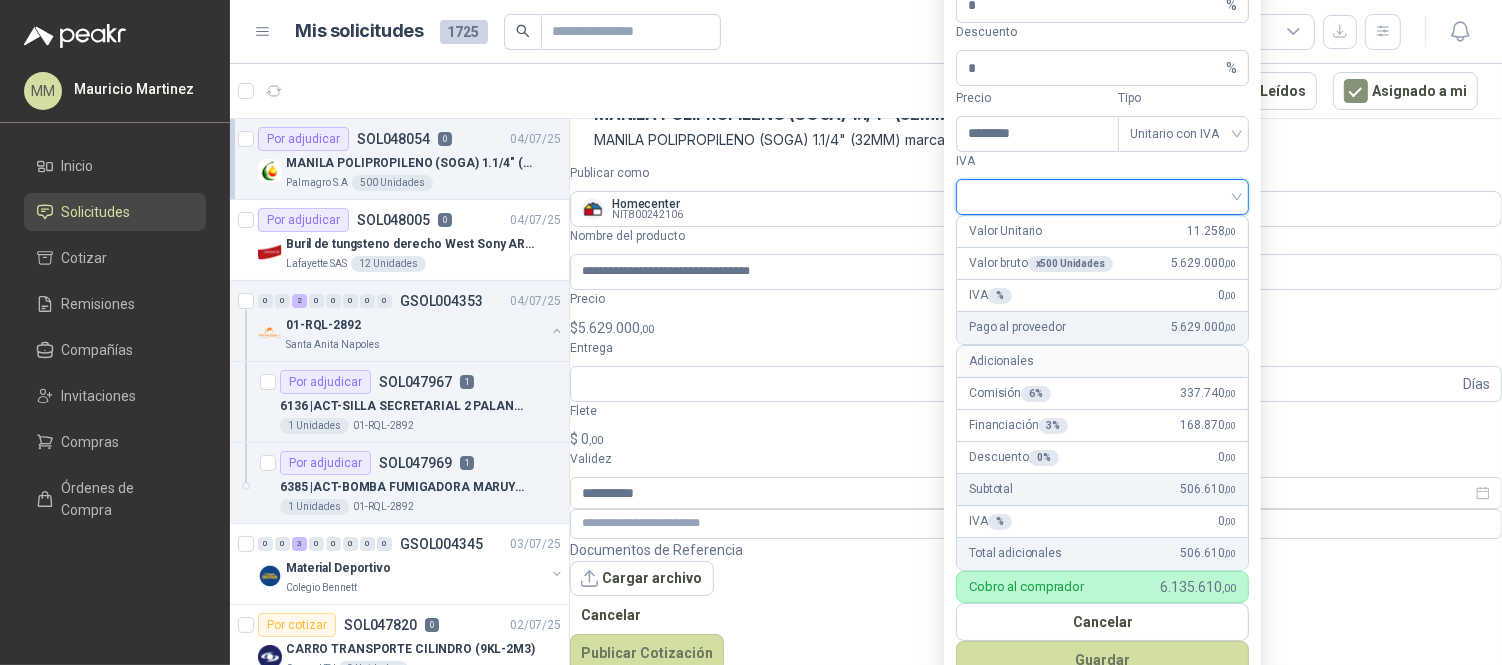 click at bounding box center (1102, 195) 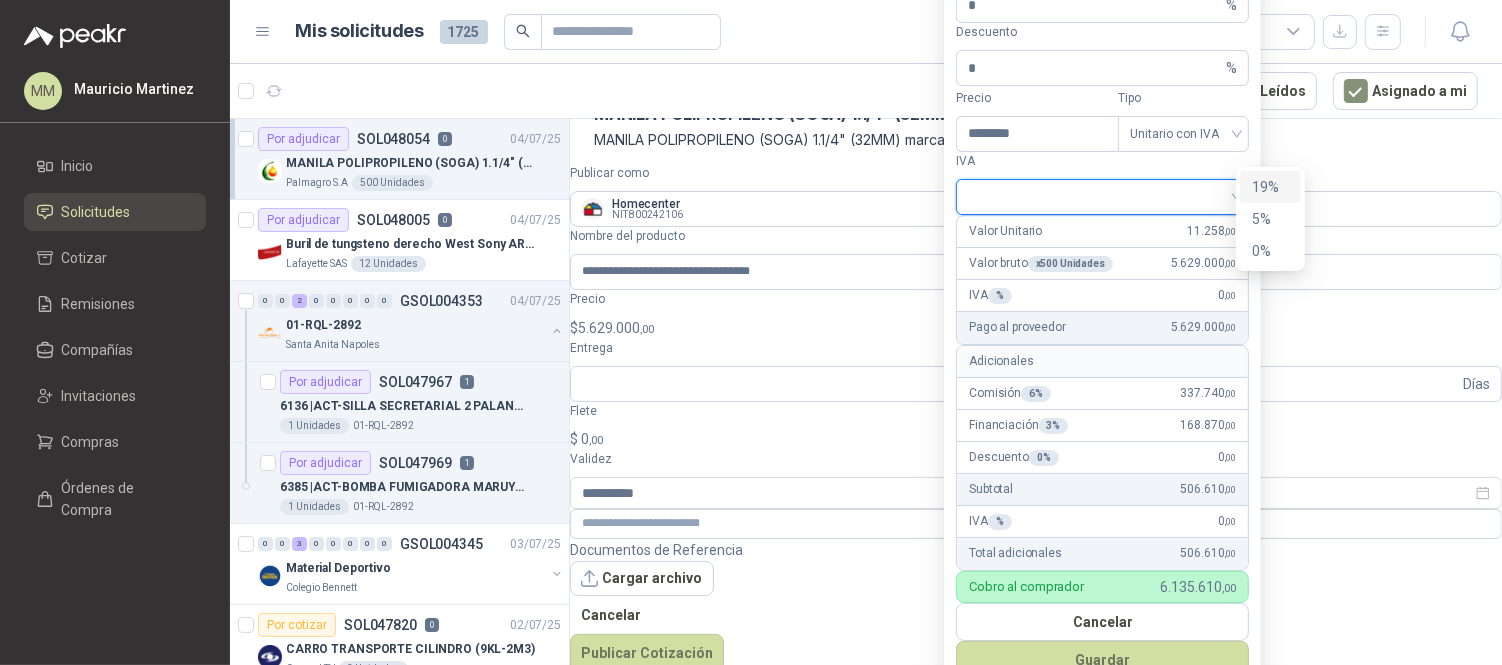 click on "19%" at bounding box center (0, 0) 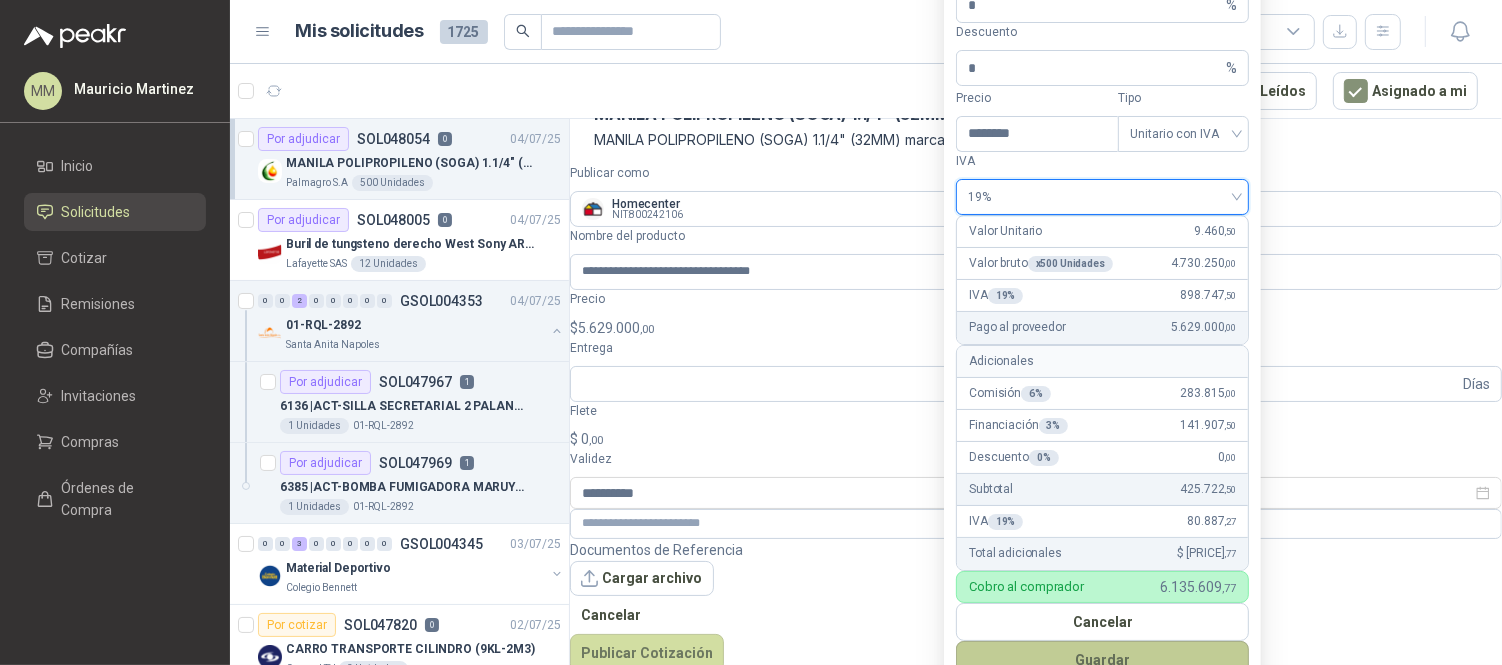 click on "Guardar" at bounding box center (1102, 660) 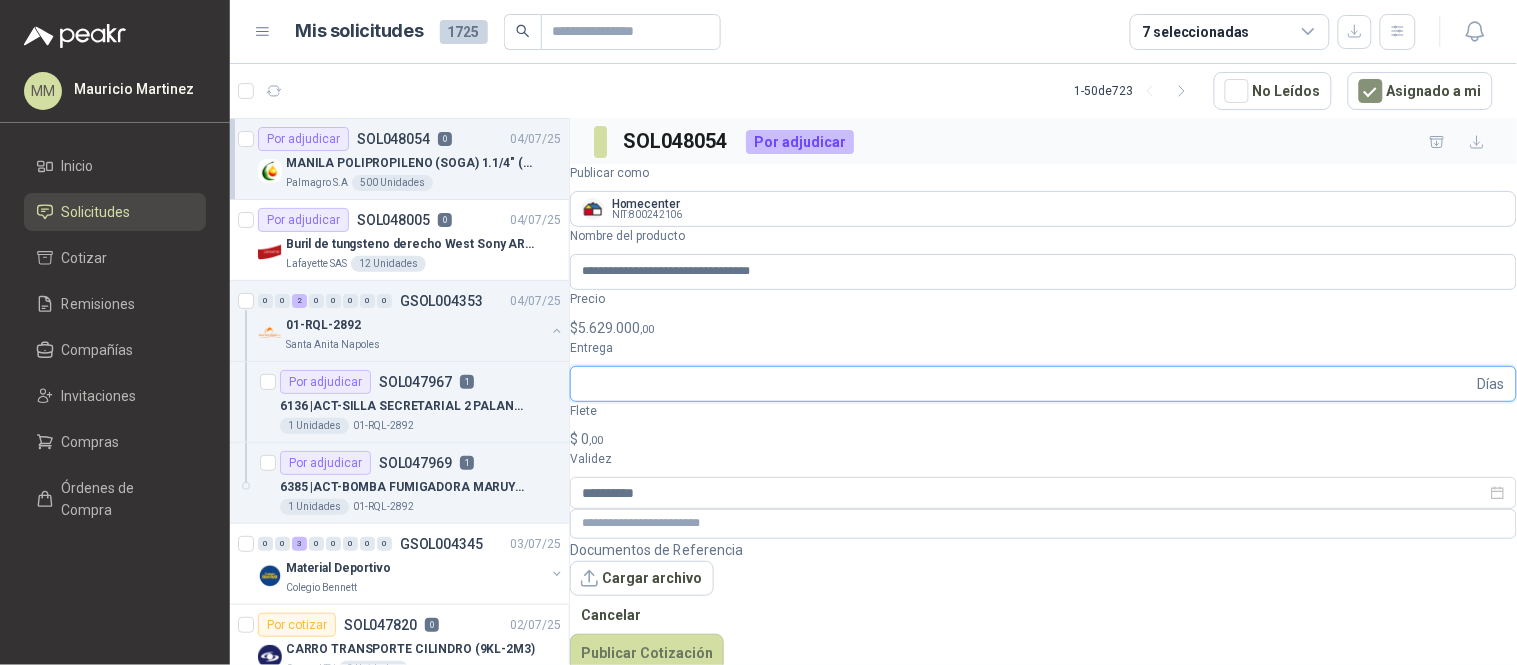 scroll, scrollTop: 0, scrollLeft: 0, axis: both 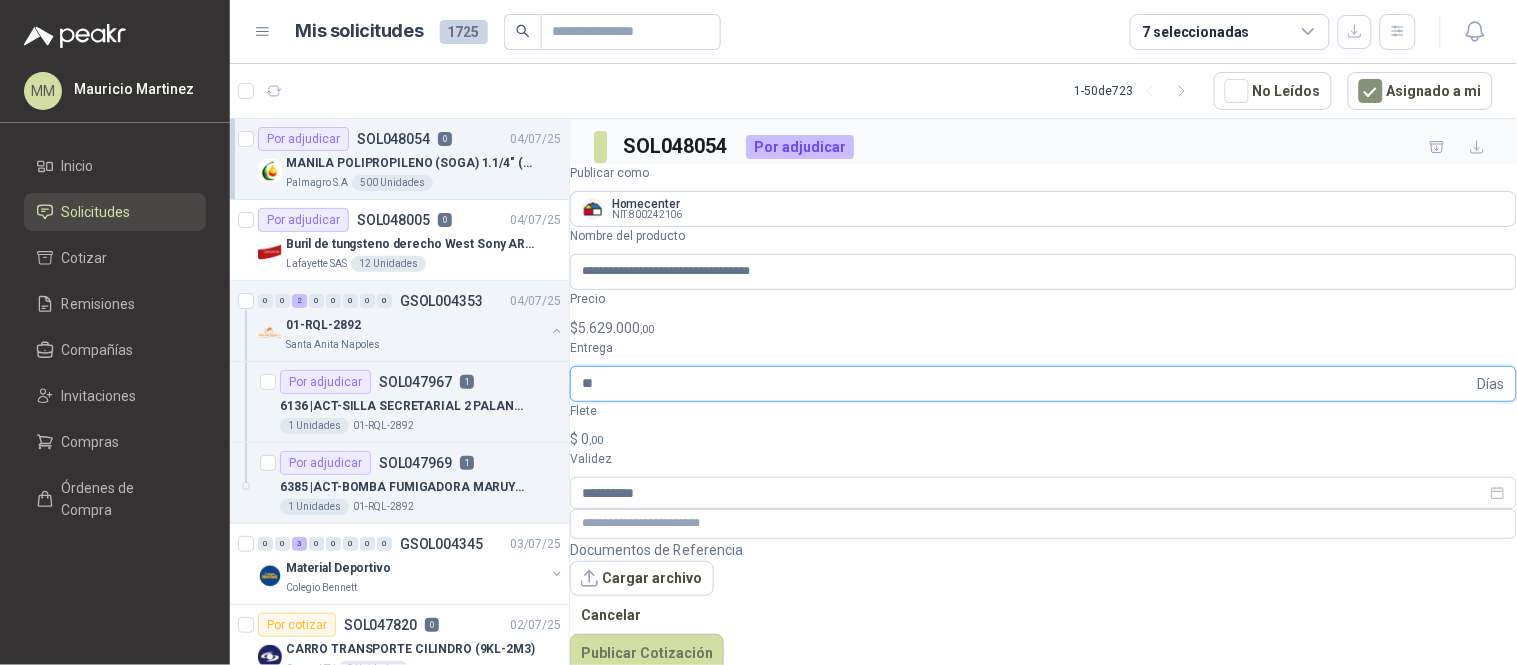 type on "**" 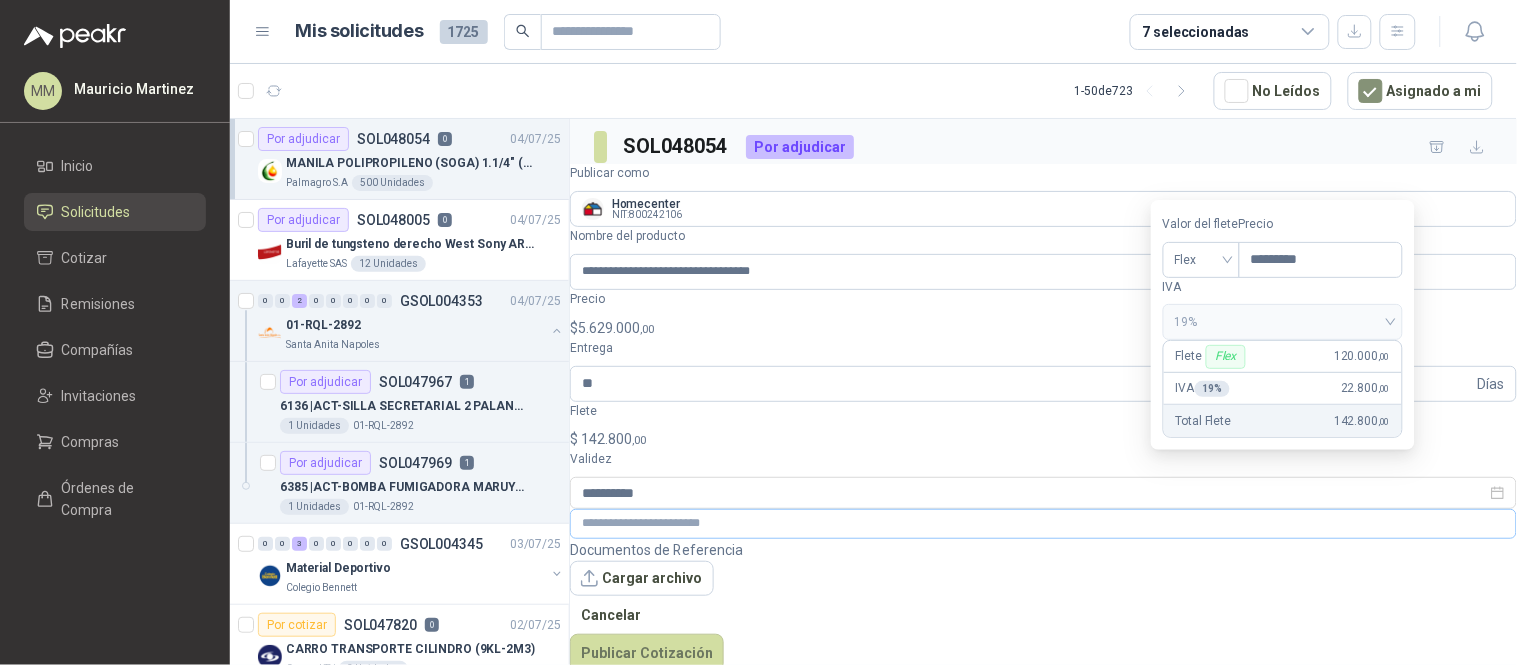 type on "*********" 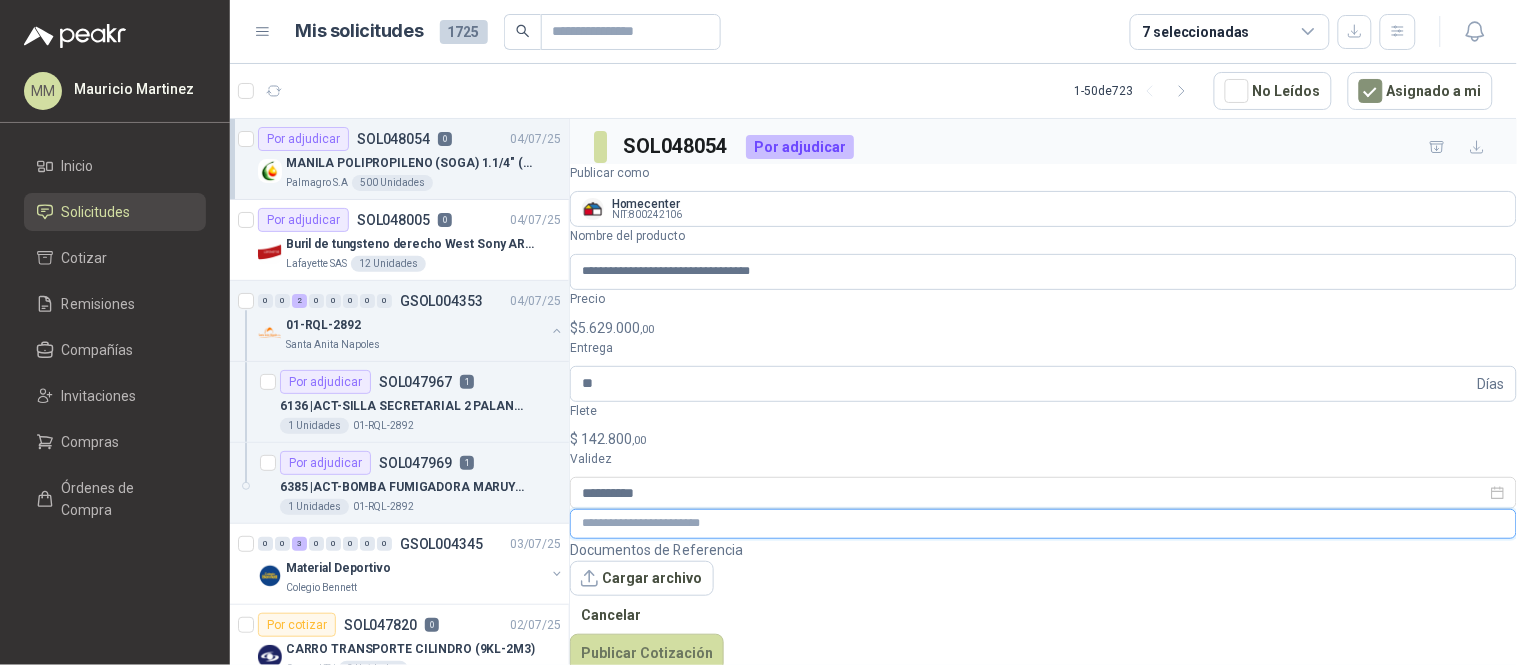 click at bounding box center (1043, 523) 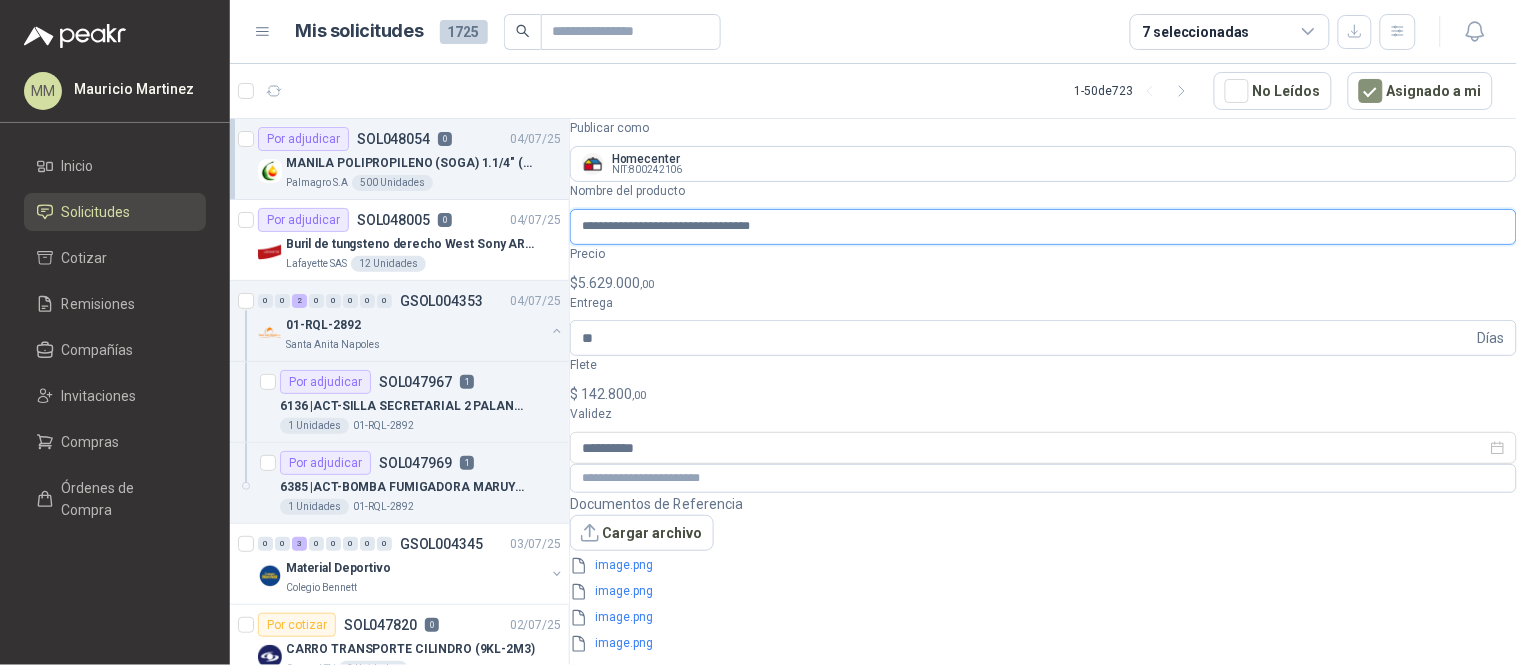 click on "**********" at bounding box center (1043, 227) 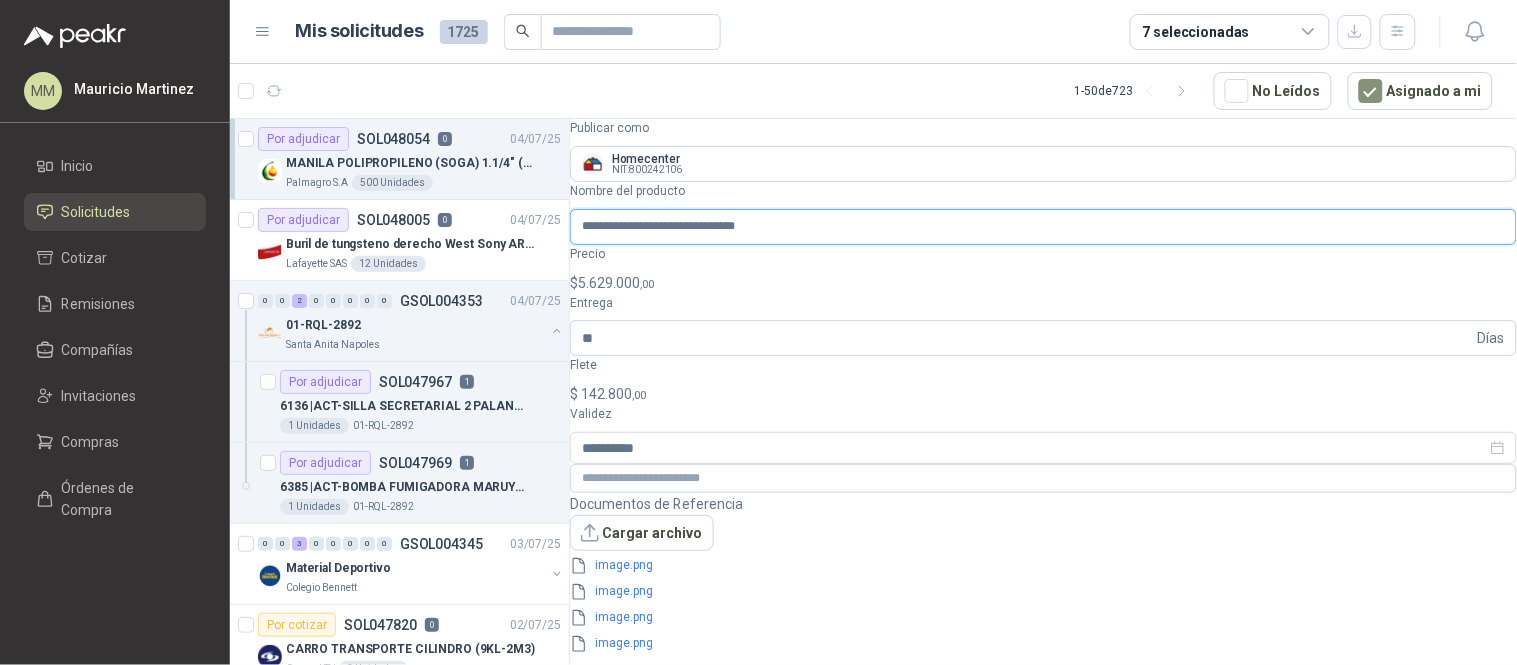 type on "**********" 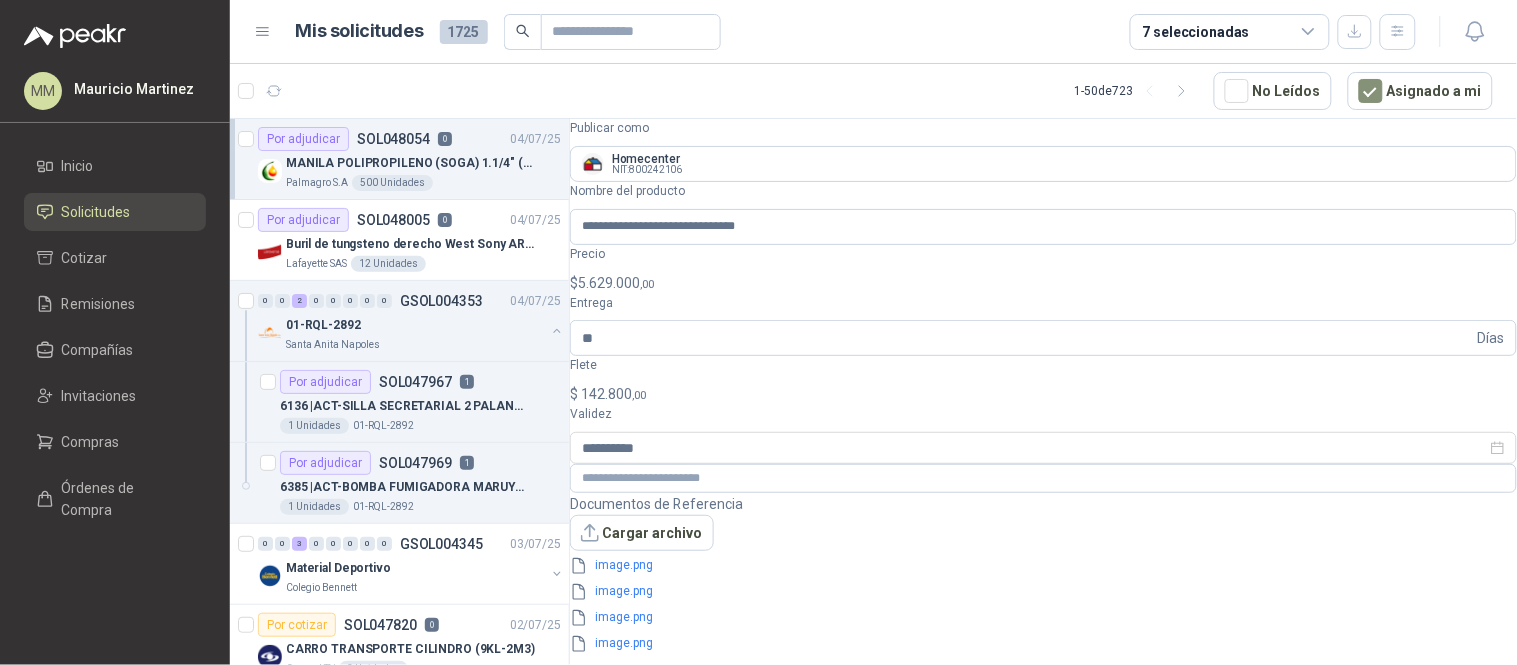 click on "Publicar Cotización" at bounding box center [647, 712] 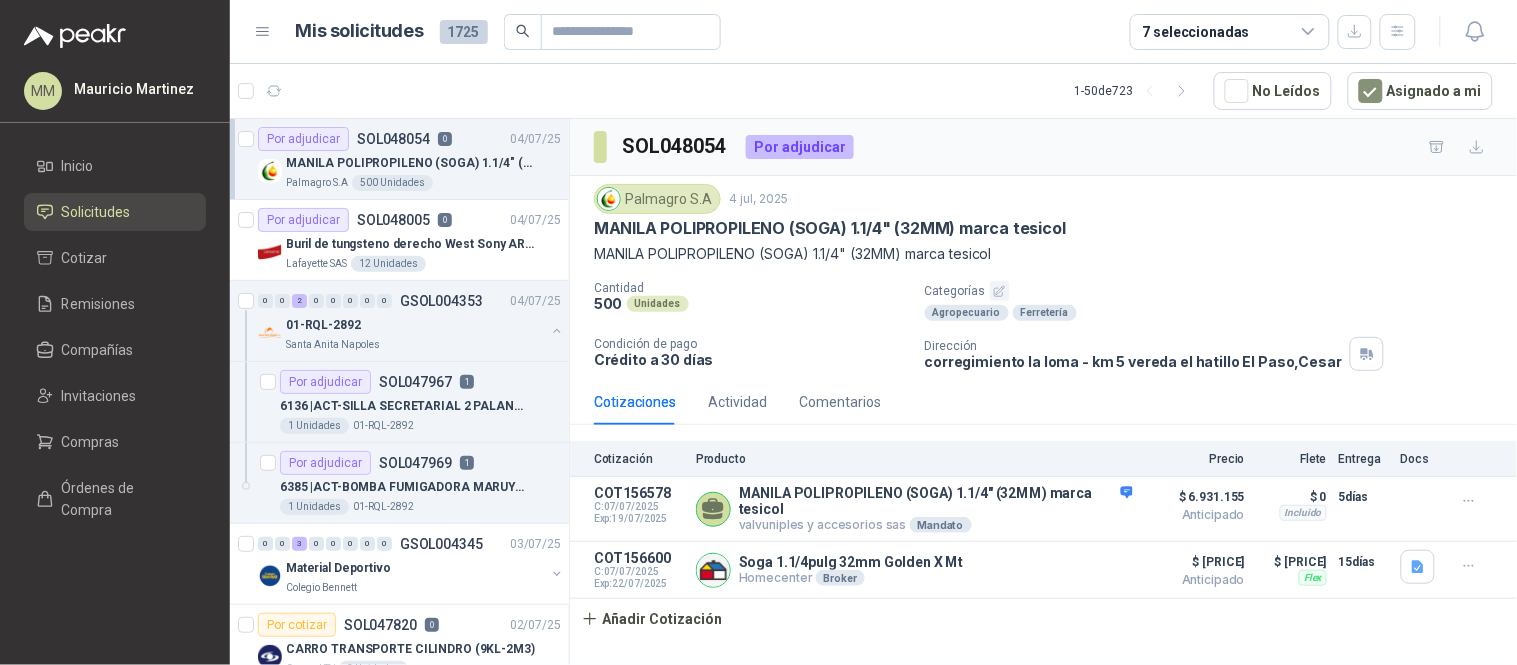 click on "MANILA POLIPROPILENO (SOGA) 1.1/4" (32MM) marca tesicol" at bounding box center [830, 228] 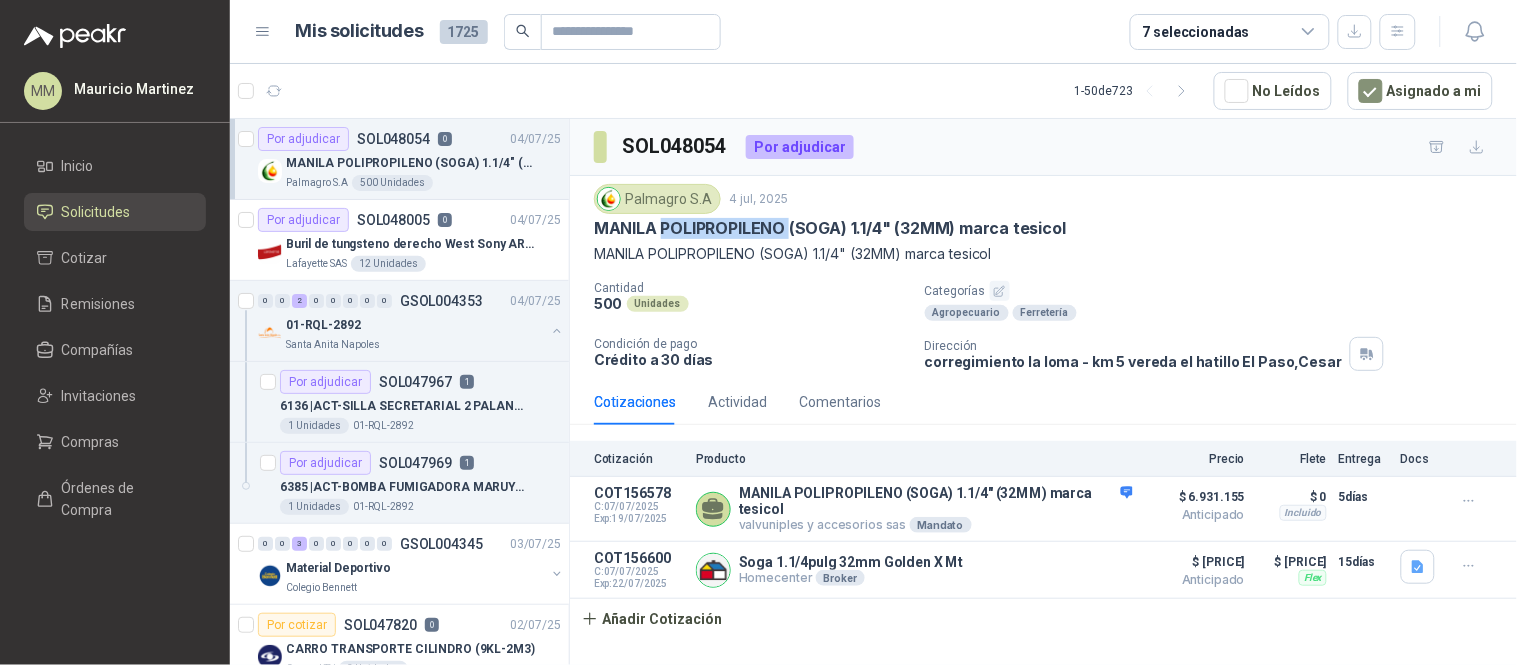 click on "MANILA POLIPROPILENO (SOGA) 1.1/4" (32MM) marca tesicol" at bounding box center (830, 228) 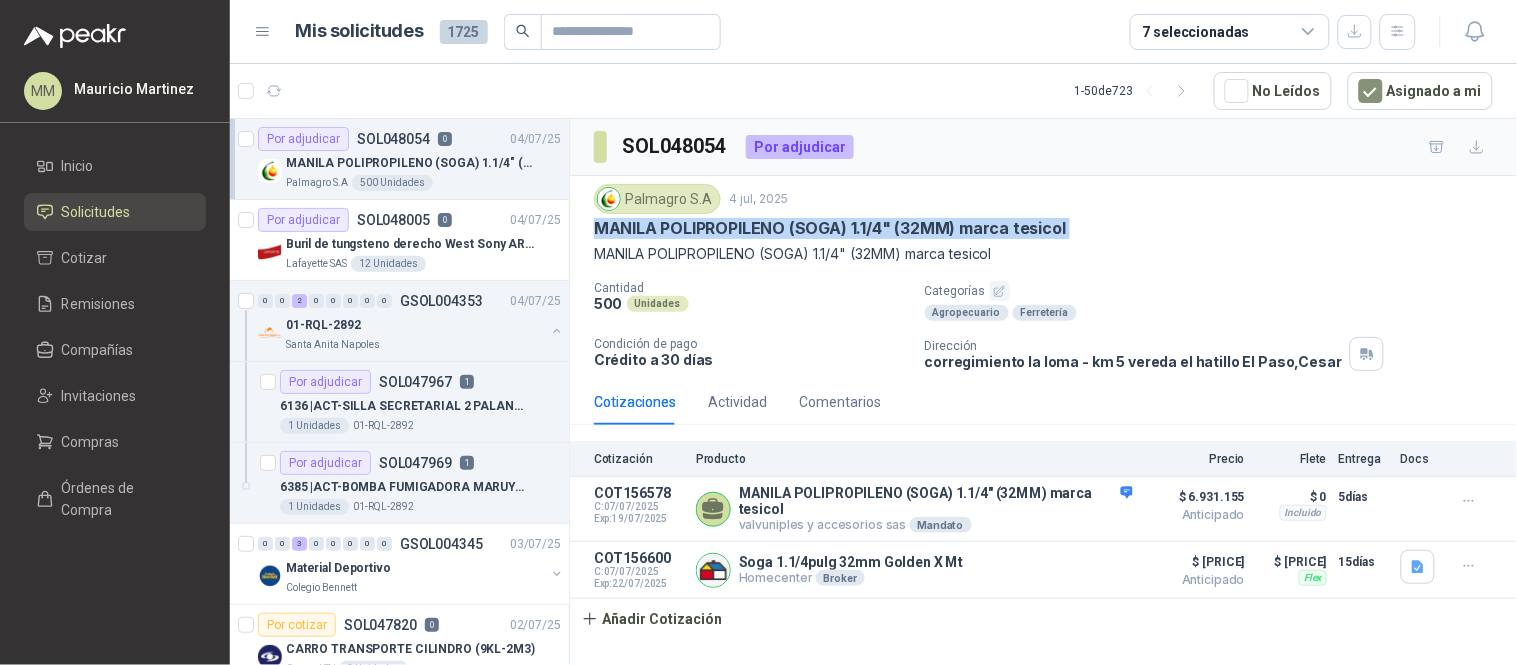 click on "MANILA POLIPROPILENO (SOGA) 1.1/4" (32MM) marca tesicol" at bounding box center [830, 228] 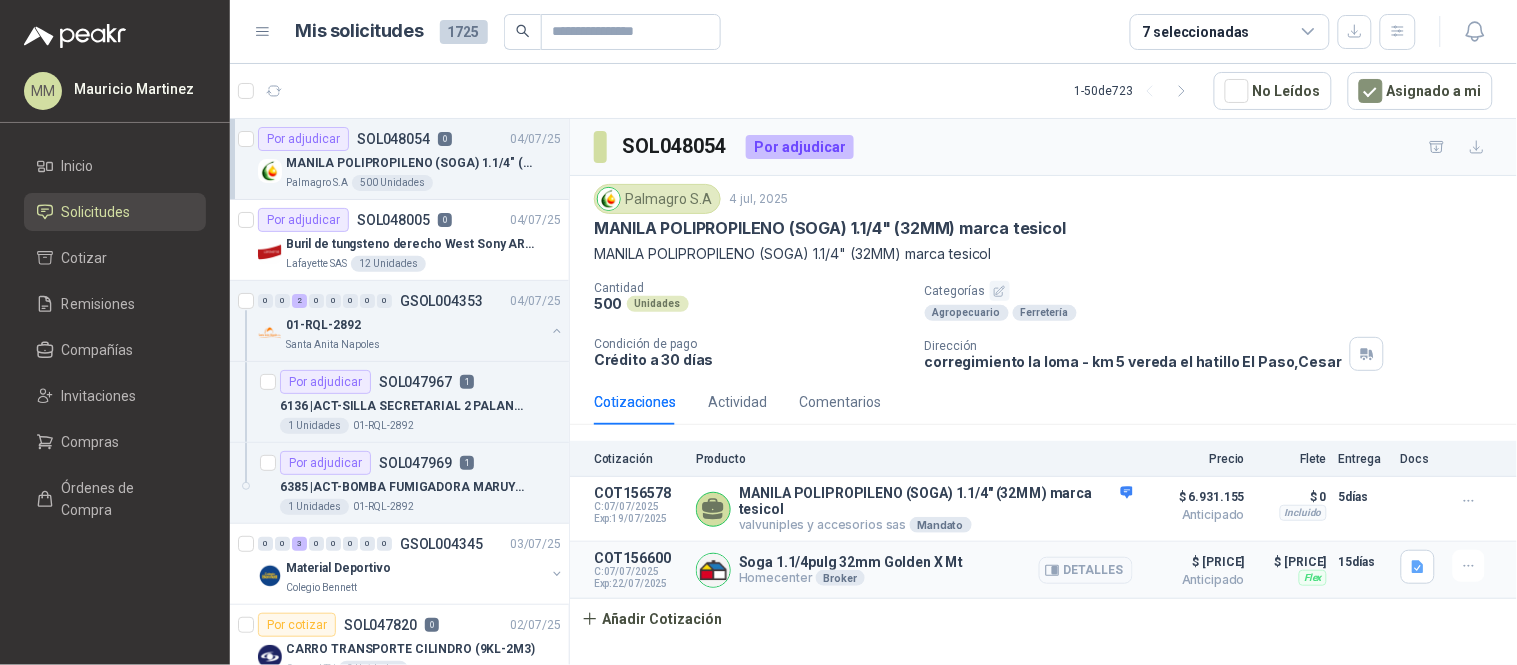 drag, startPoint x: 1150, startPoint y: 194, endPoint x: 890, endPoint y: 544, distance: 436.00458 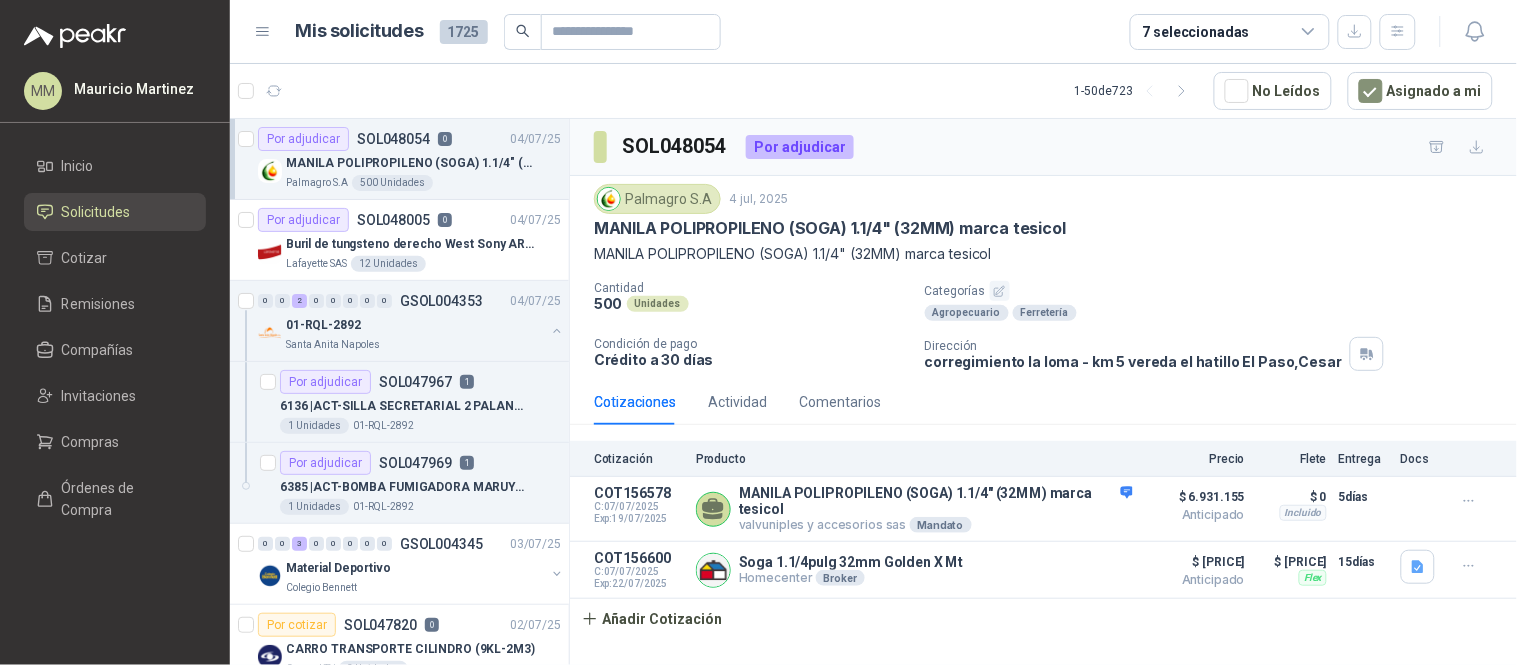 click on "MANILA POLIPROPILENO (SOGA) 1.1/4" (32MM) marca tesicol" at bounding box center (1043, 254) 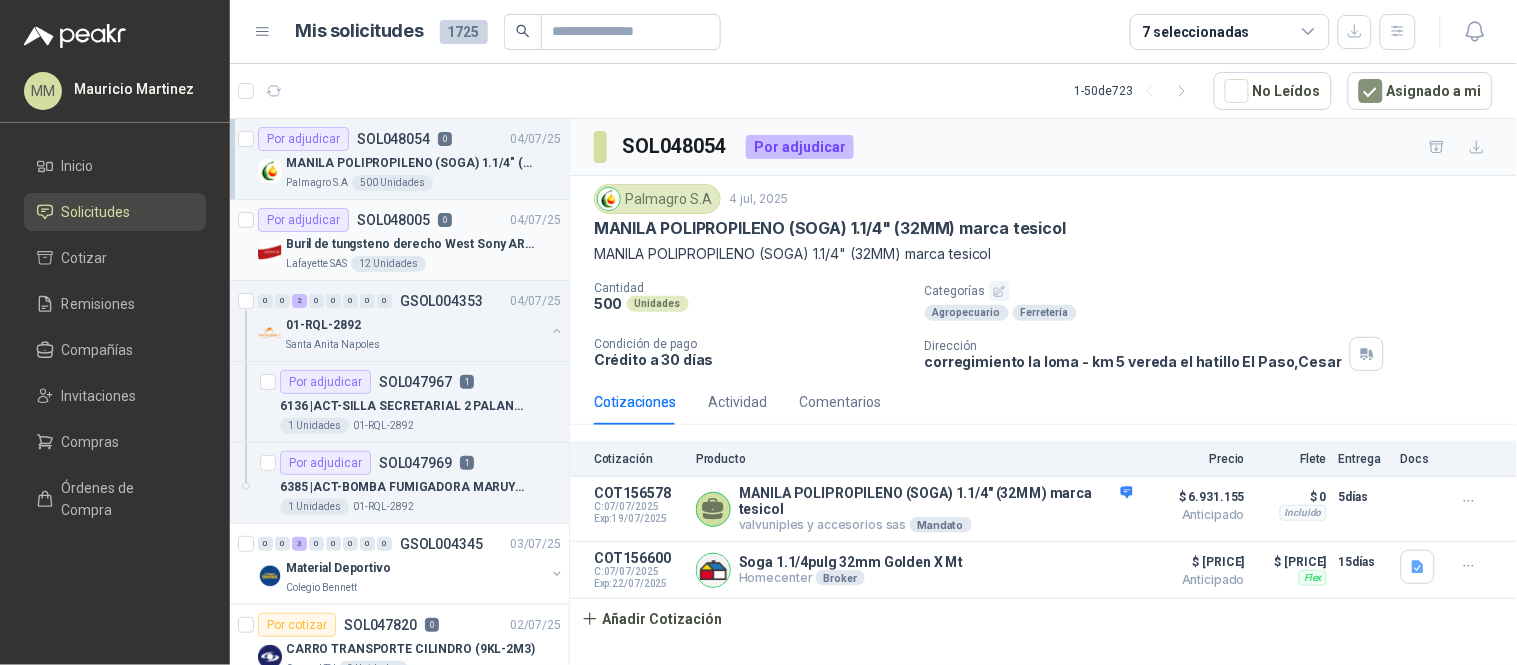 click on "[COMPANY] [NUMBER] Unidades" at bounding box center (423, 264) 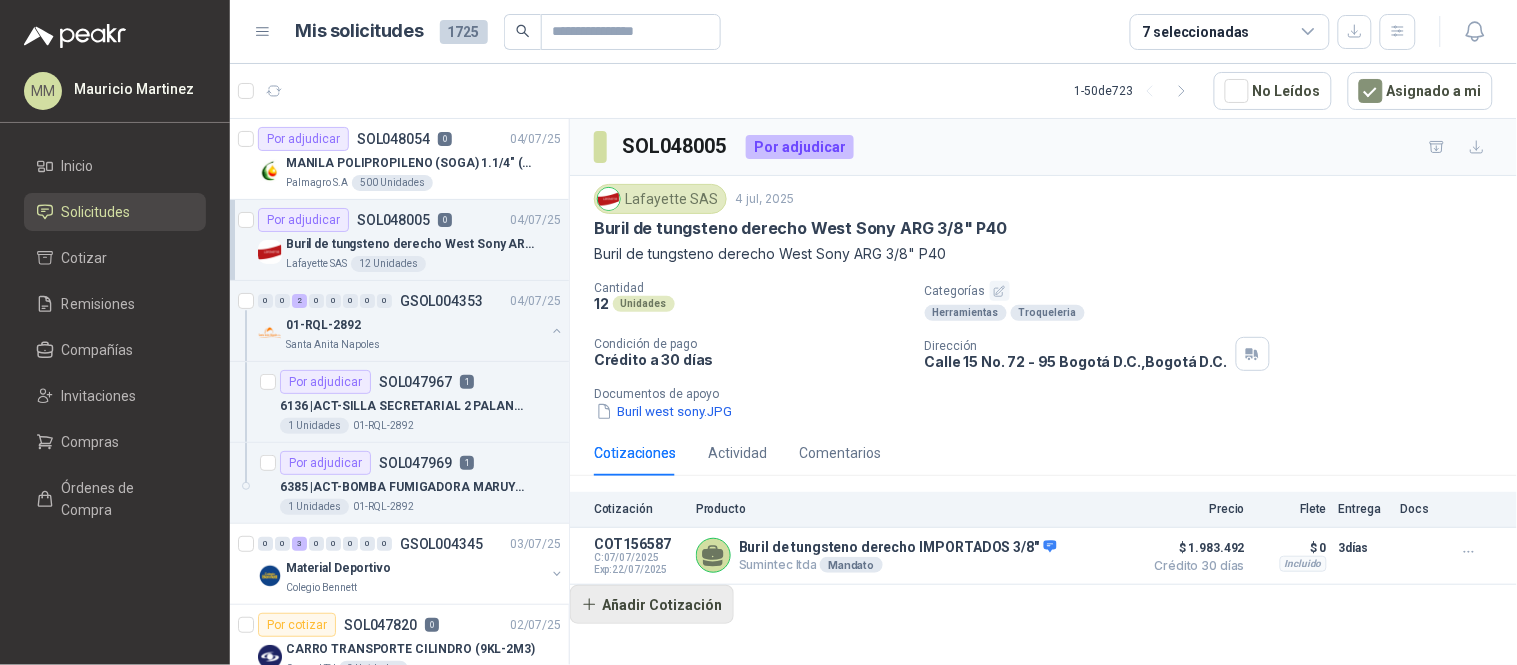click on "Añadir Cotización" at bounding box center [652, 605] 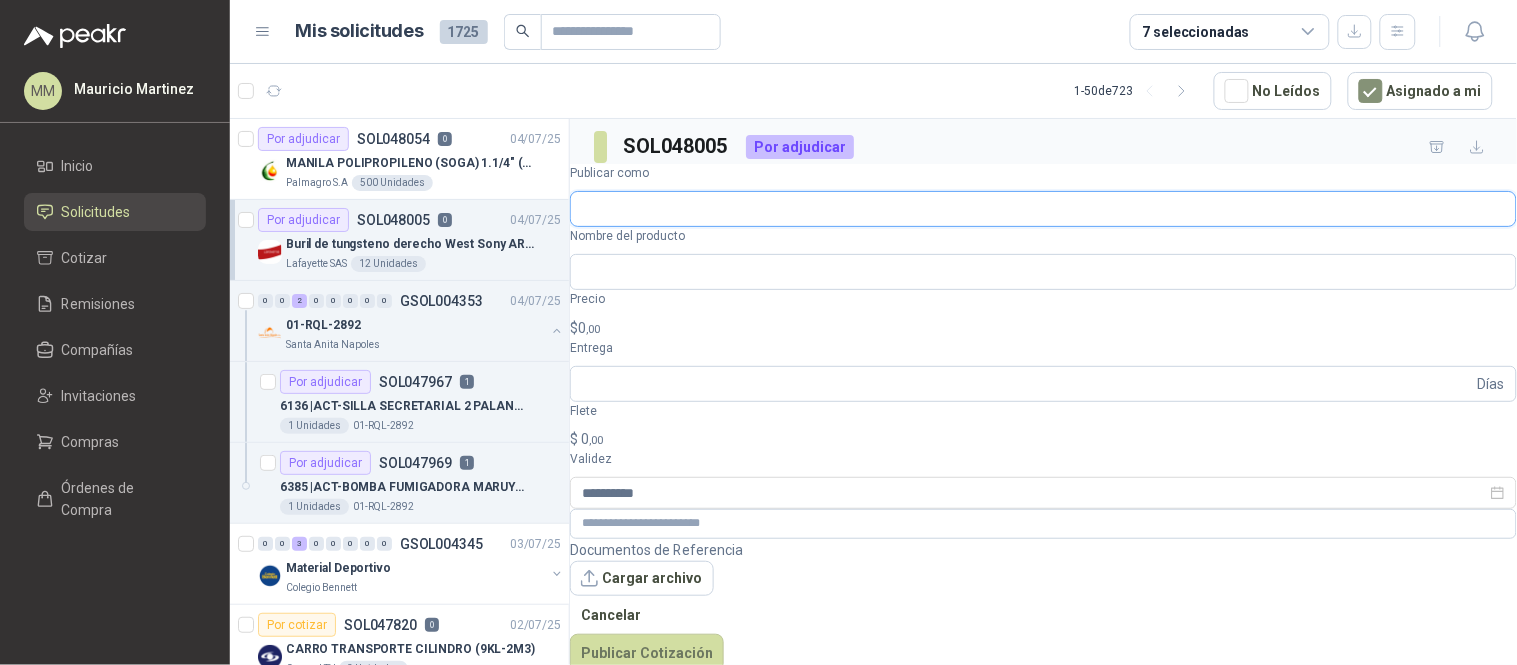 click on "Publicar como" at bounding box center [1043, 209] 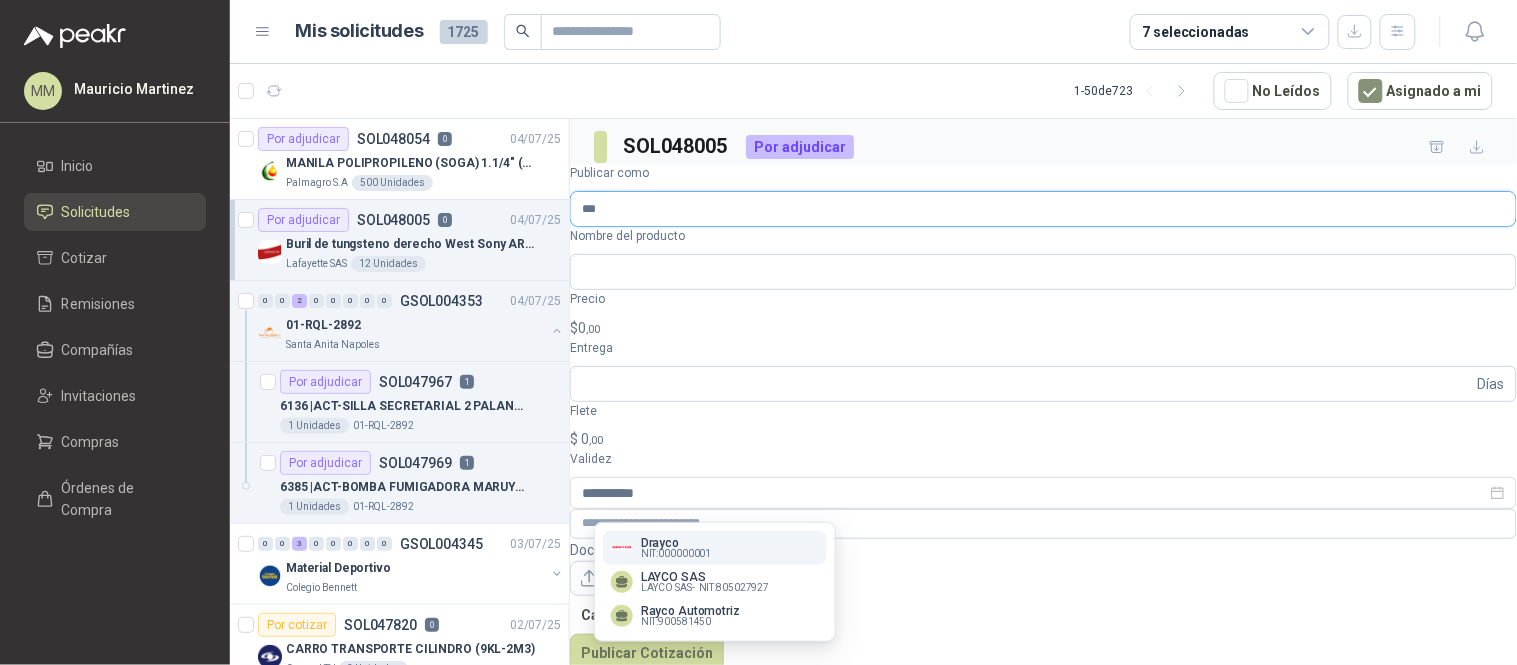 click on "***" at bounding box center [1043, 209] 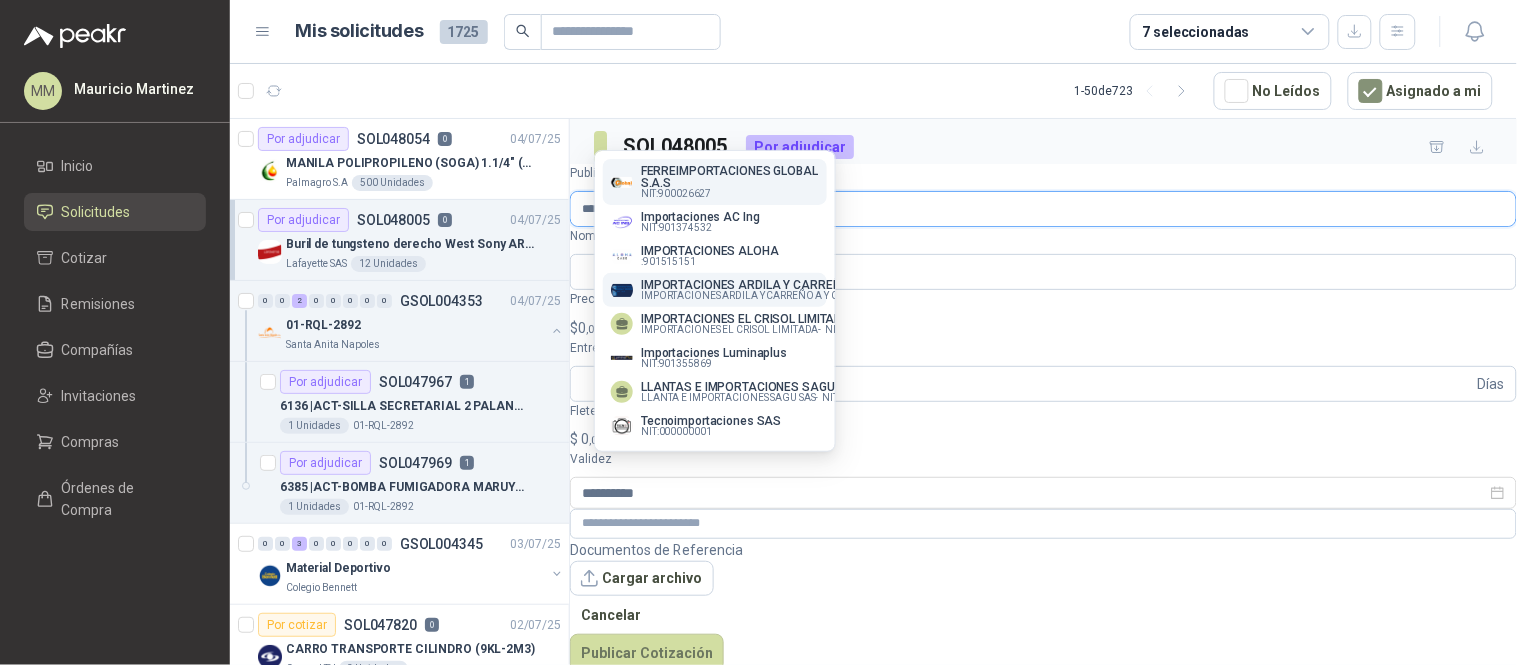 type on "**********" 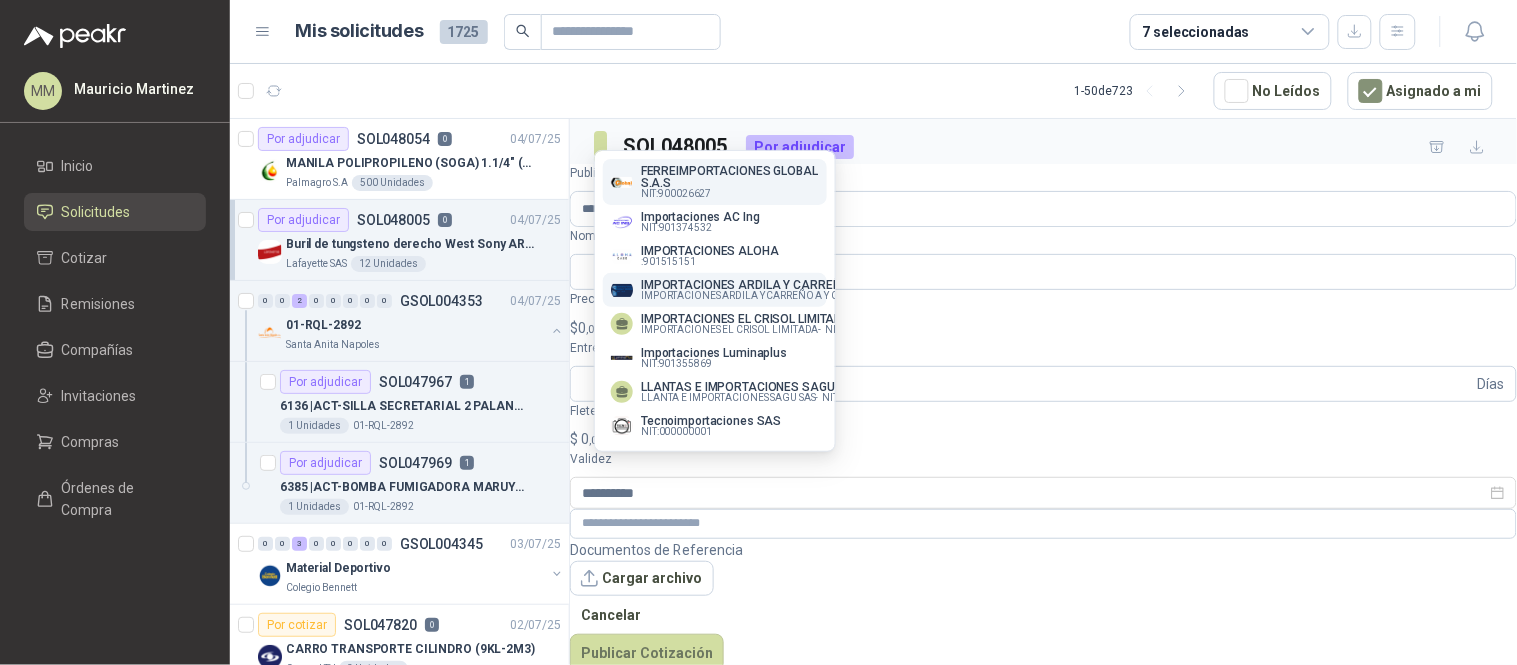 click on "IMPORTACIONES ARDILA Y CARREÑO A Y C SAS -" at bounding box center [750, 296] 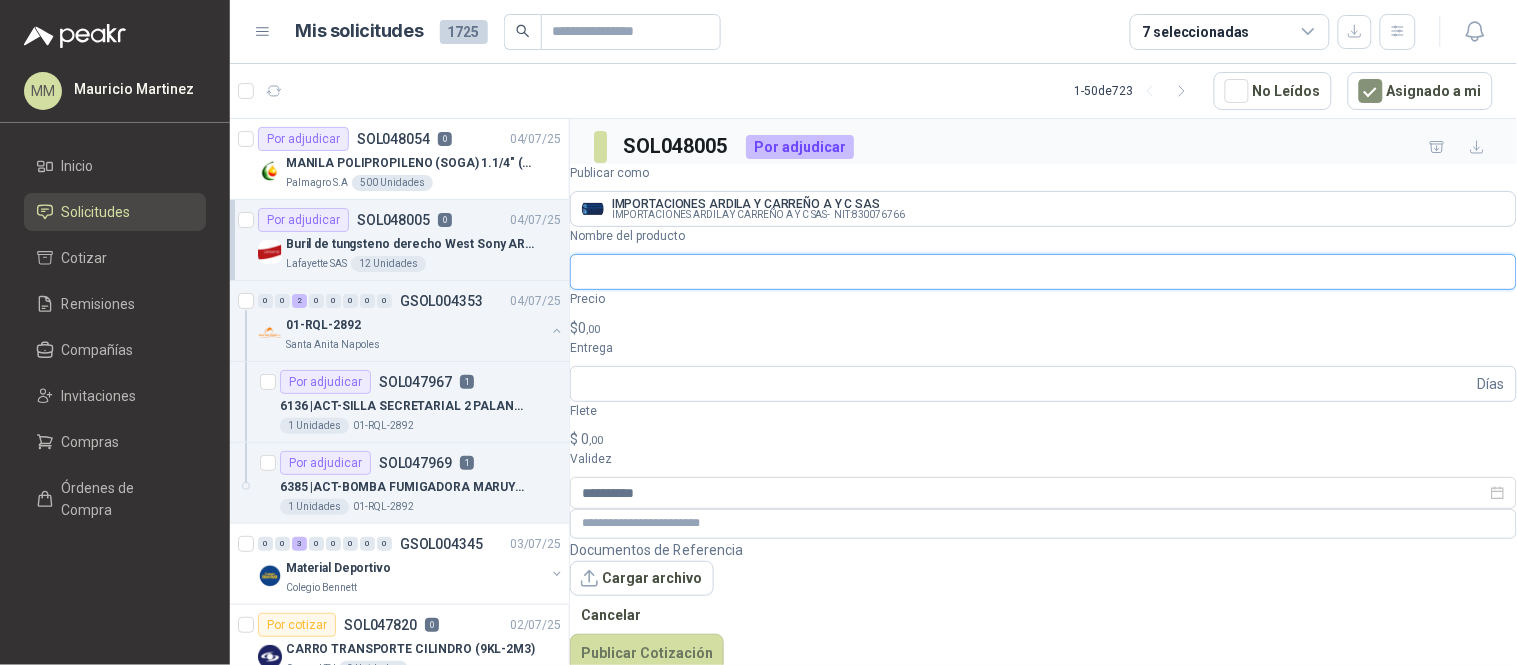 click on "Nombre del producto" at bounding box center [1043, 272] 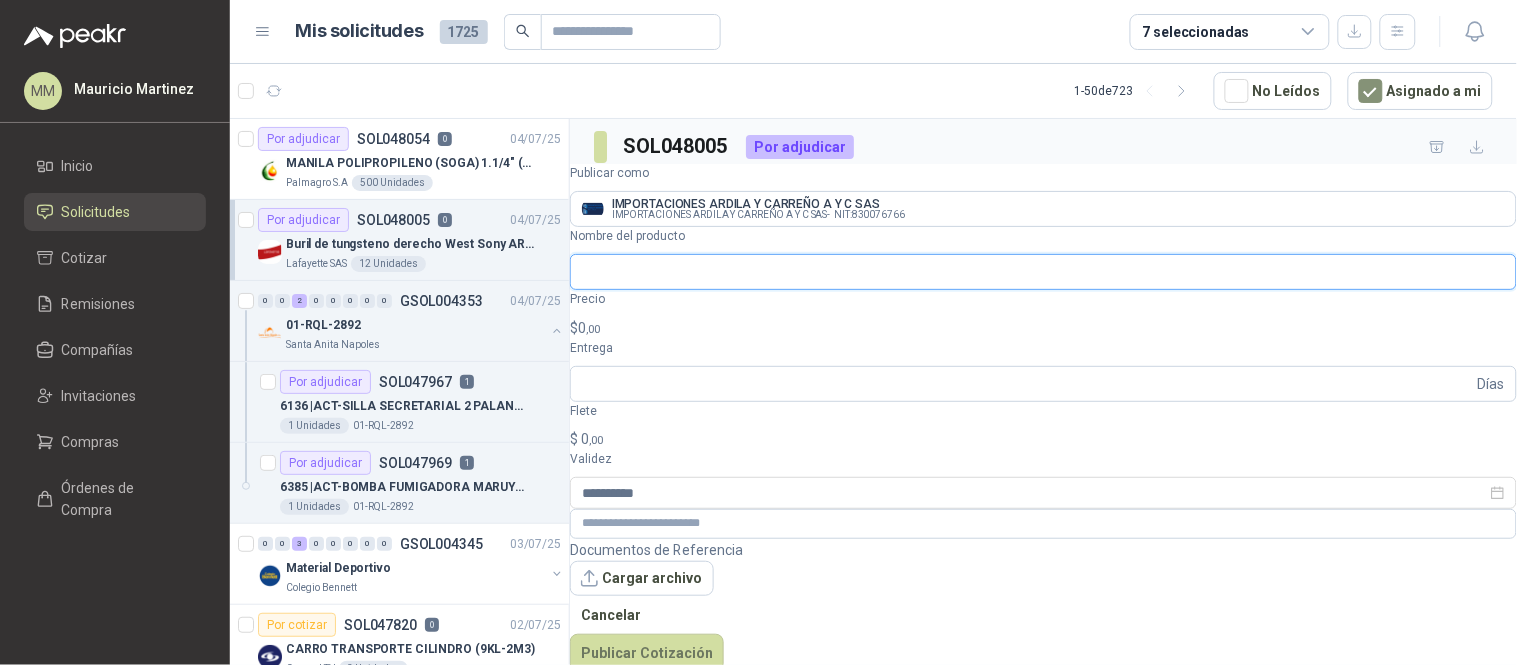 paste on "**********" 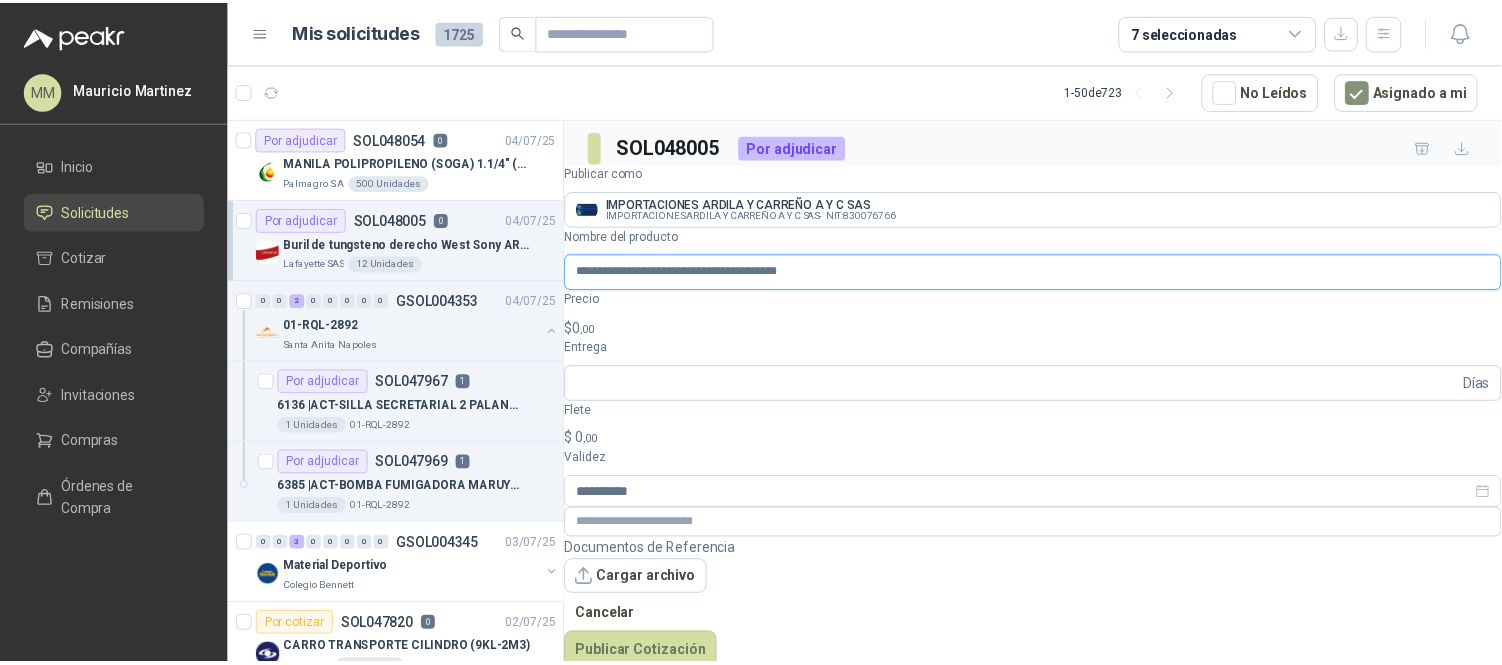 scroll, scrollTop: 0, scrollLeft: 118, axis: horizontal 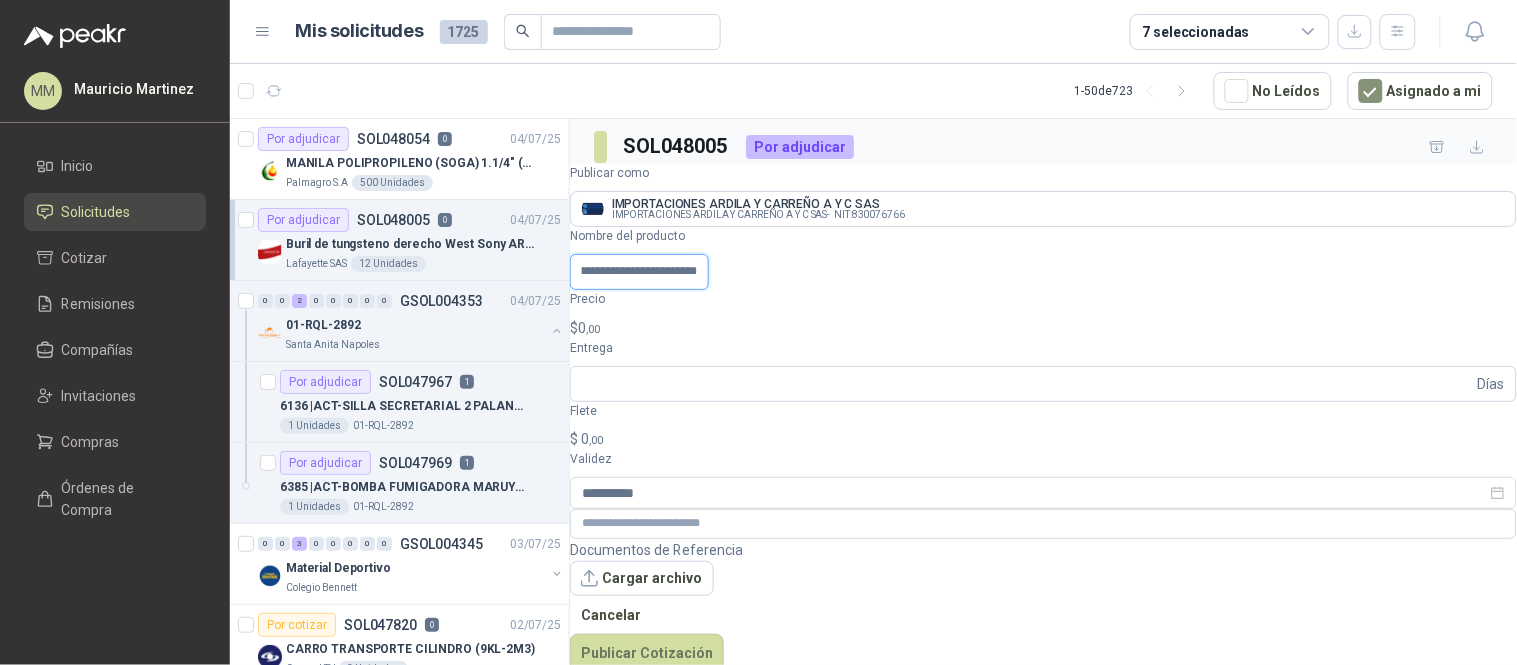 type on "**********" 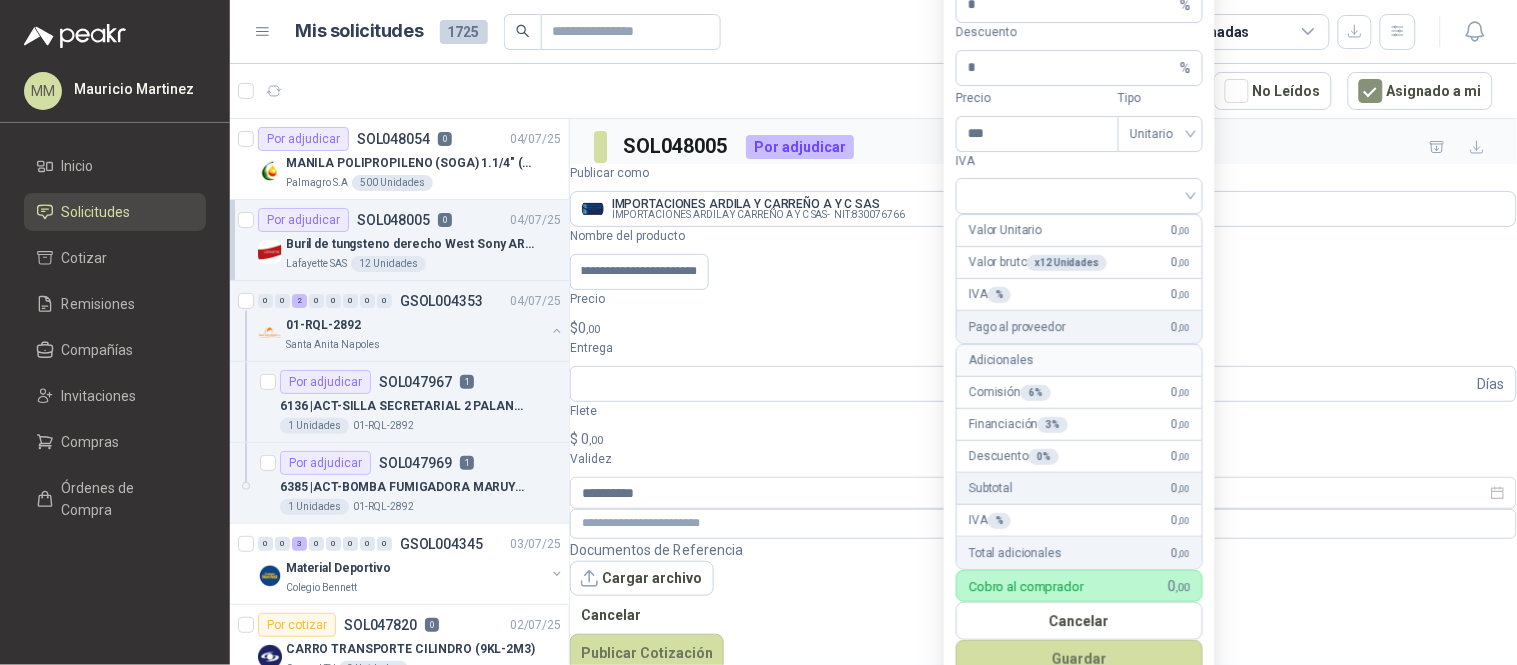 scroll, scrollTop: 0, scrollLeft: 0, axis: both 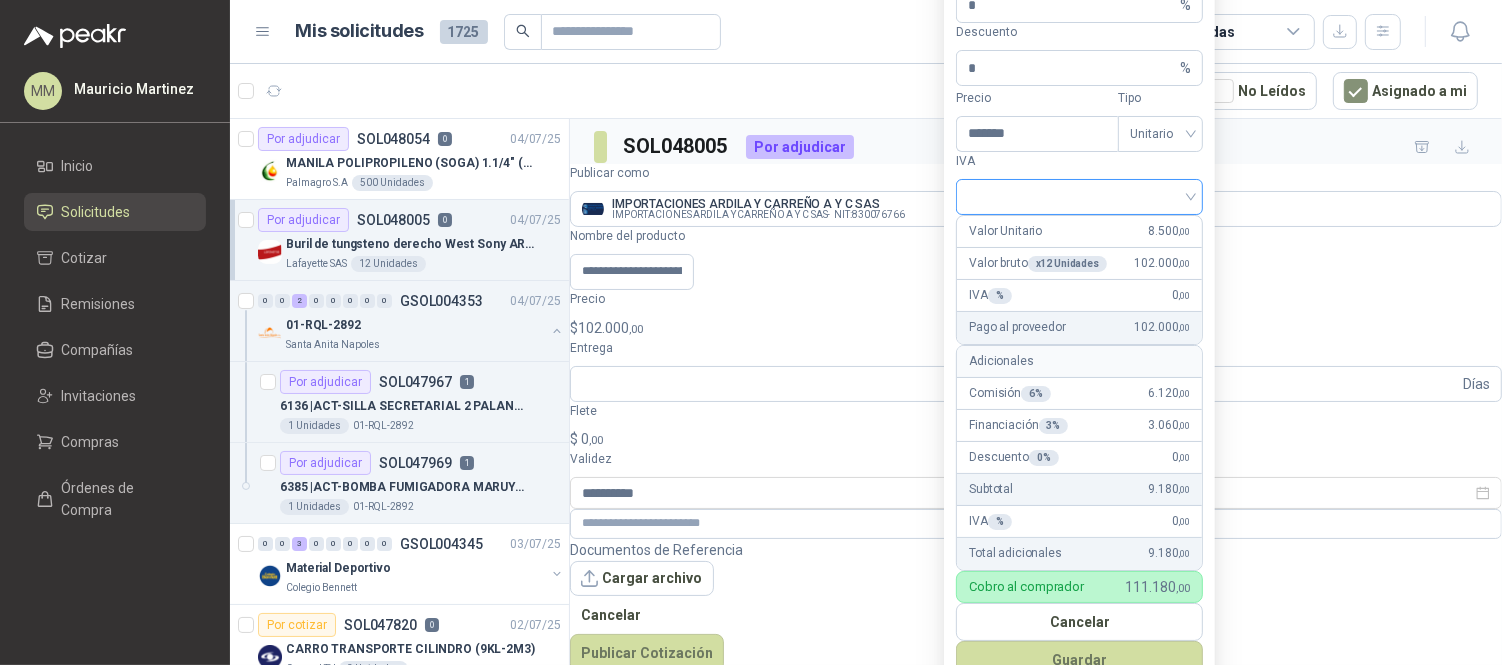 type on "*******" 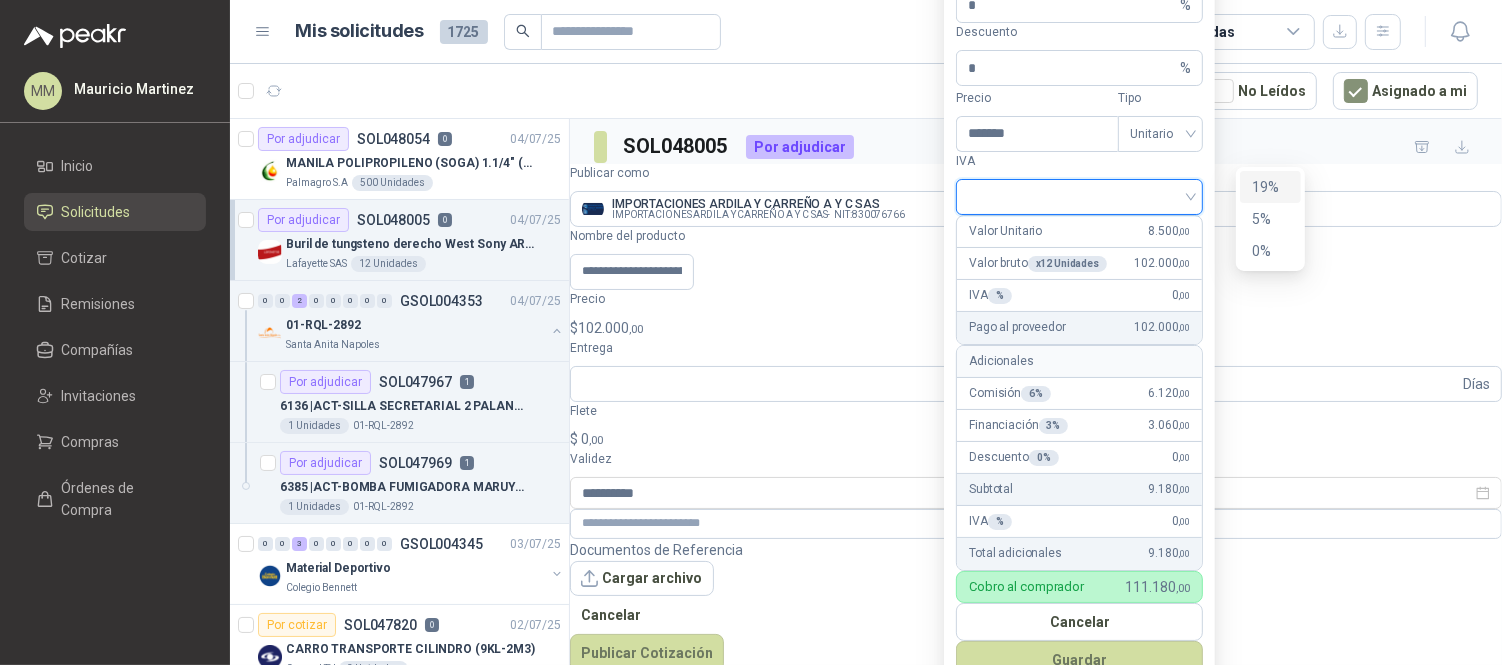 click on "19%" at bounding box center (1270, 187) 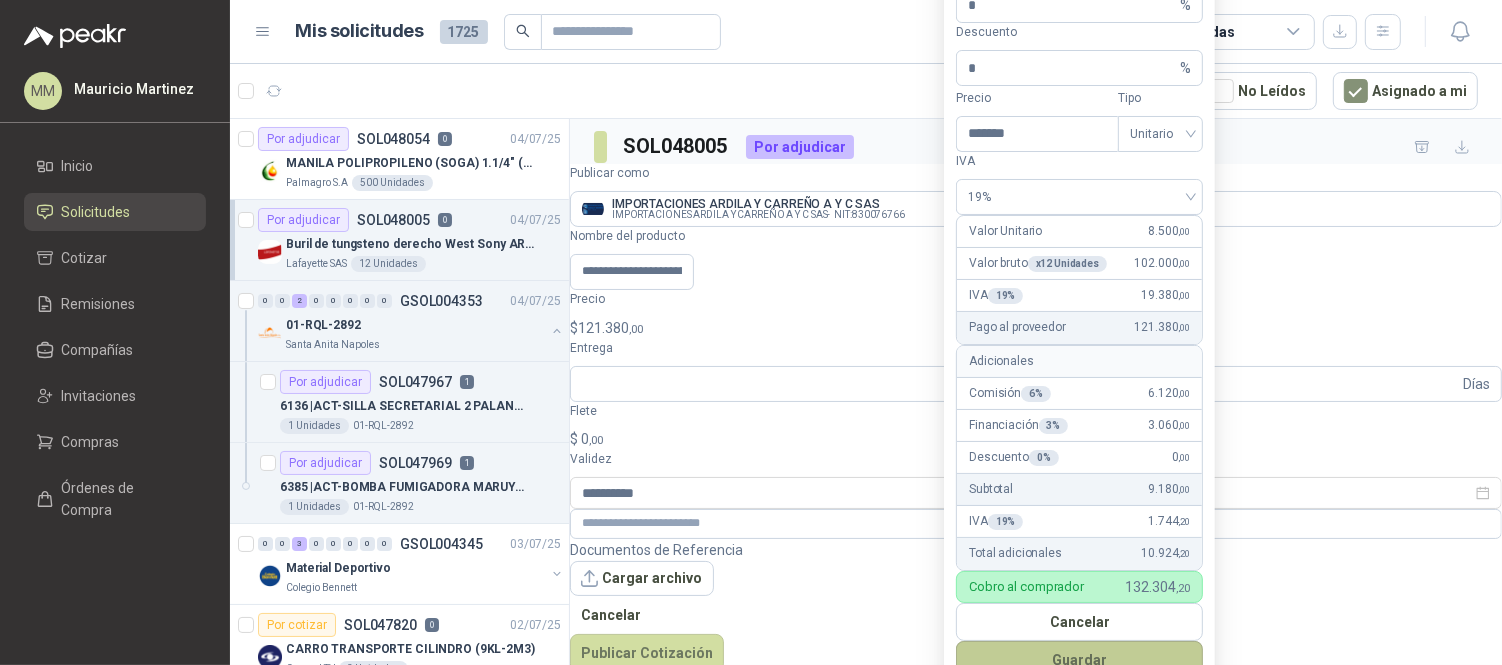 click on "Guardar" at bounding box center (1079, 660) 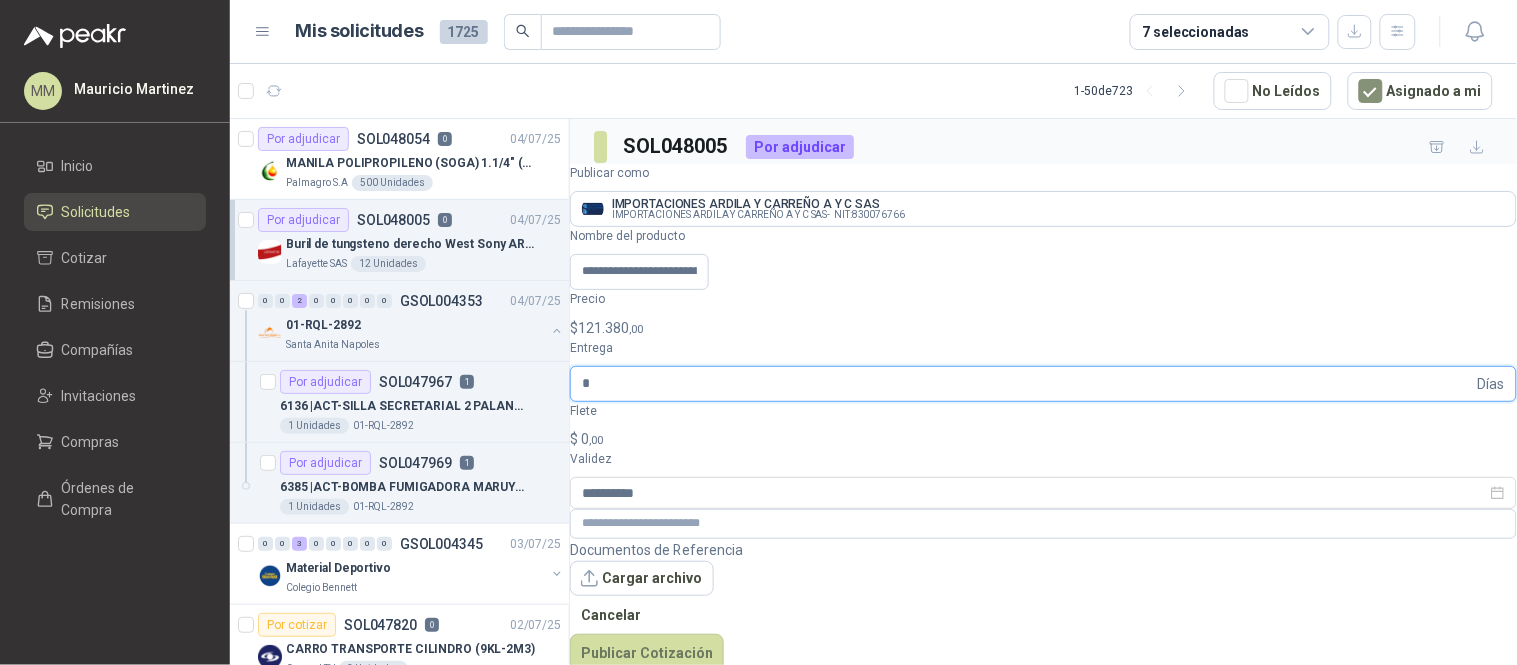 type on "*" 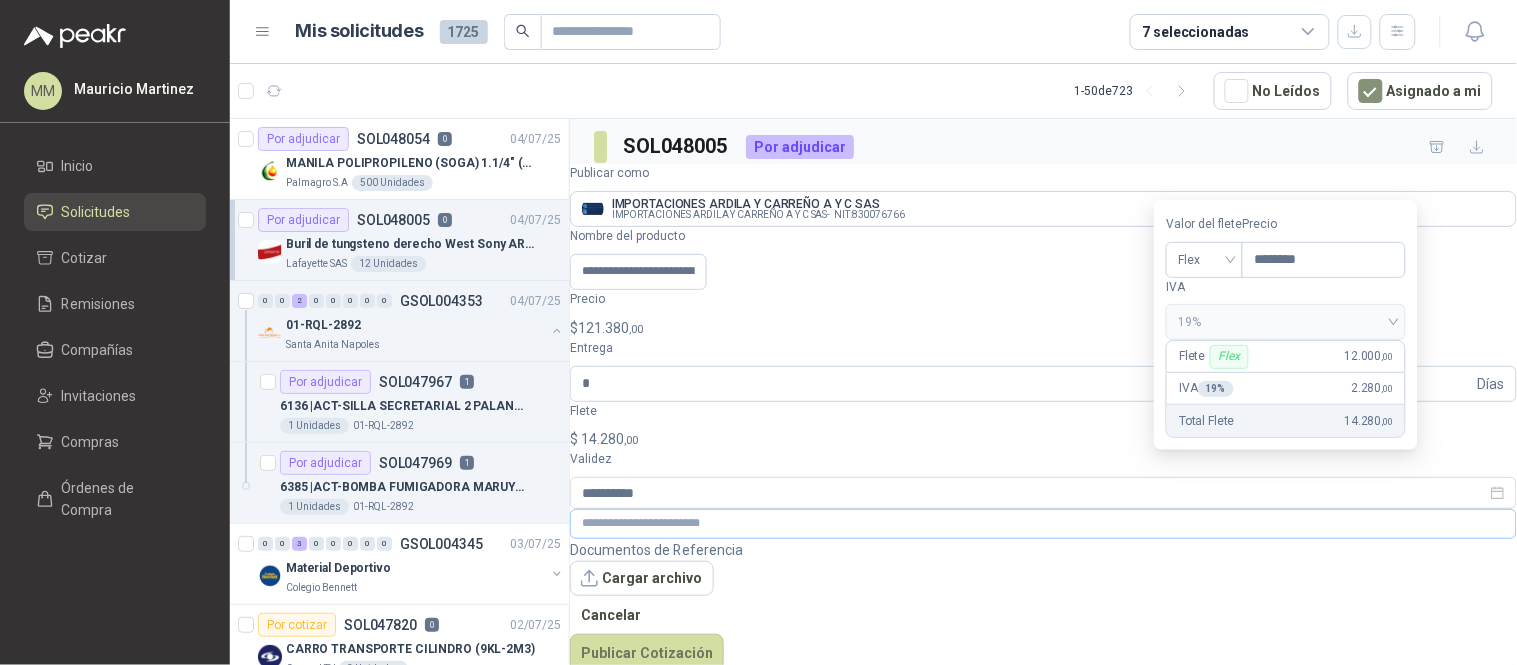 type on "********" 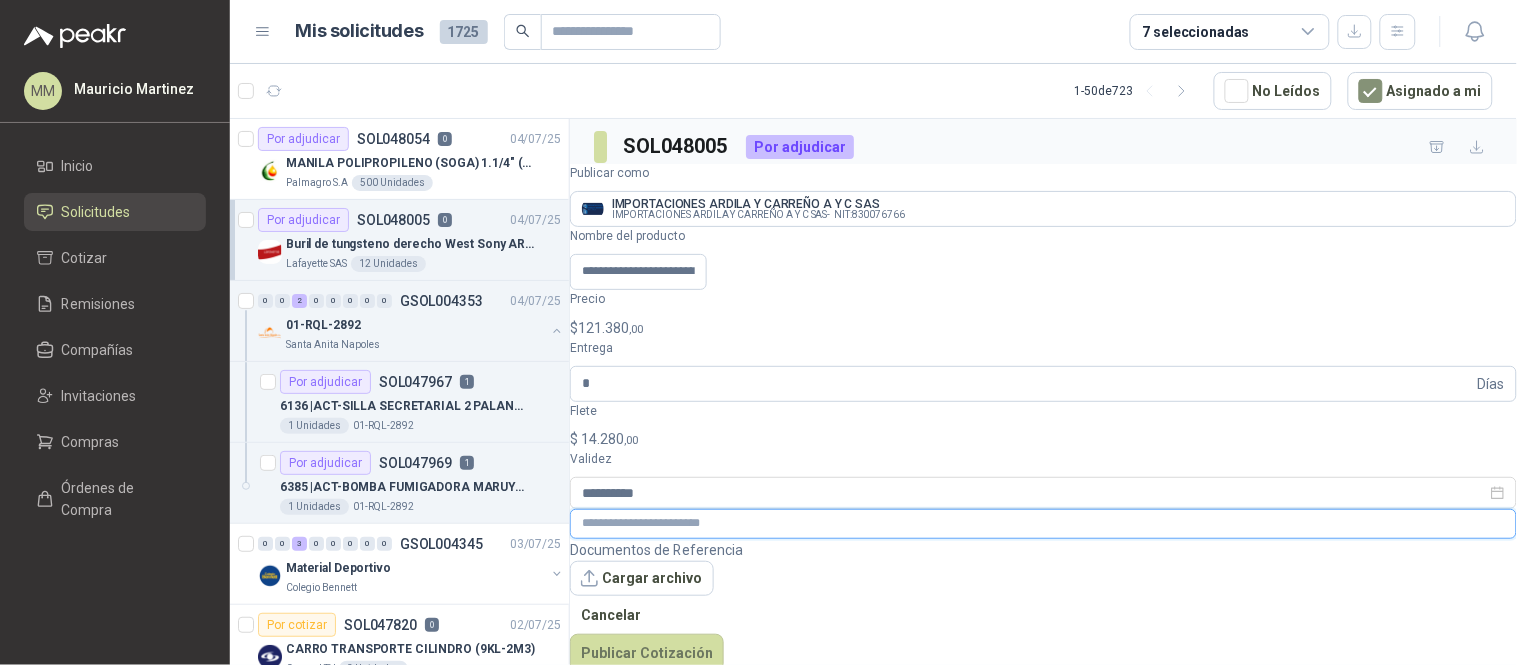 click at bounding box center [1043, 523] 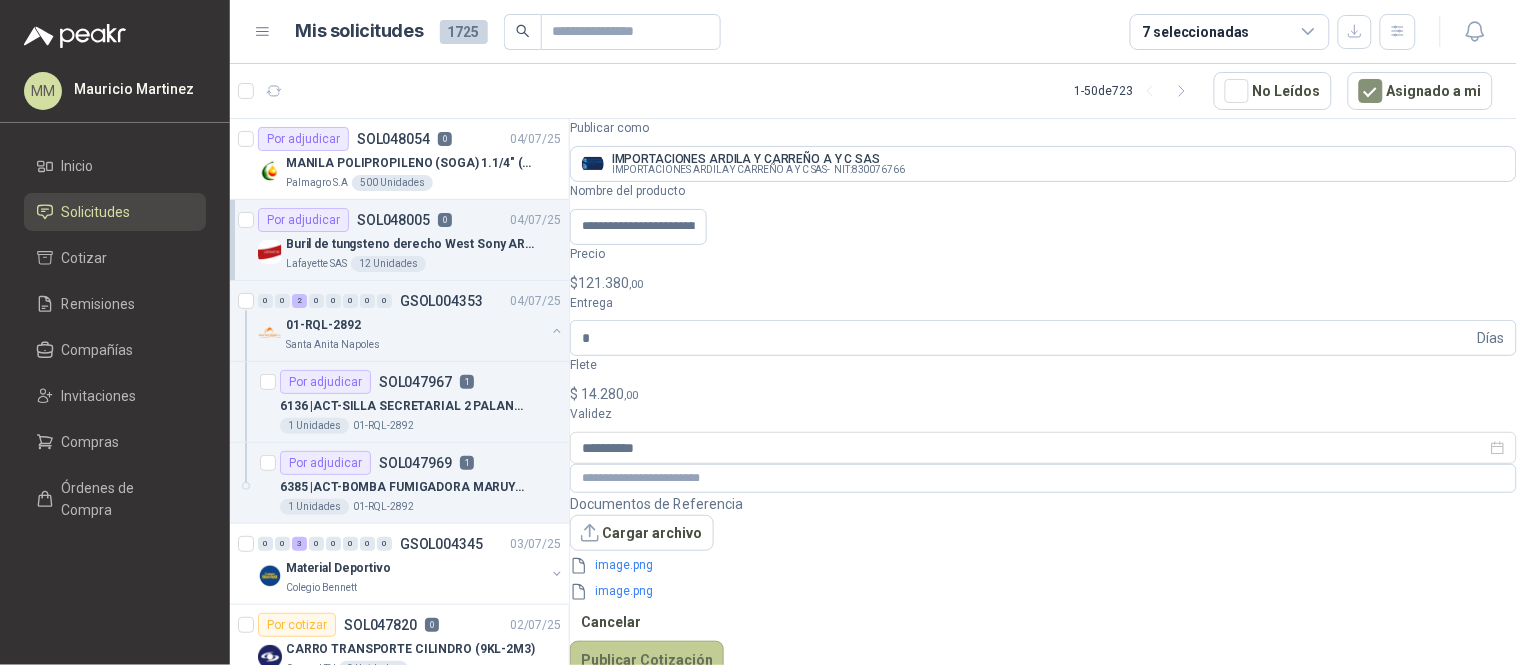click on "Publicar Cotización" at bounding box center [647, 660] 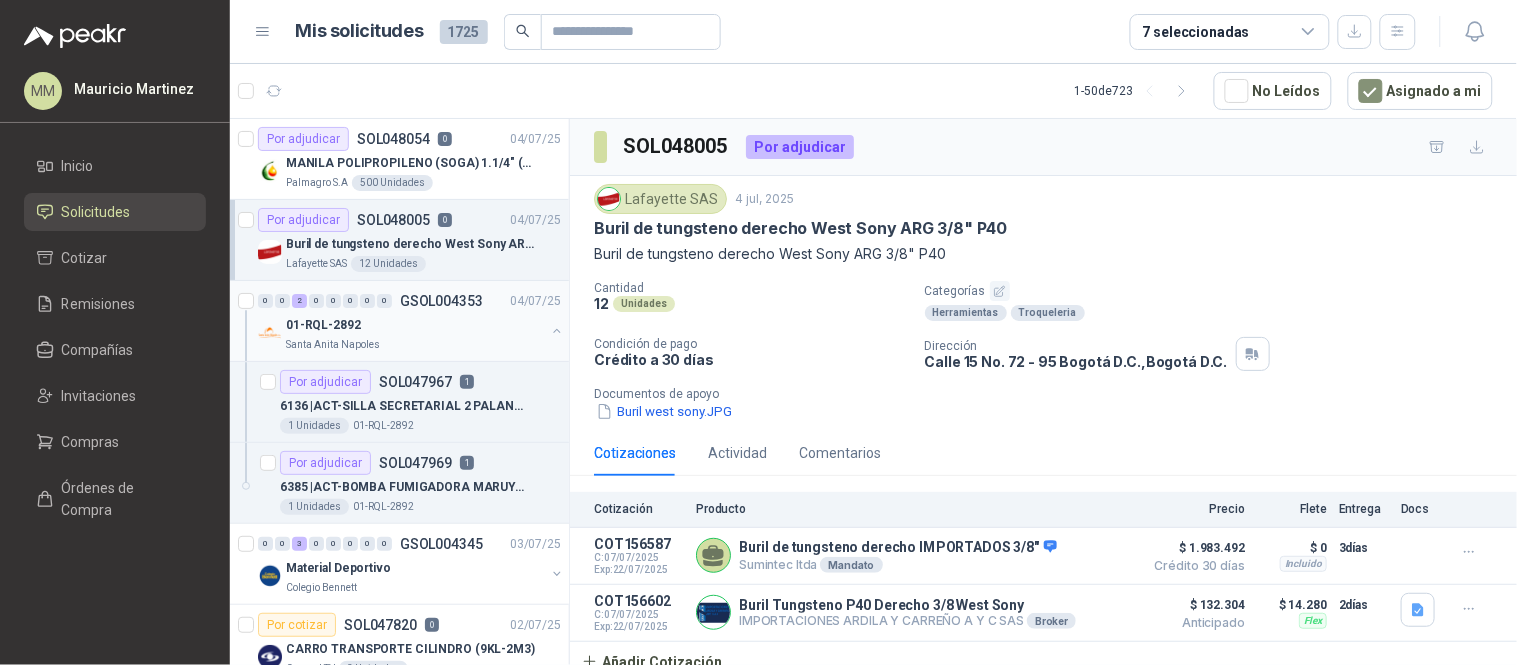 click at bounding box center [557, 331] 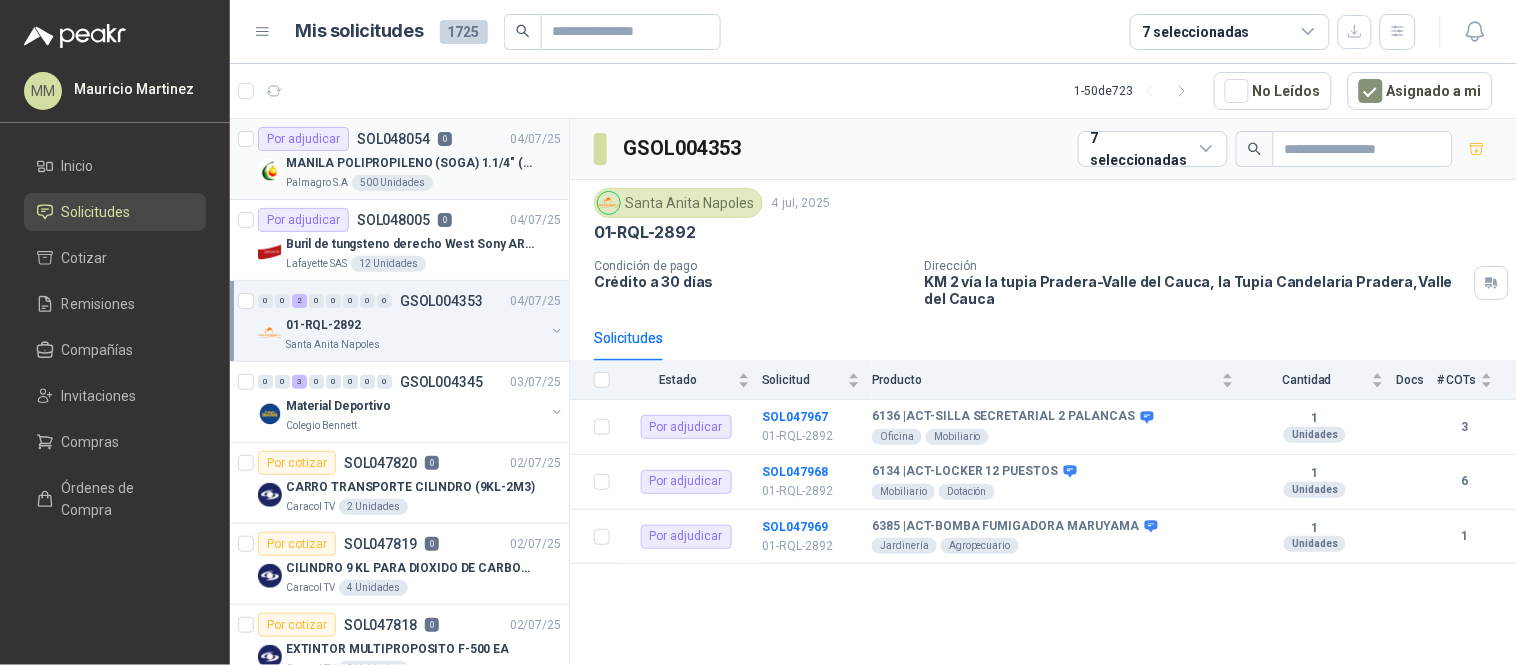 click on "MANILA POLIPROPILENO (SOGA) 1.1/4" (32MM) marca tesicol" at bounding box center [410, 163] 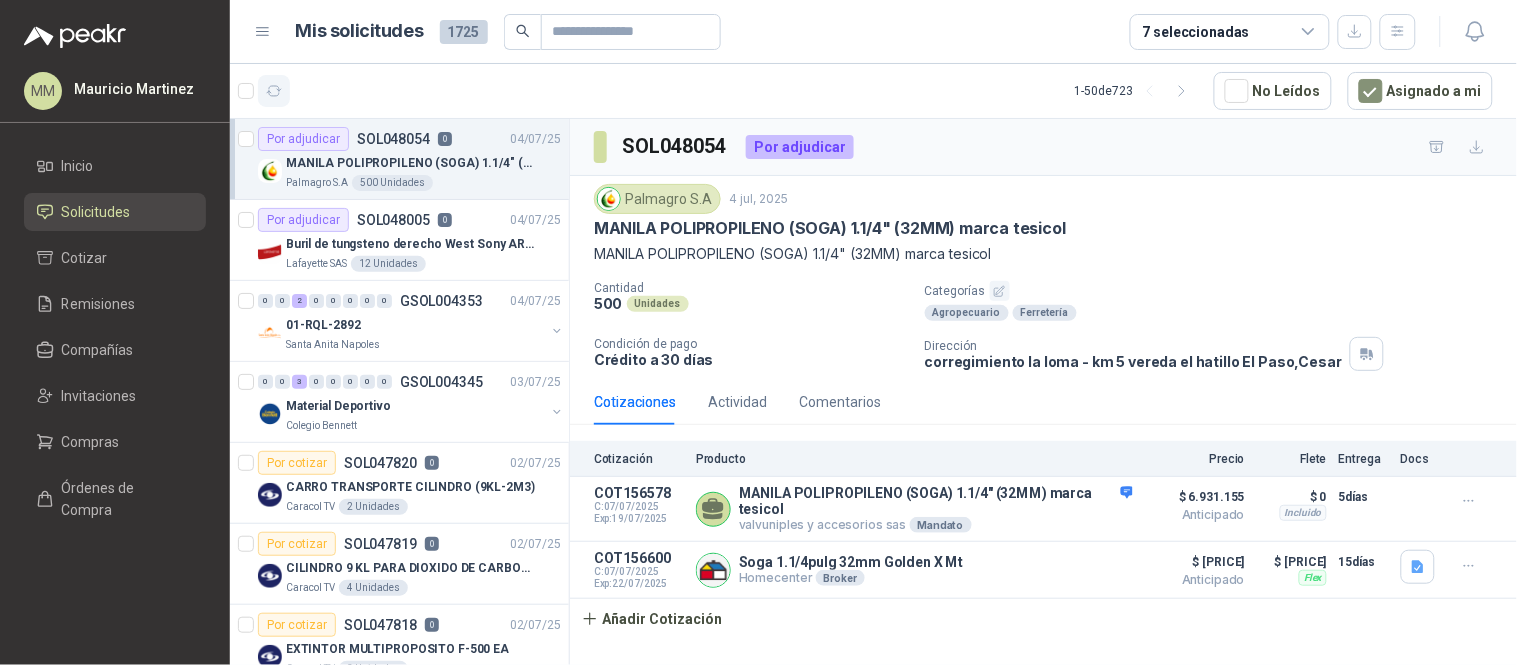 click at bounding box center [274, 91] 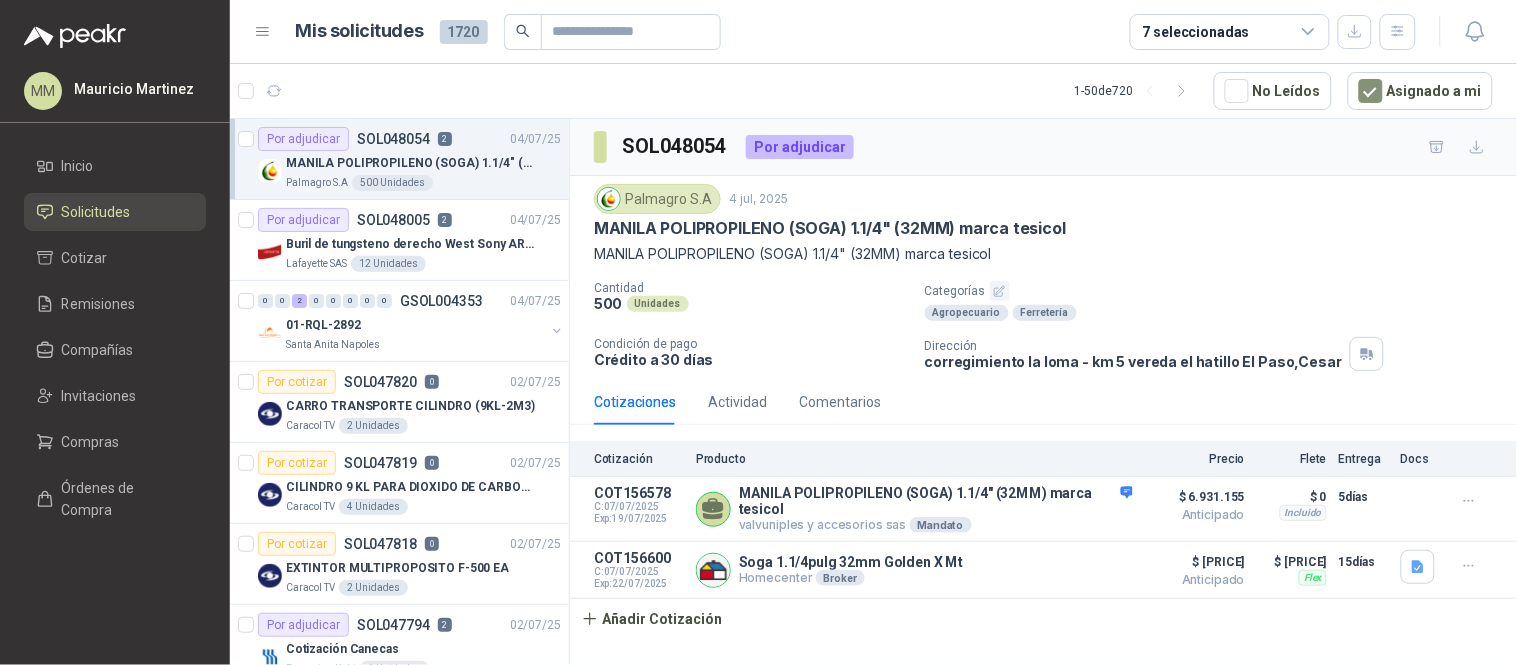 click on "Cantidad [NUMBER] Unidades Categorías Agropecuario Ferretería Condición de pago Crédito a [NUMBER] días Dirección corregimiento la loma - km [NUMBER] vereda el hatillo [CITY], [STATE]" at bounding box center (1043, 326) 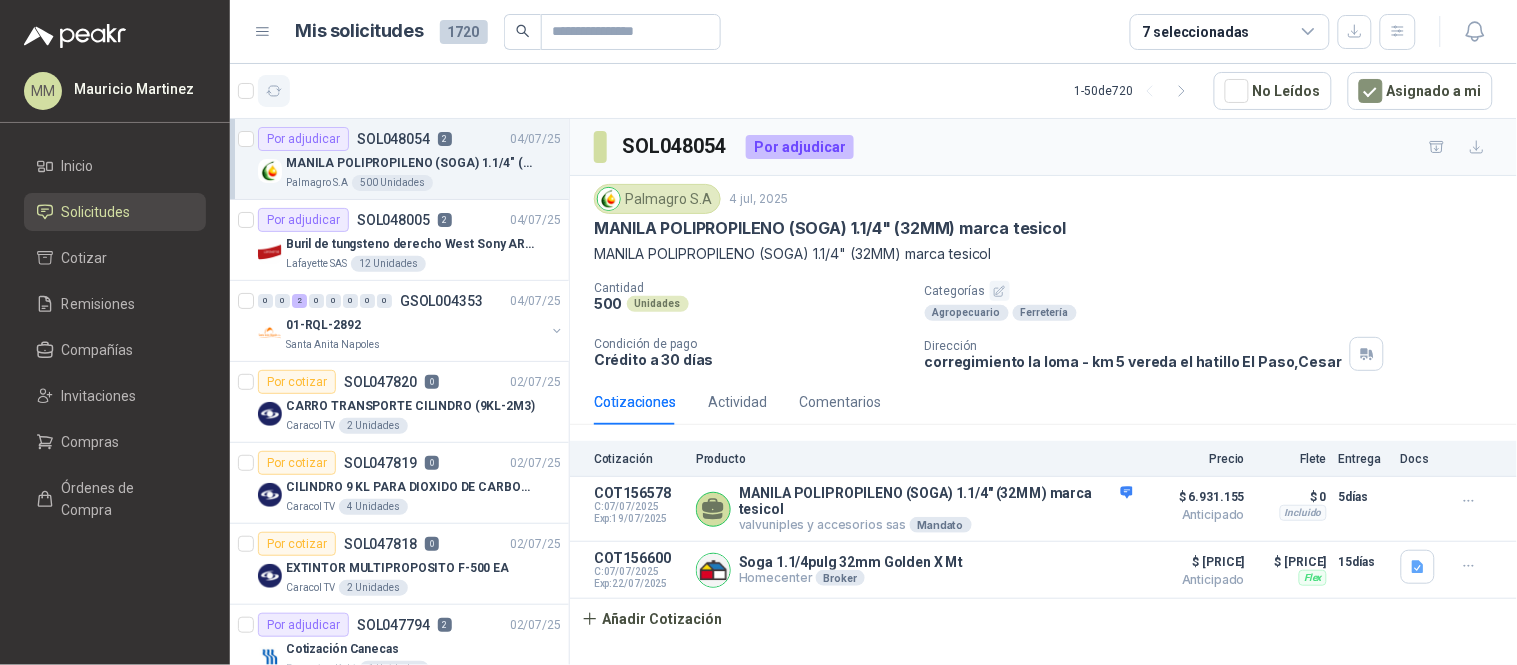 click at bounding box center [274, 91] 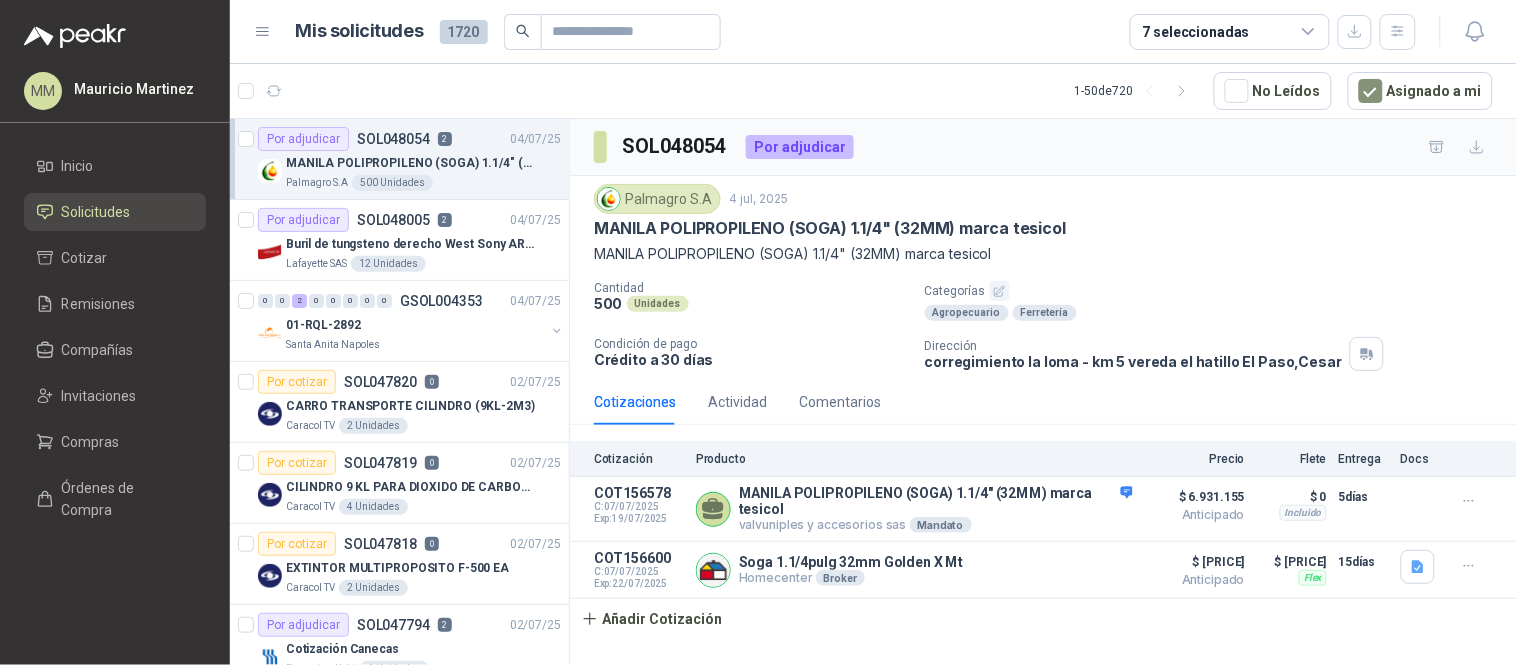 click on "MANILA POLIPROPILENO (SOGA) 1.1/4" (32MM) marca tesicol" at bounding box center (830, 228) 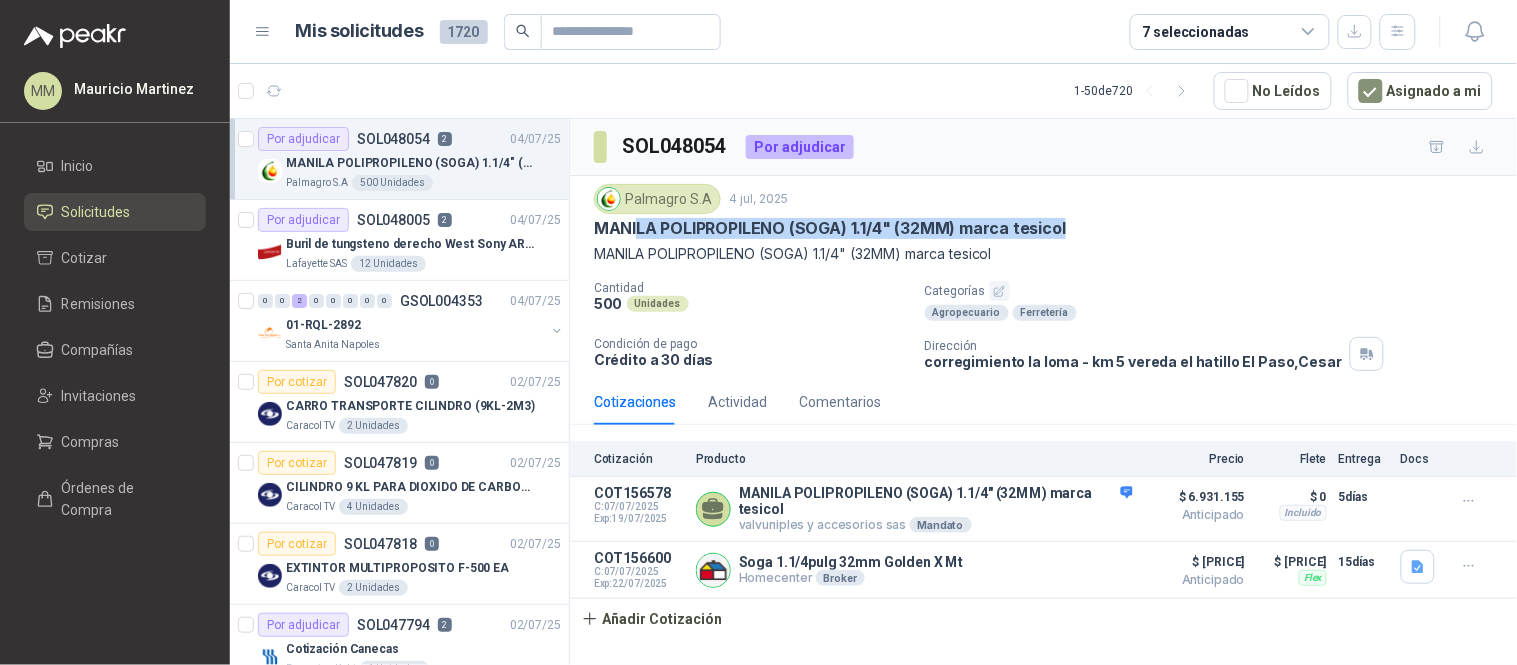 drag, startPoint x: 637, startPoint y: 230, endPoint x: 1111, endPoint y: 228, distance: 474.0042 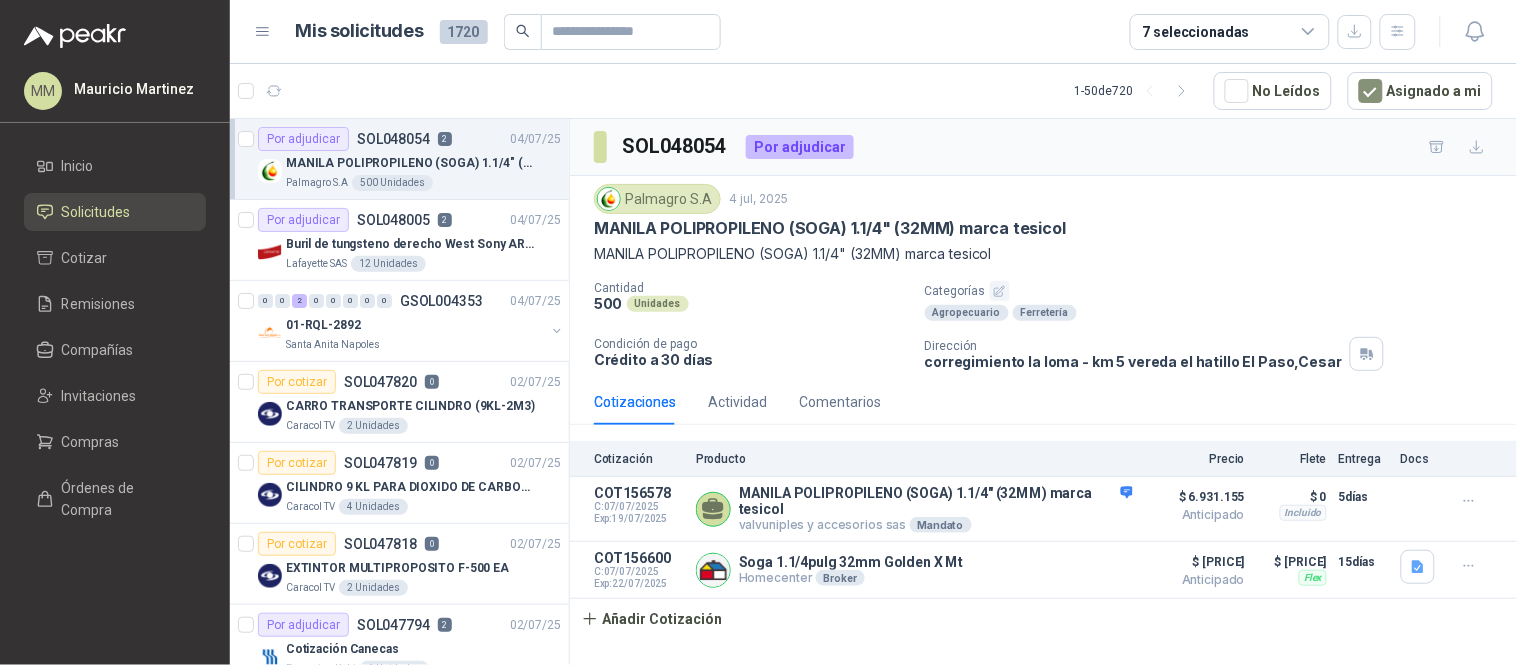 click on "MANILA POLIPROPILENO (SOGA) 1.1/4" (32MM) marca tesicol" at bounding box center [830, 228] 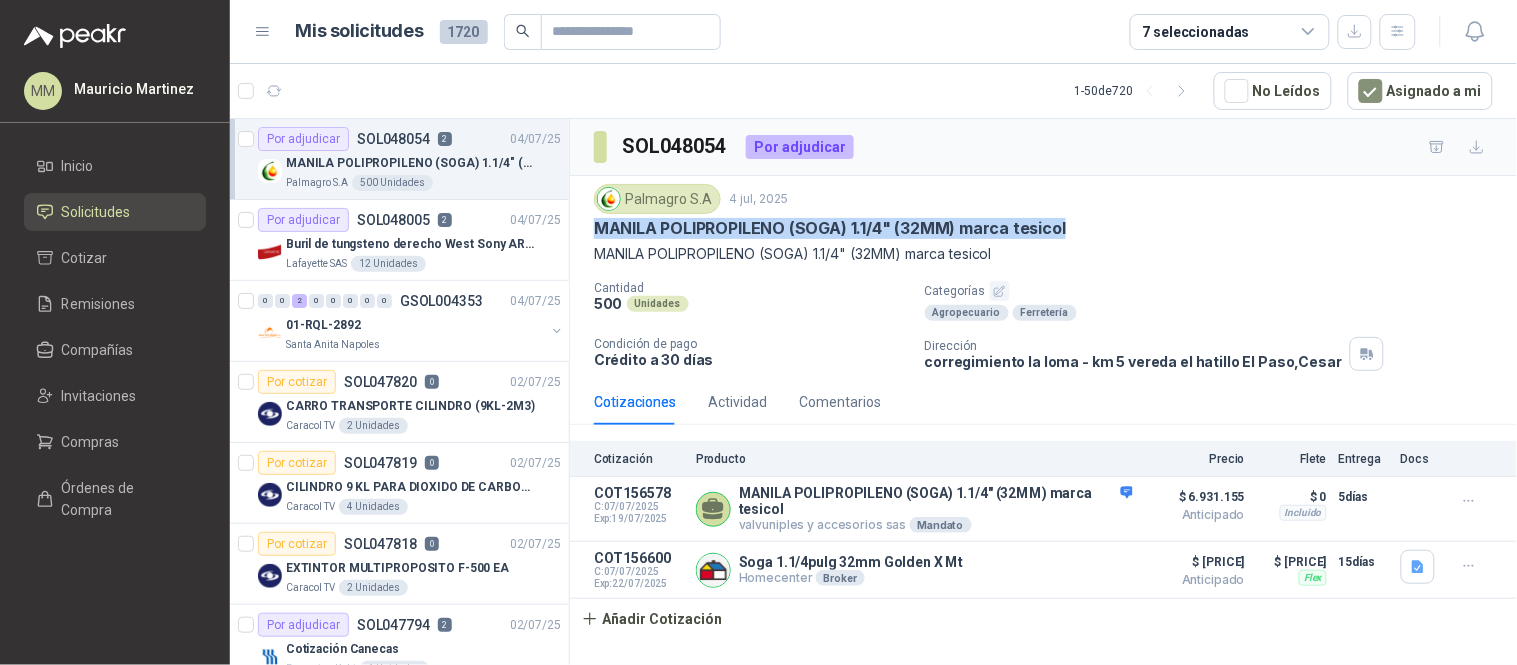 drag, startPoint x: 608, startPoint y: 220, endPoint x: 1034, endPoint y: 220, distance: 426 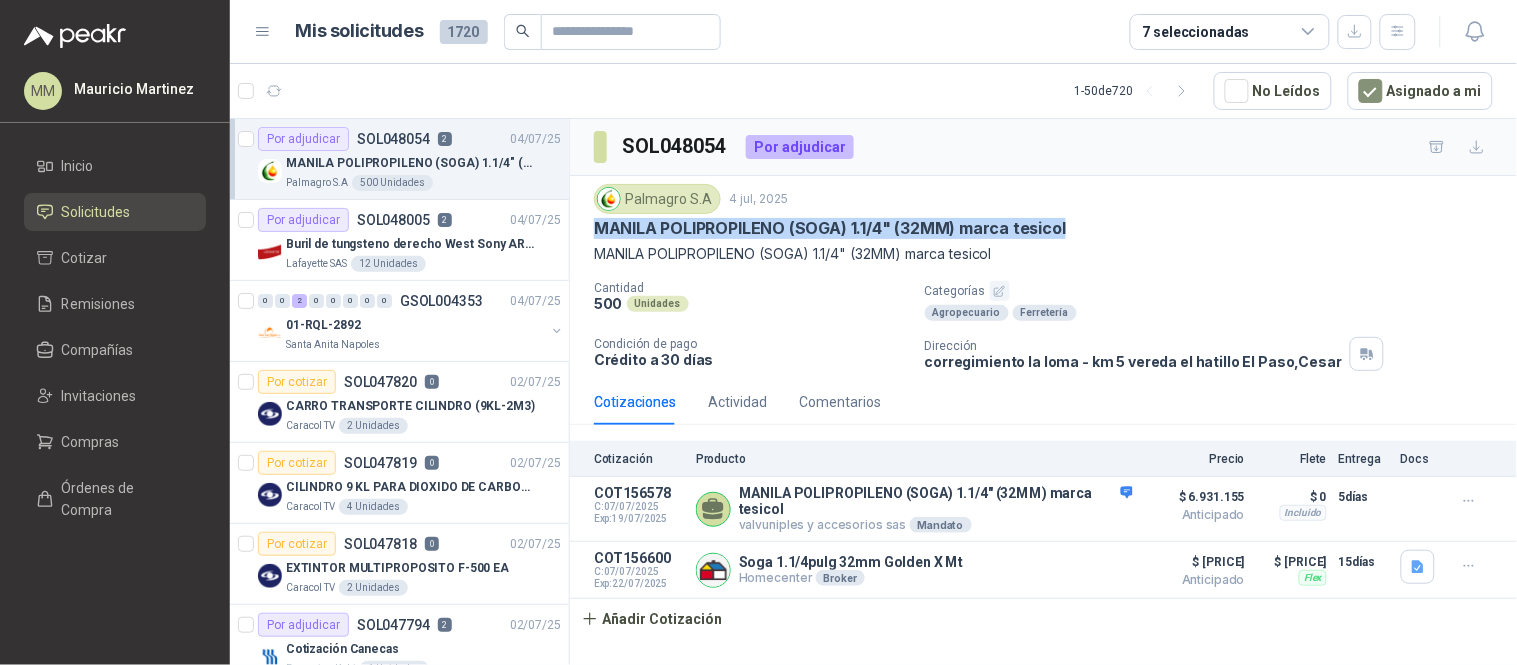 click on "MANILA POLIPROPILENO (SOGA) 1.1/4" (32MM) marca tesicol" at bounding box center [1043, 228] 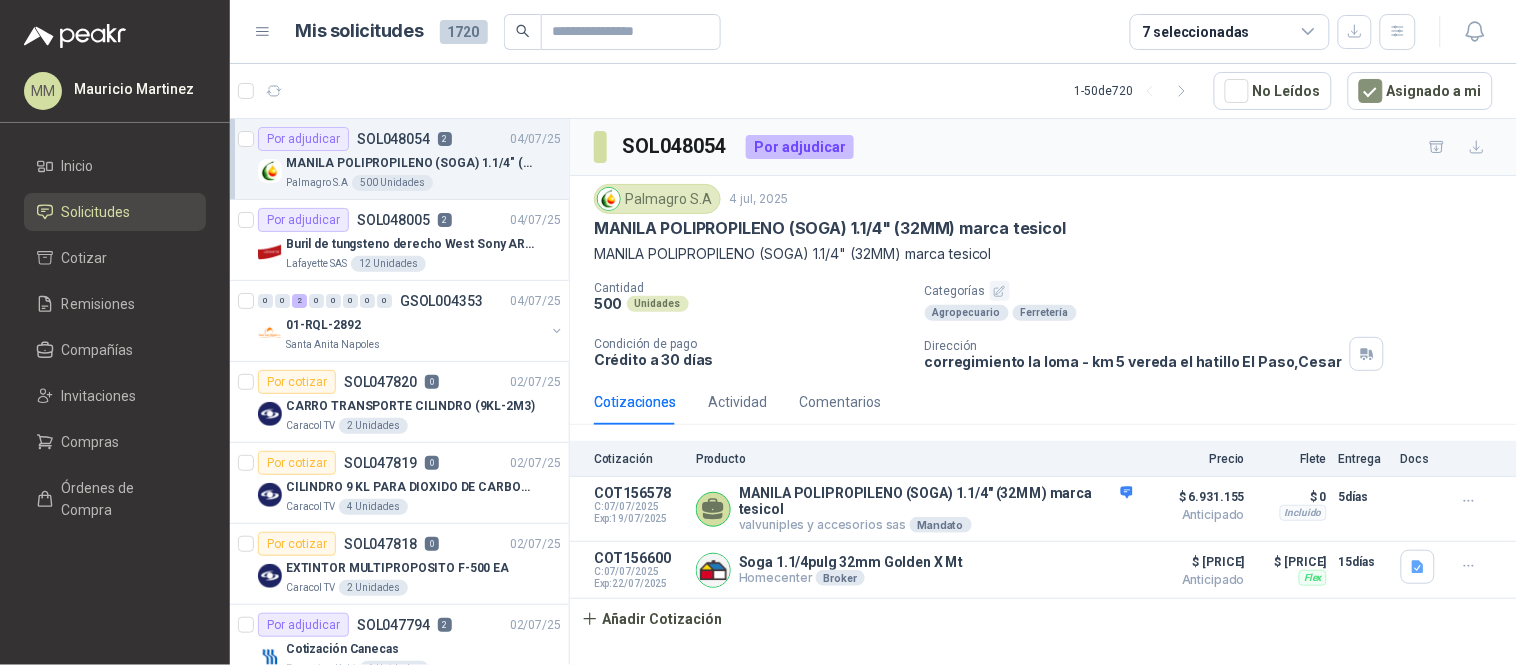 click on "[COMPANY] [DAY] [MONTH], [YEAR] MANILA POLIPROPILENO (SOGA) 1.1/4" (32MM) marca tesicol MANILA POLIPROPILENO (SOGA) 1.1/4" (32MM) marca tesicol" at bounding box center [1043, 224] 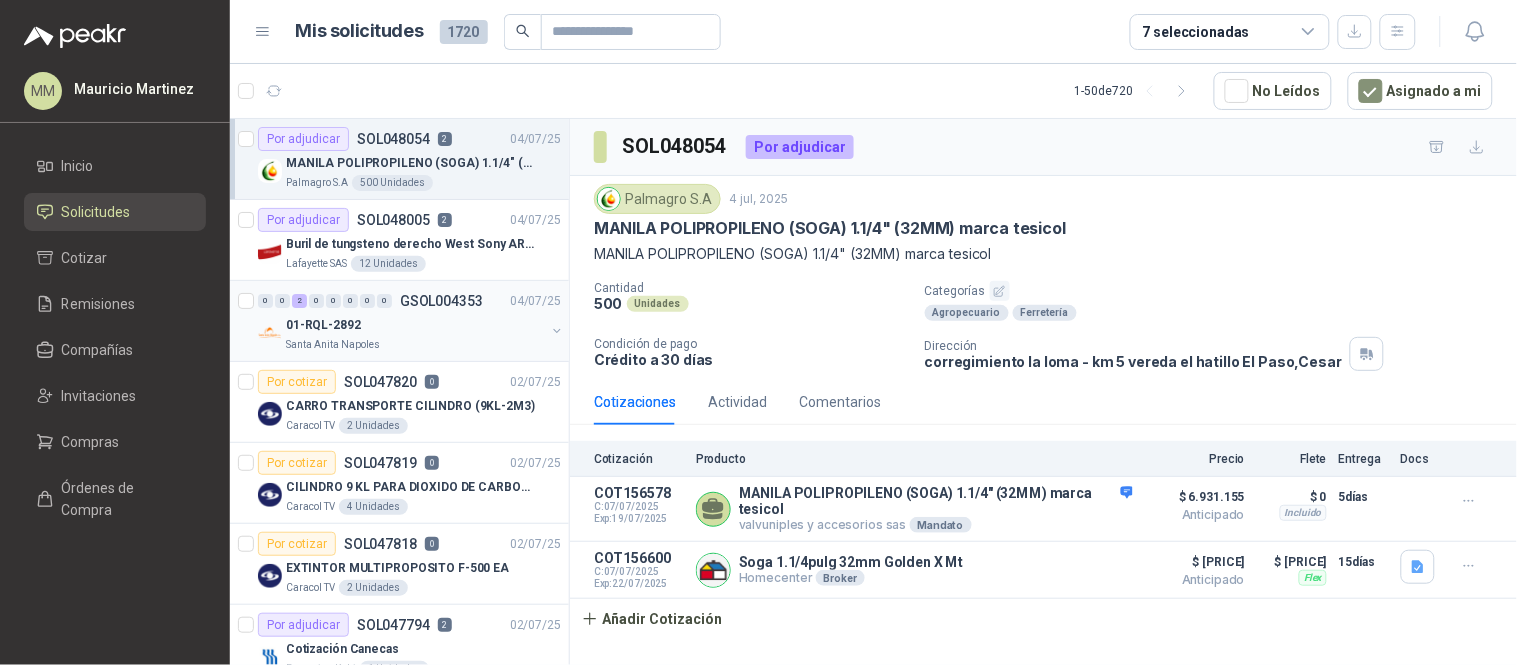 scroll, scrollTop: 333, scrollLeft: 0, axis: vertical 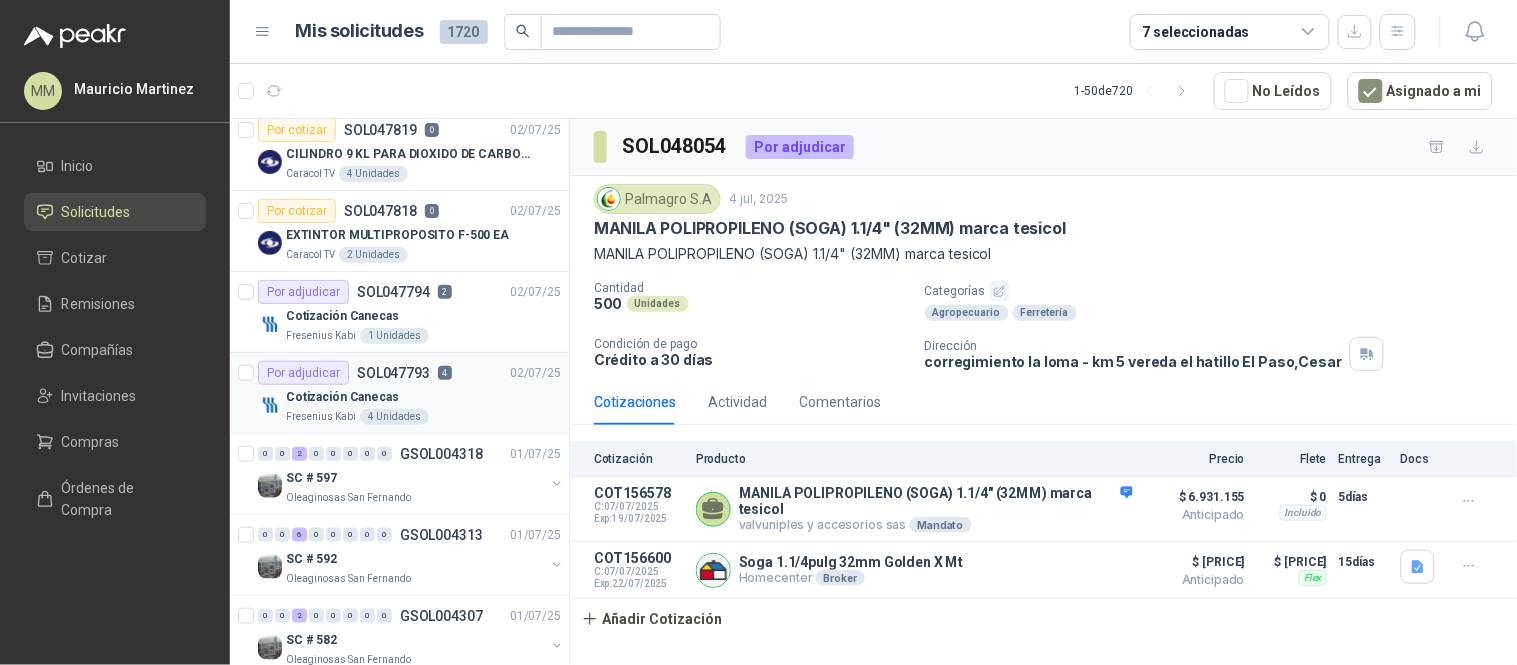 click on "4" at bounding box center [445, 373] 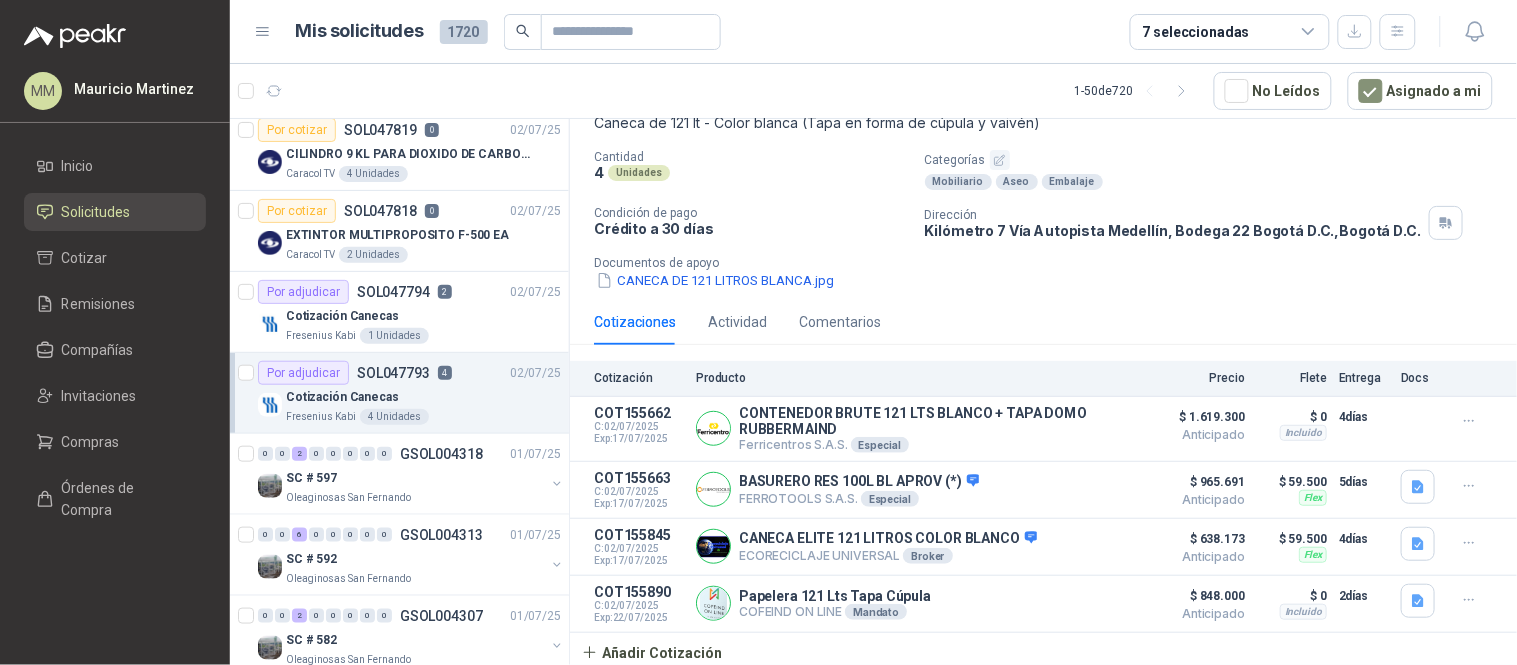 scroll, scrollTop: 135, scrollLeft: 0, axis: vertical 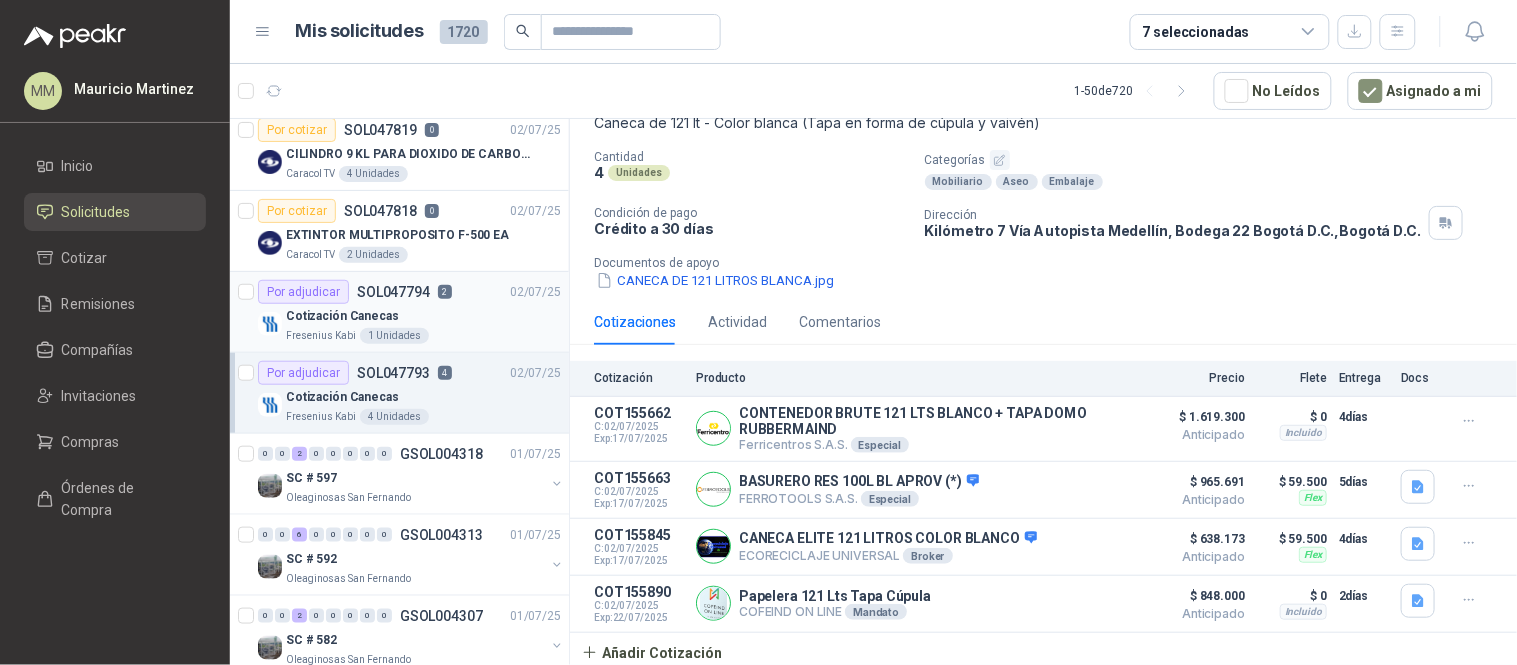 click on "Por adjudicar SOL047794 2 02/07/25" at bounding box center (409, 292) 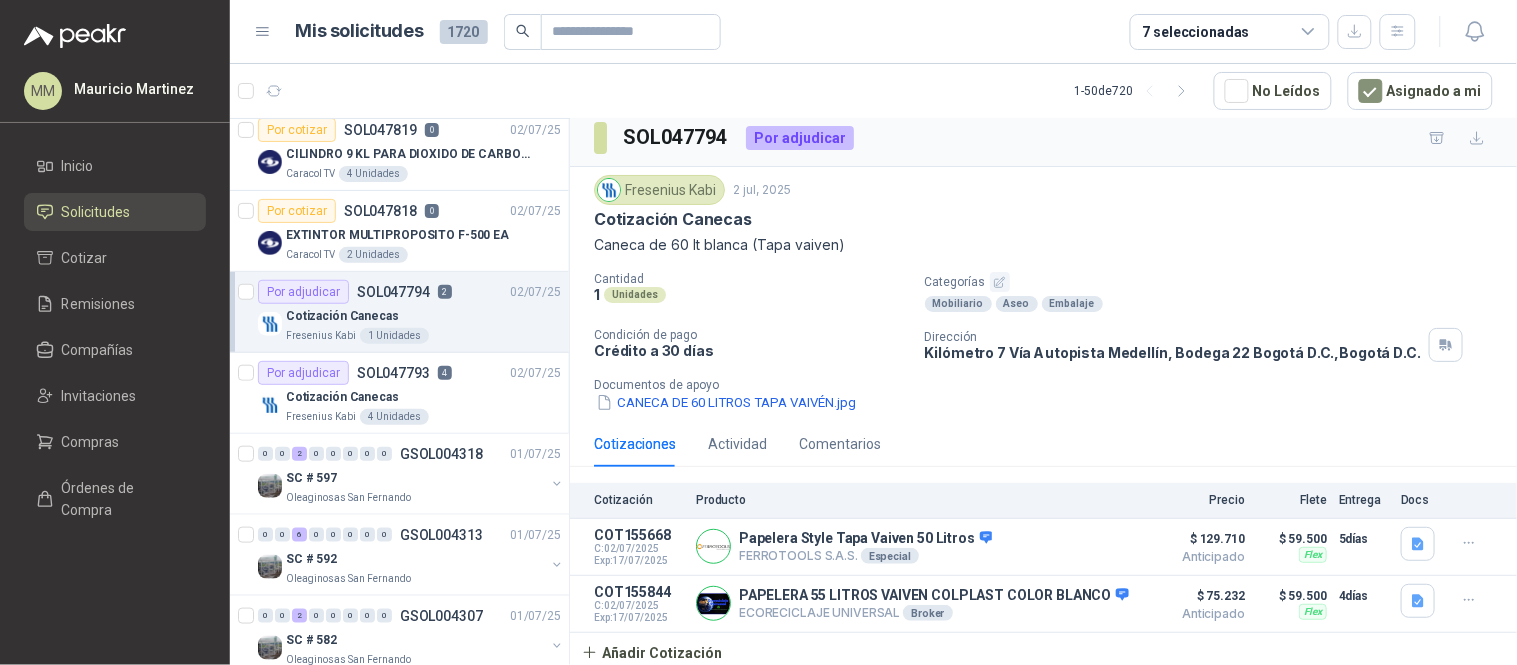 scroll, scrollTop: 20, scrollLeft: 0, axis: vertical 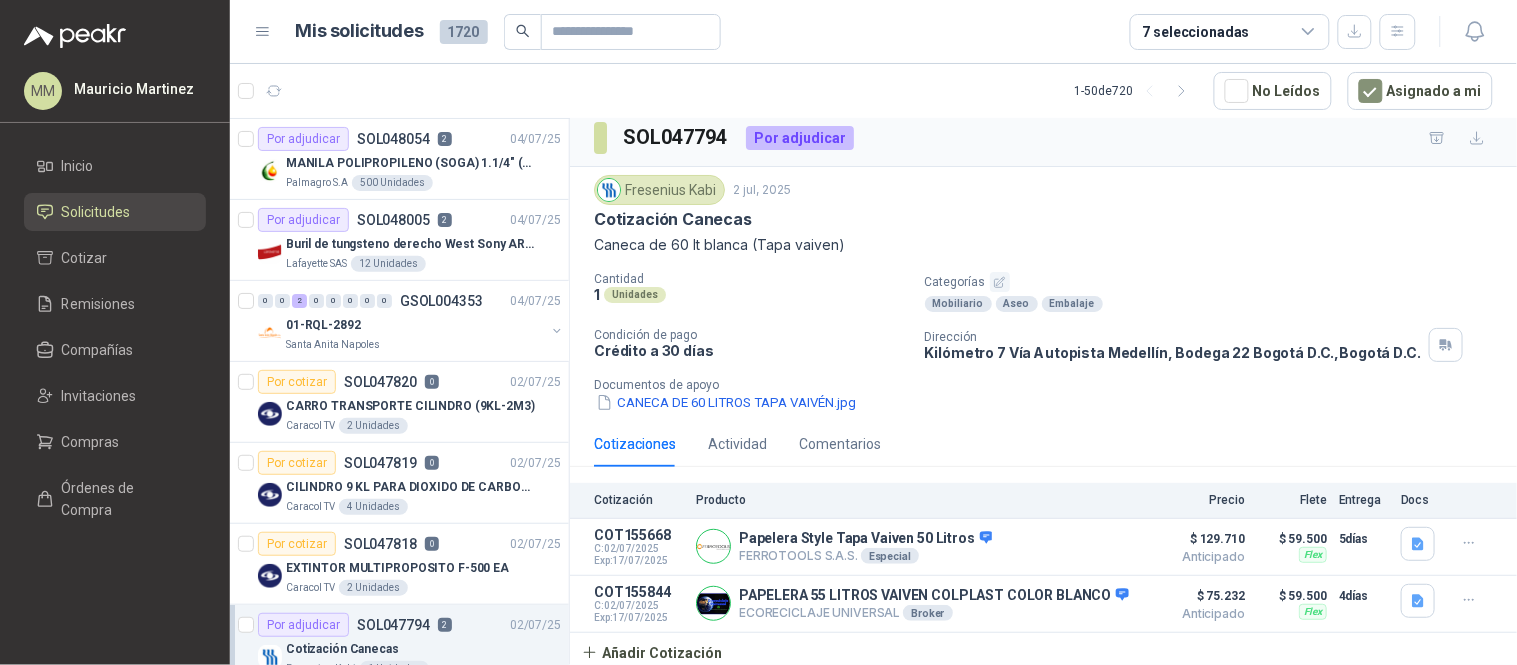 click on "Dirección" at bounding box center (1173, 337) 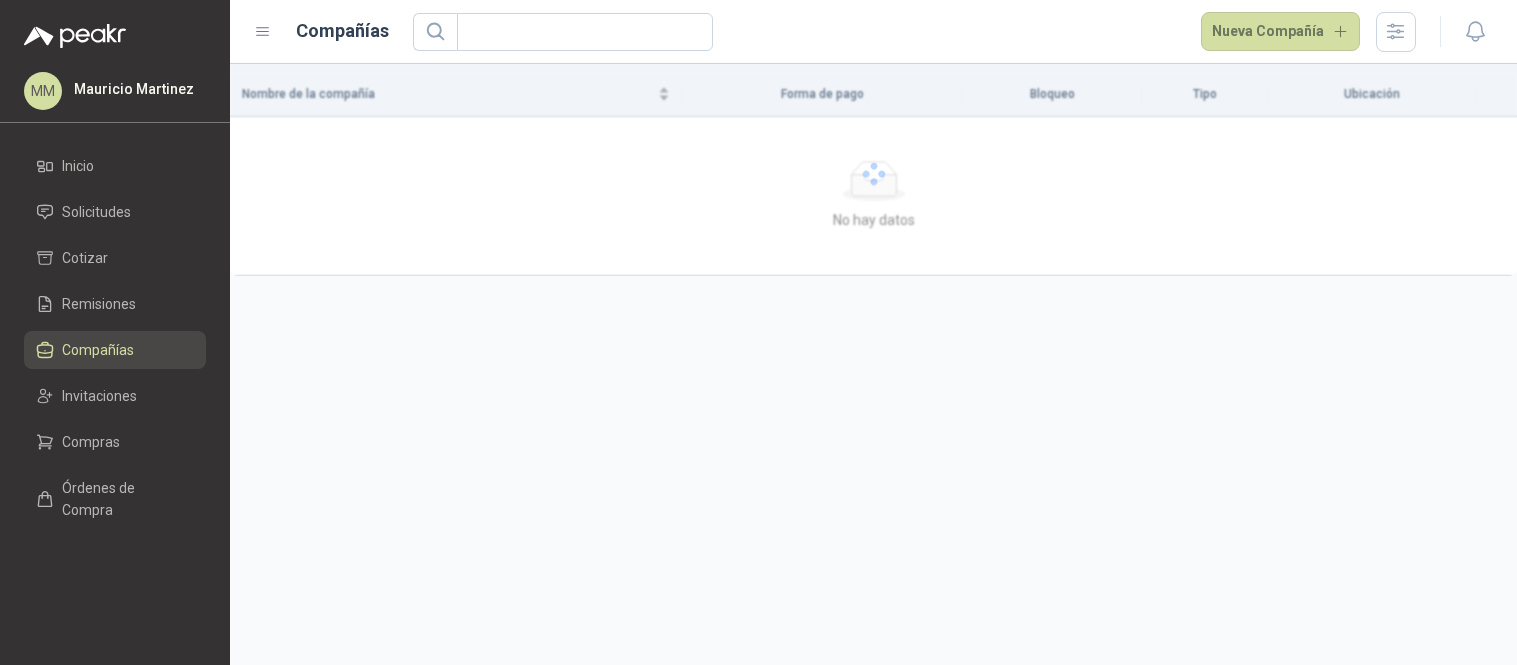 scroll, scrollTop: 0, scrollLeft: 0, axis: both 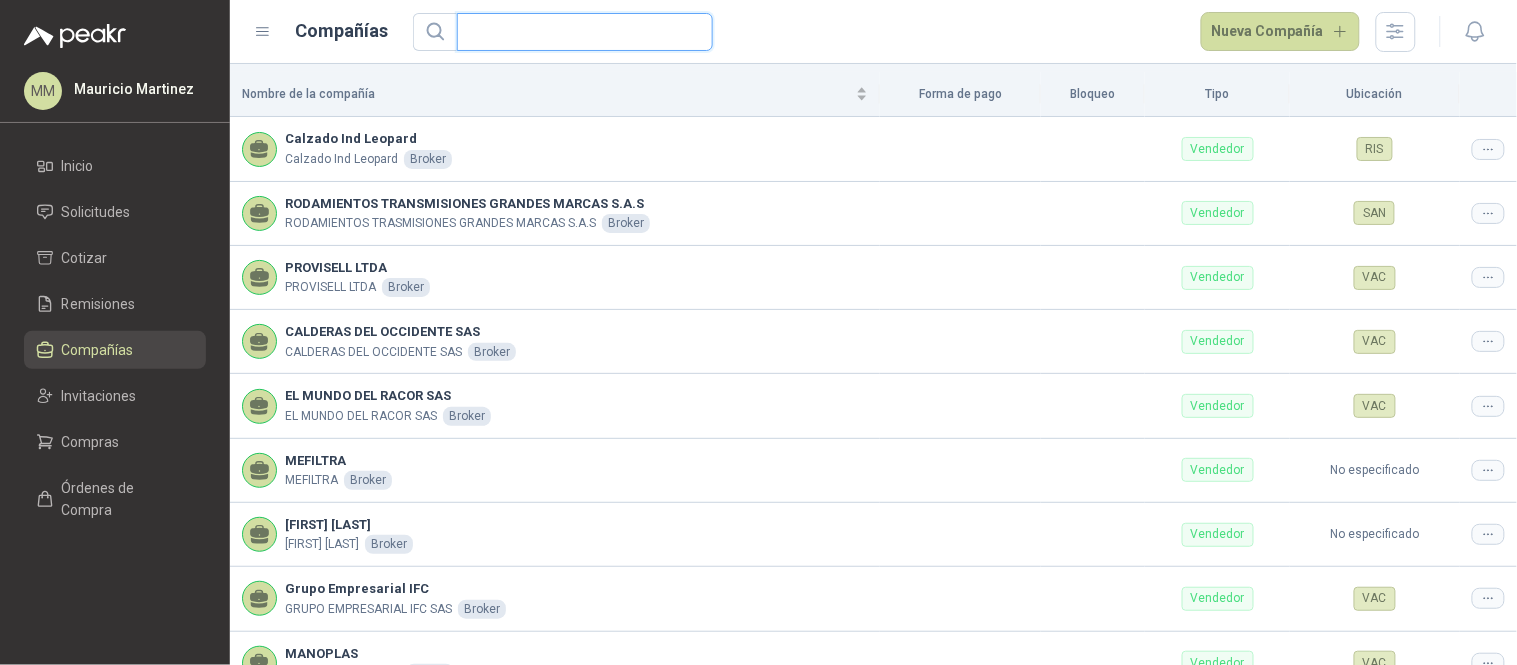 click at bounding box center [577, 32] 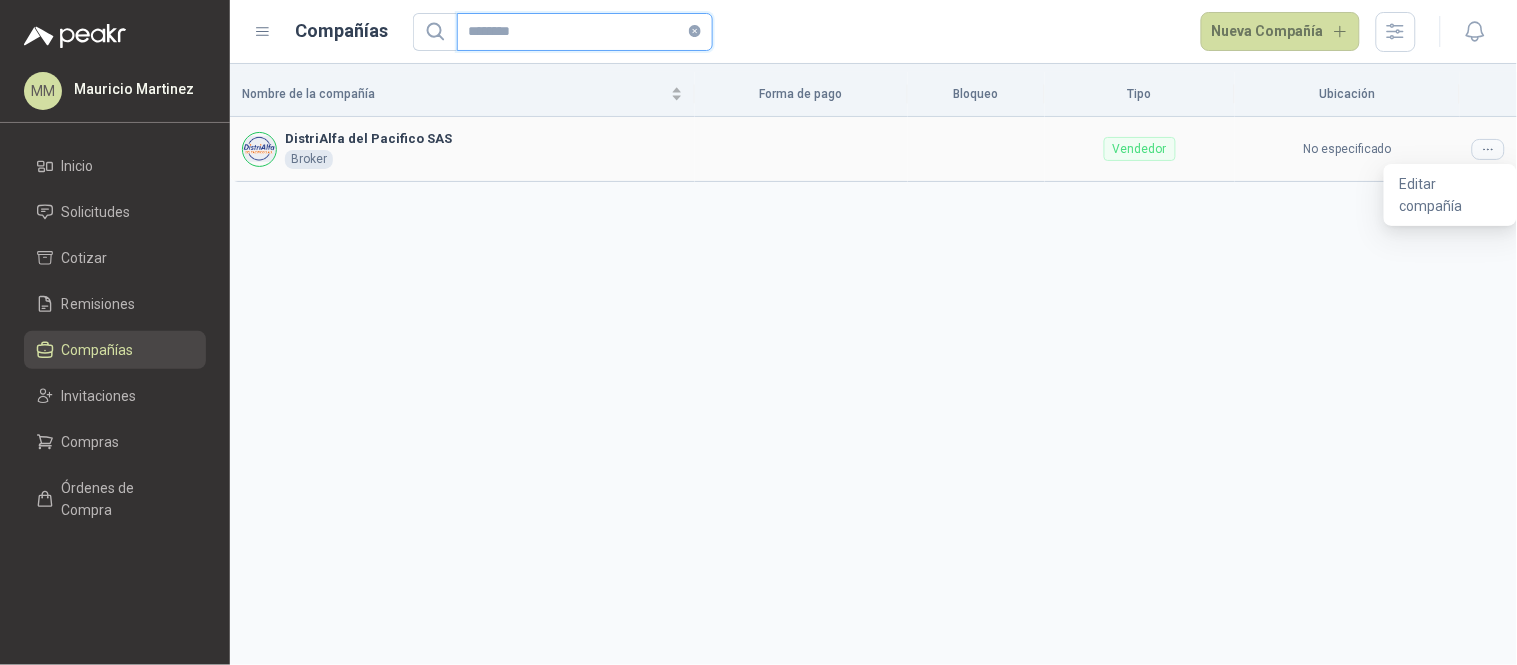type on "********" 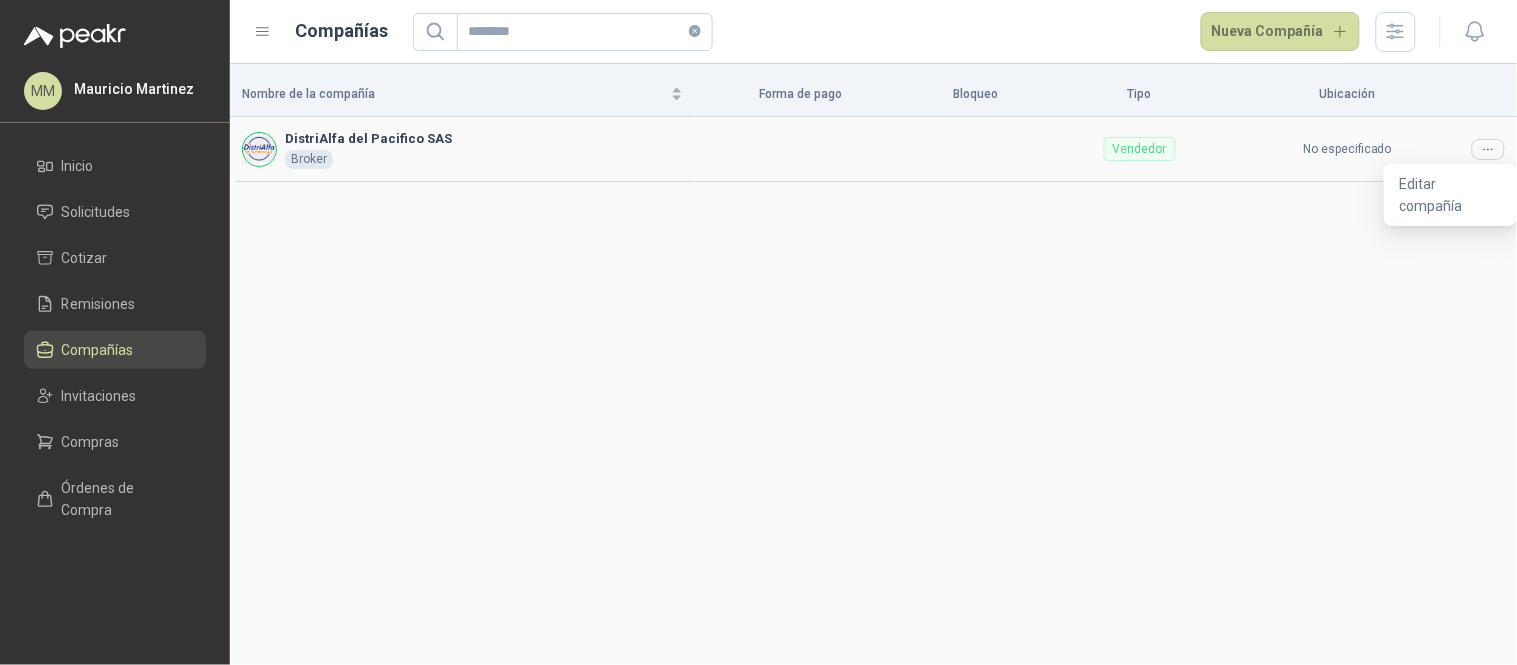 click at bounding box center [1488, 149] 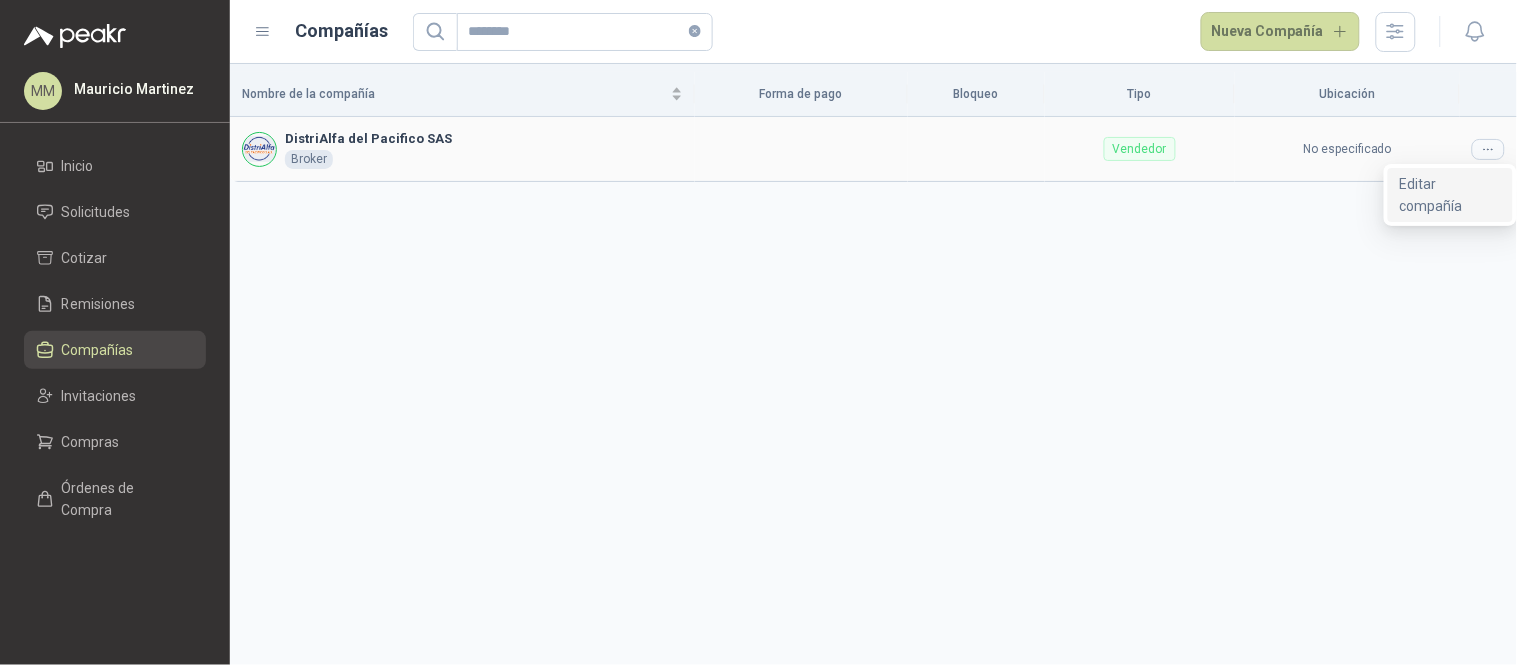 click on "Editar compañía" at bounding box center [1450, 195] 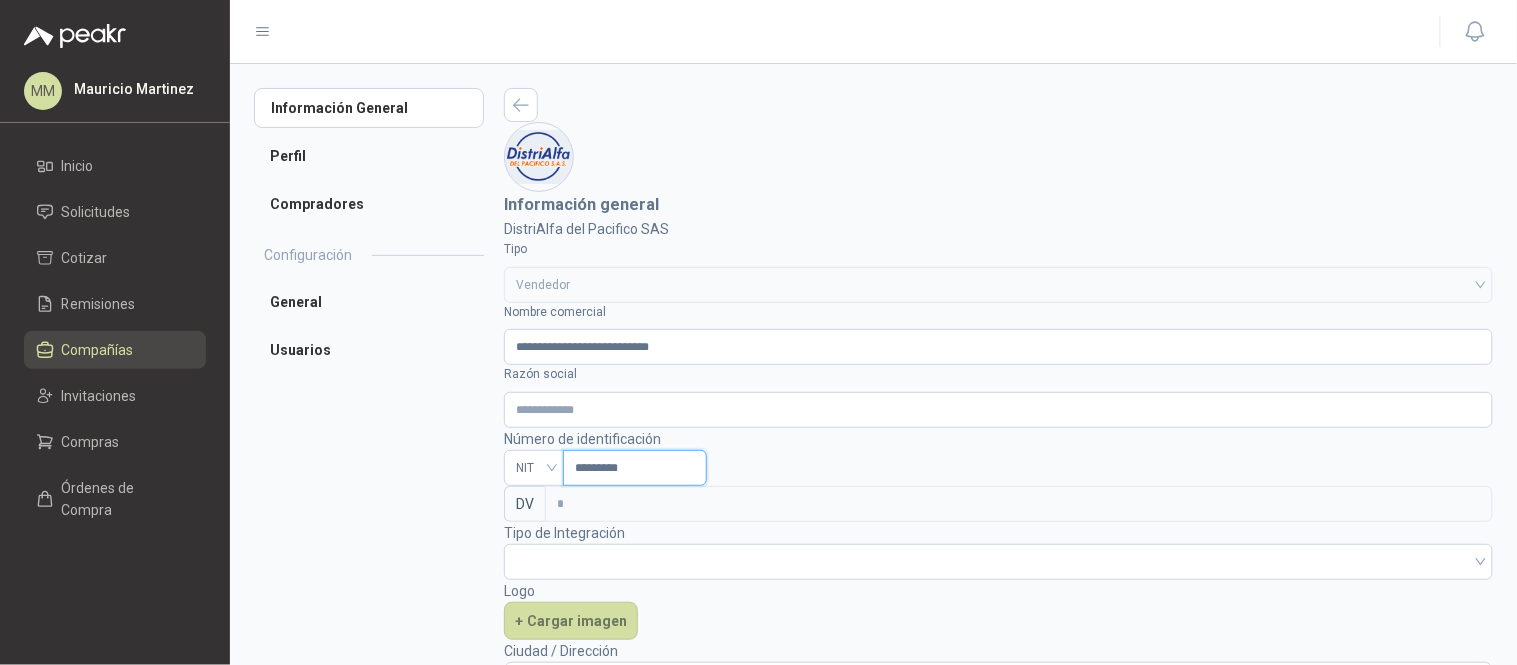 click on "*********" at bounding box center [635, 468] 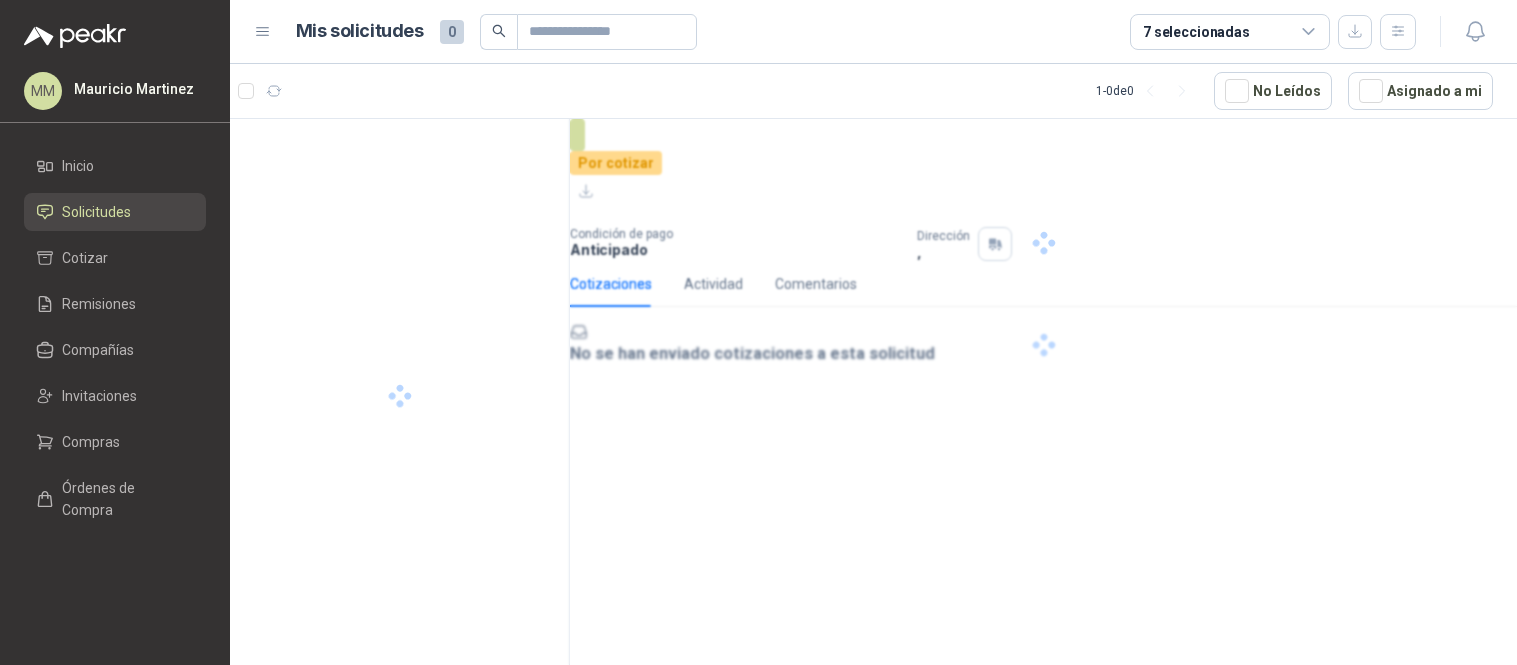 scroll, scrollTop: 0, scrollLeft: 0, axis: both 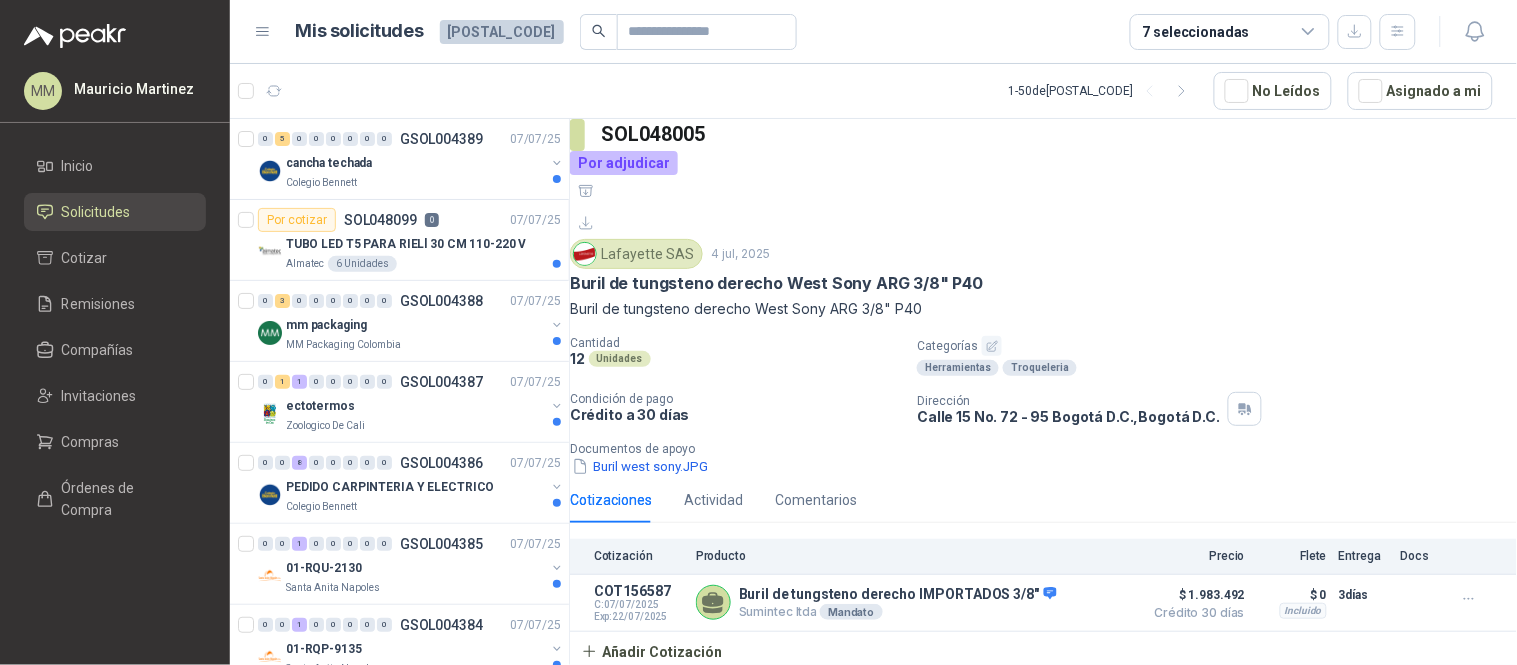 click on "Calle 15 No.  72 -  95   Bogotá D.C. ,  Bogotá D.C." at bounding box center (1068, 416) 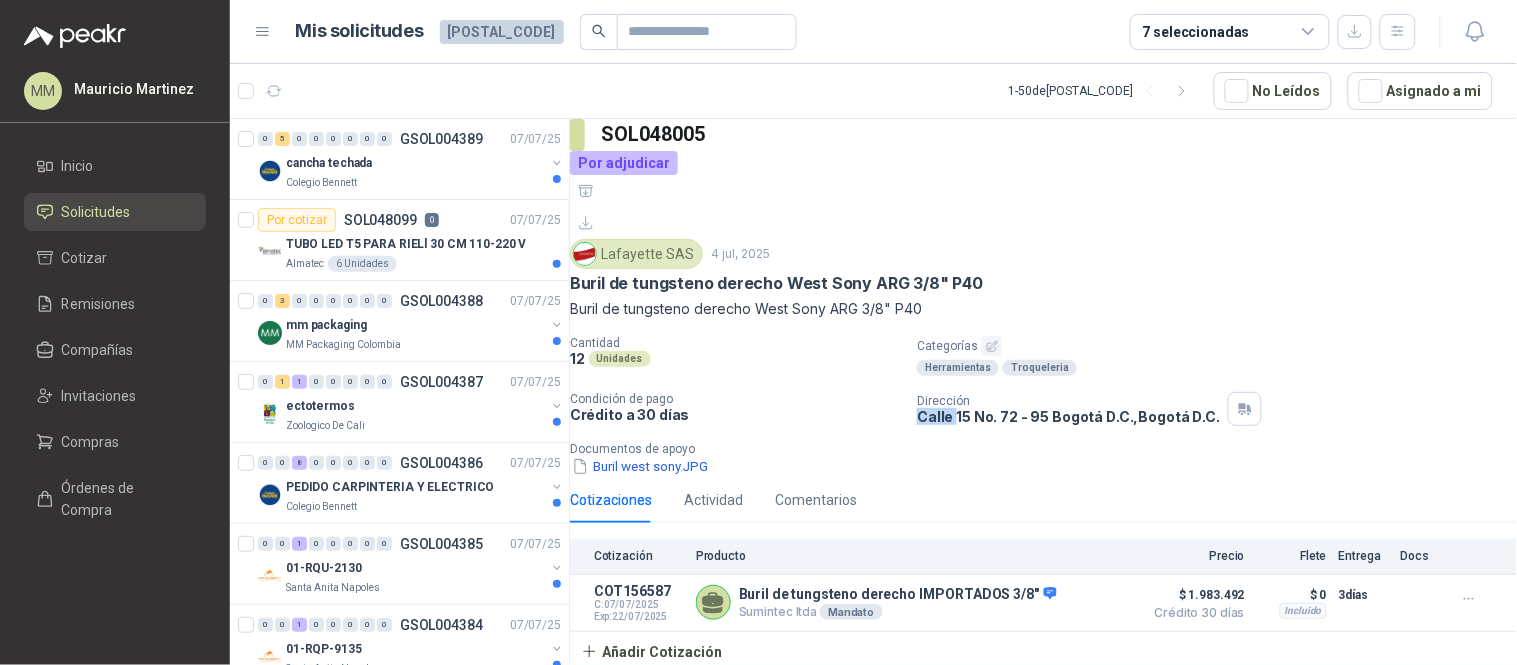 click on "Calle 15 No.  72 -  95   Bogotá D.C. ,  Bogotá D.C." at bounding box center [1068, 416] 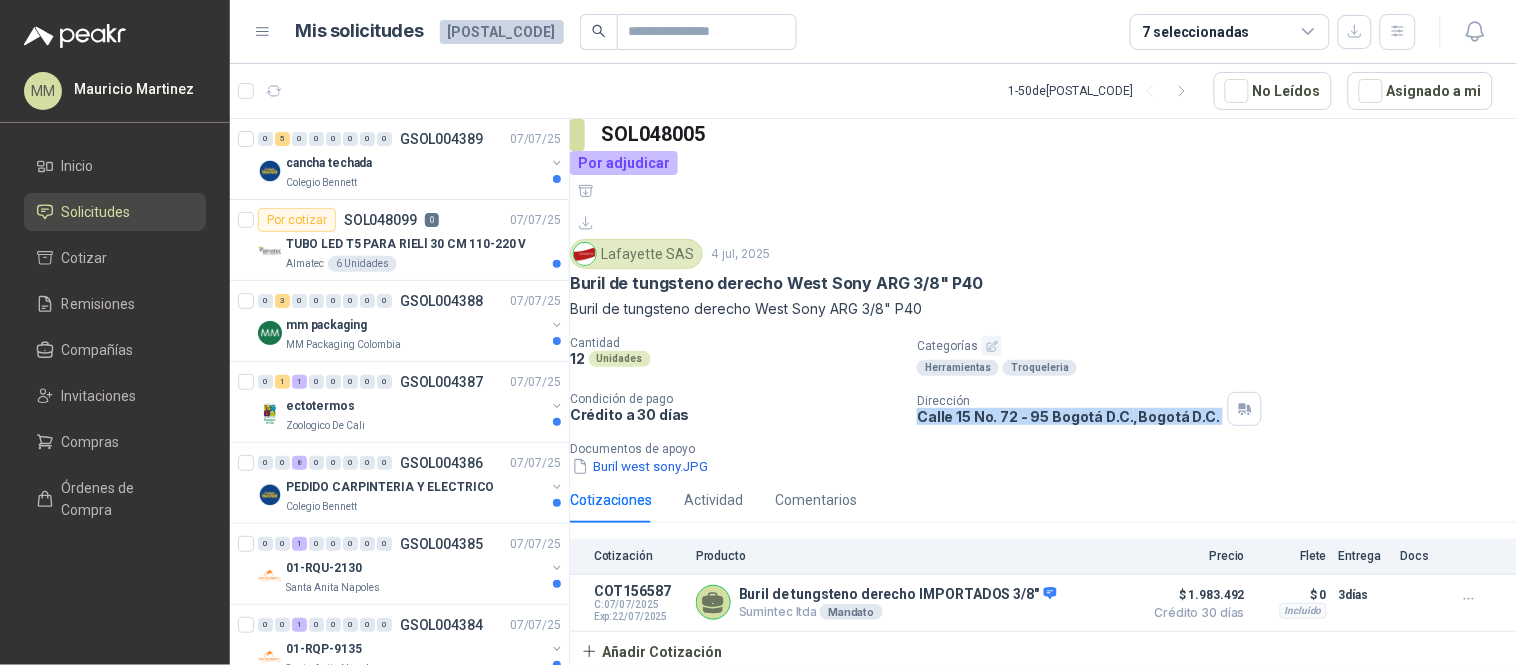 click on "Calle 15 No.  72 -  95   Bogotá D.C. ,  Bogotá D.C." at bounding box center [1068, 416] 